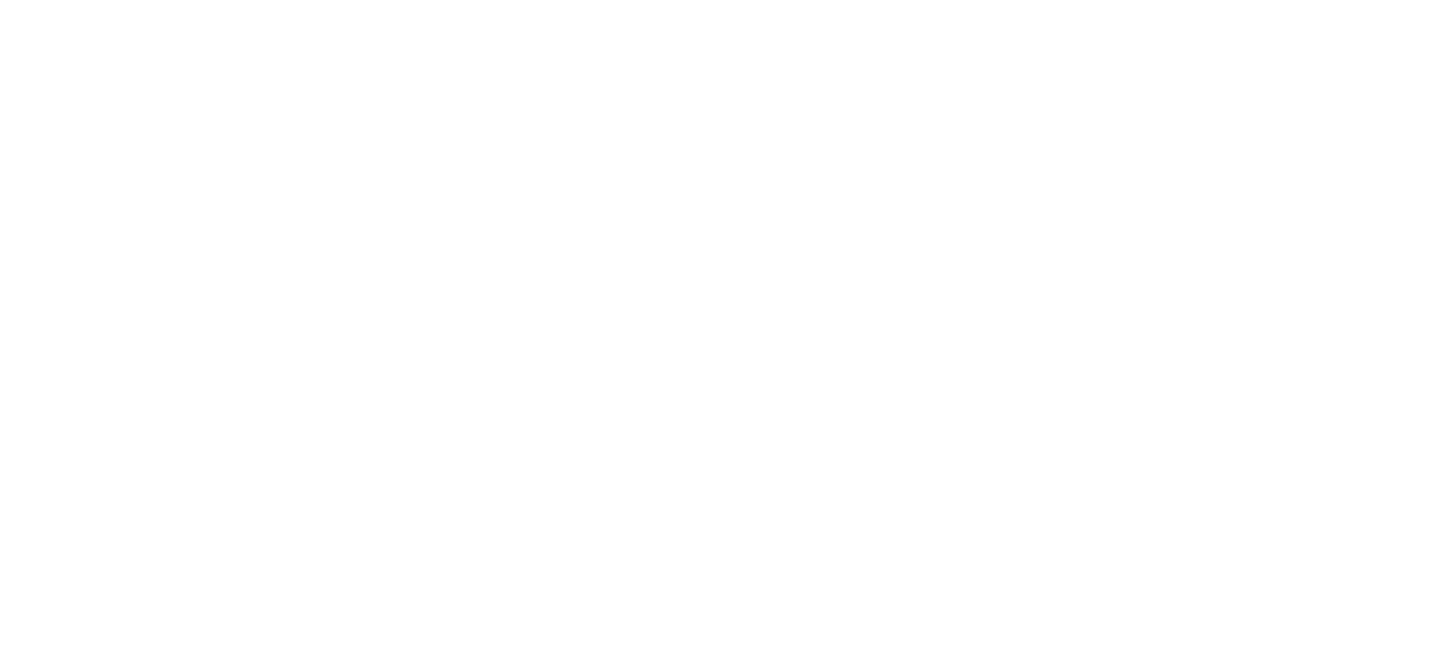 scroll, scrollTop: 0, scrollLeft: 0, axis: both 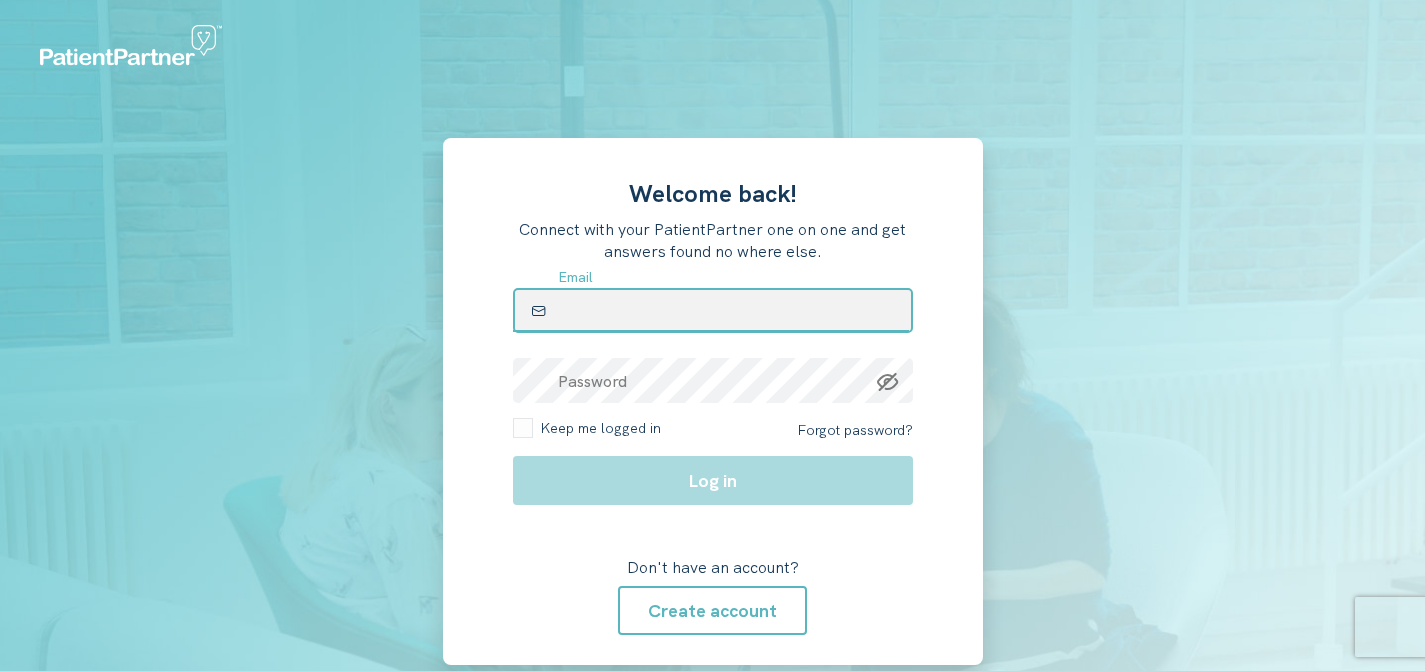 click at bounding box center (713, 310) 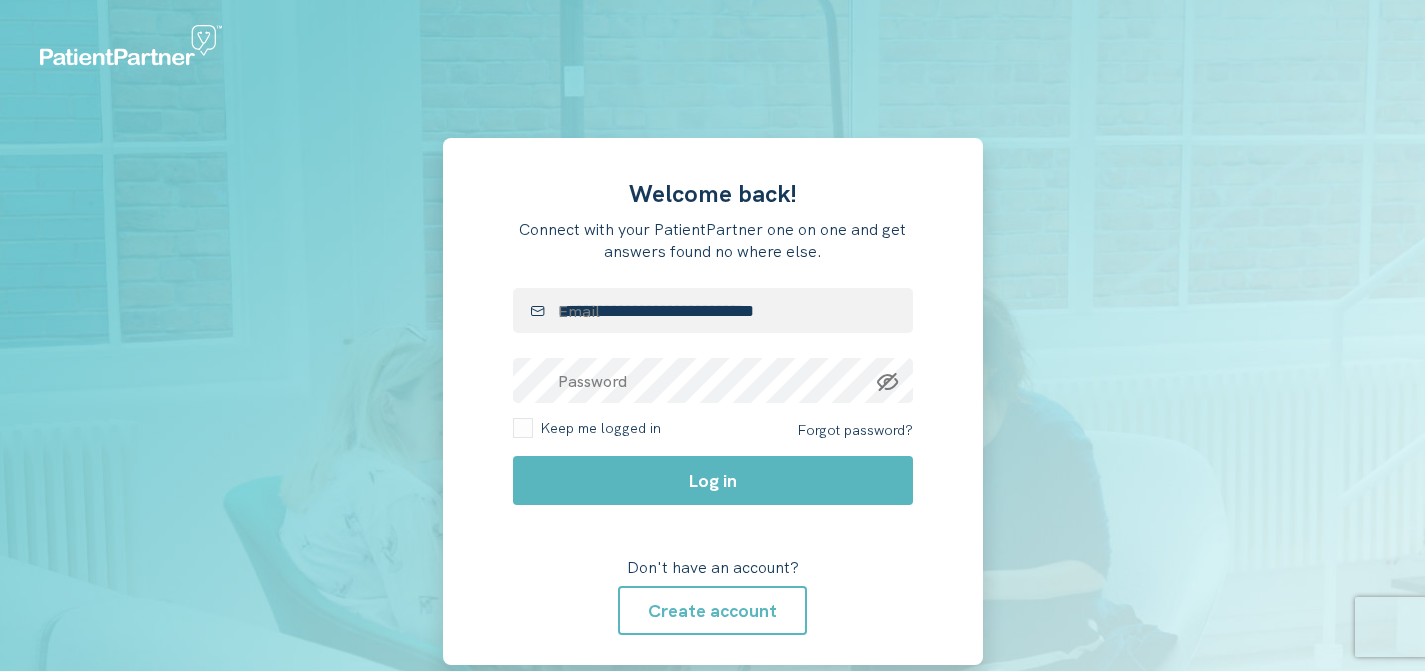 click on "Keep me logged in" at bounding box center (597, 428) 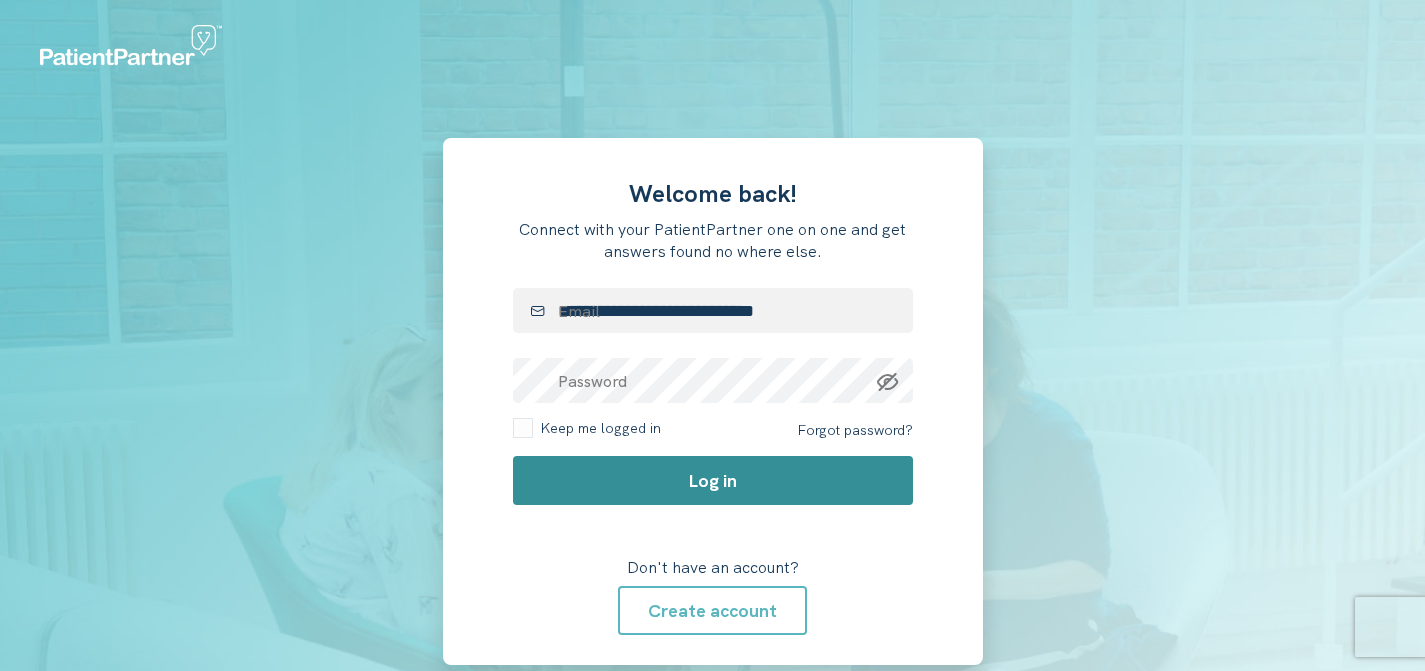 click on "Log in" 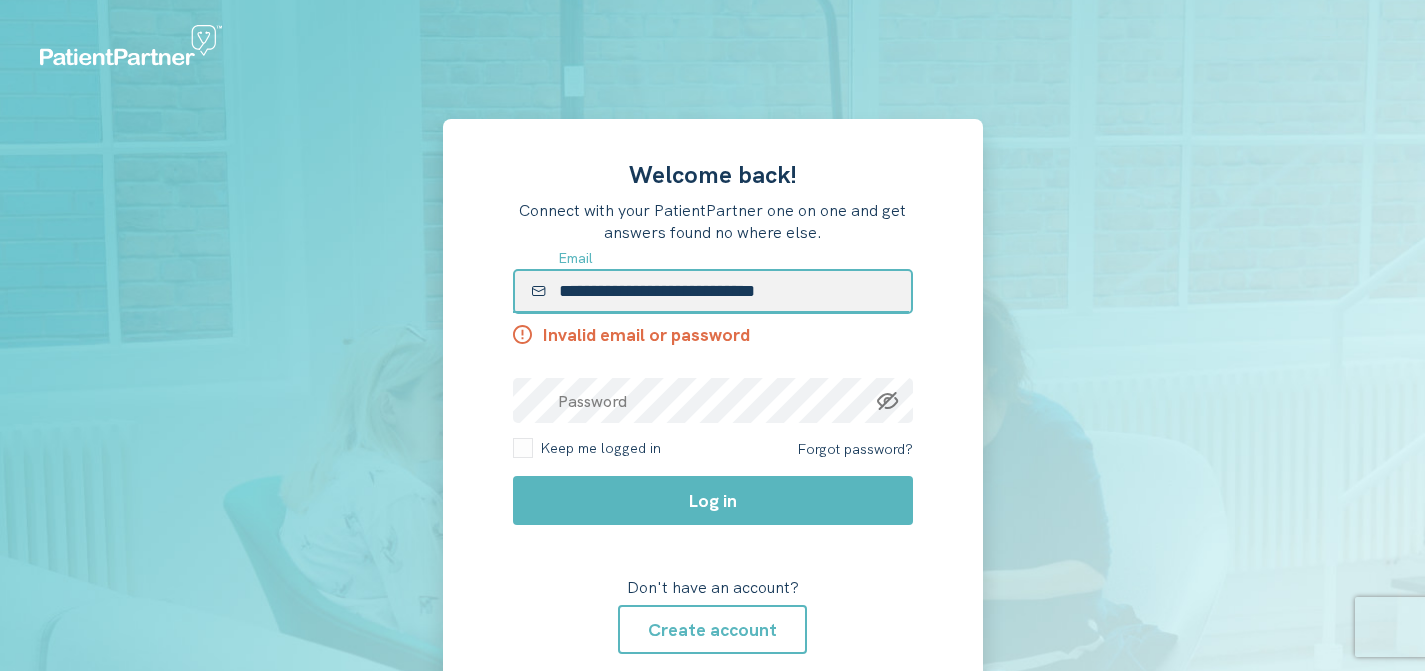 click on "**********" at bounding box center (713, 291) 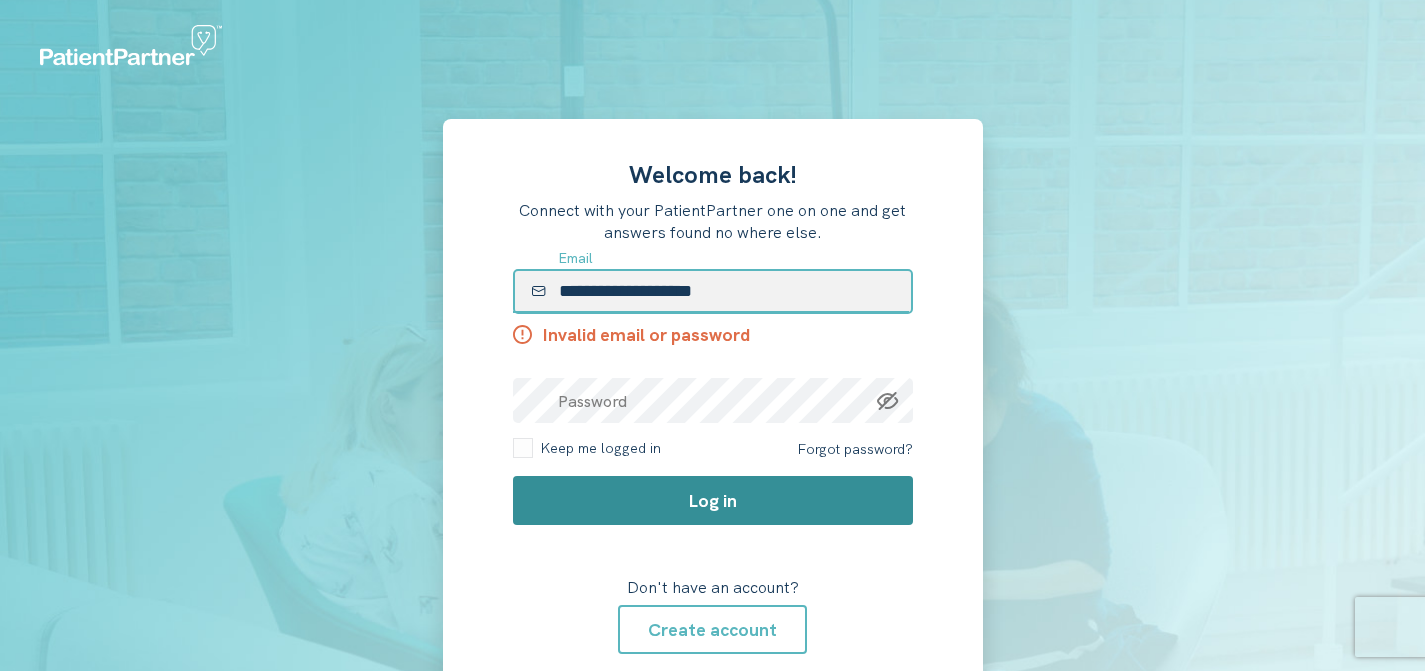 type on "**********" 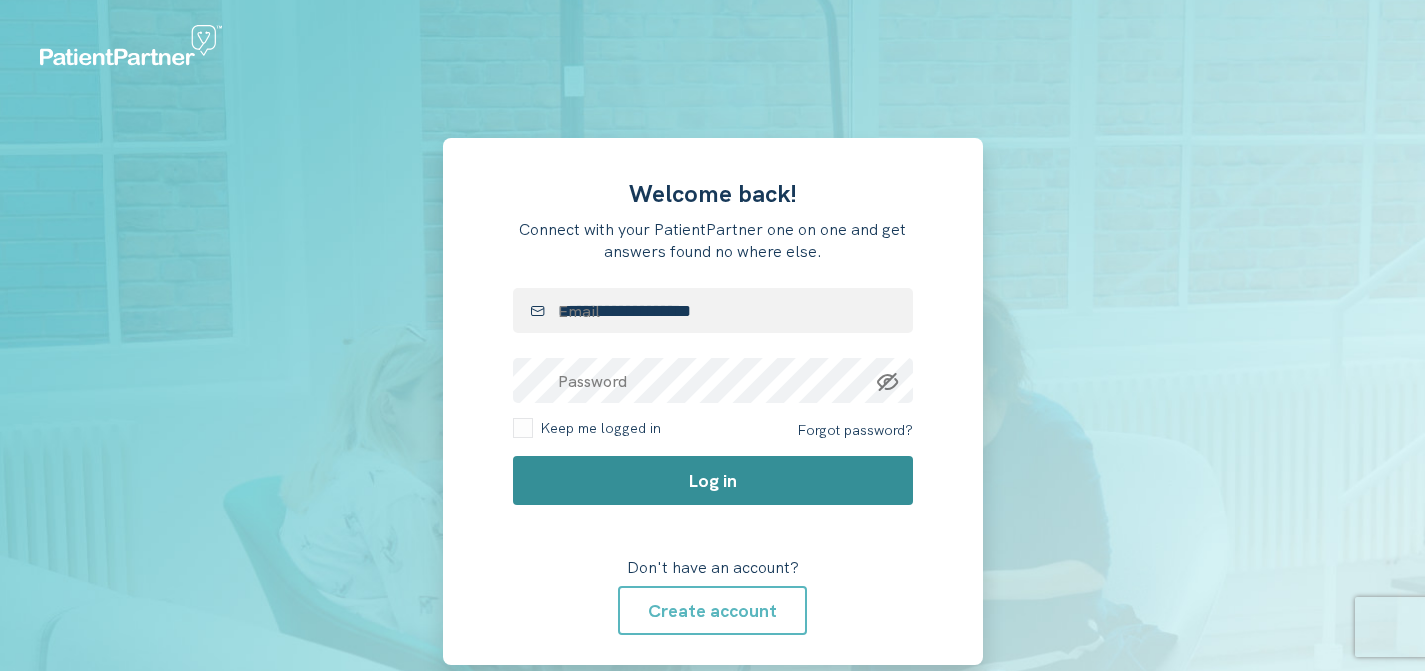 click on "**********" at bounding box center [713, 401] 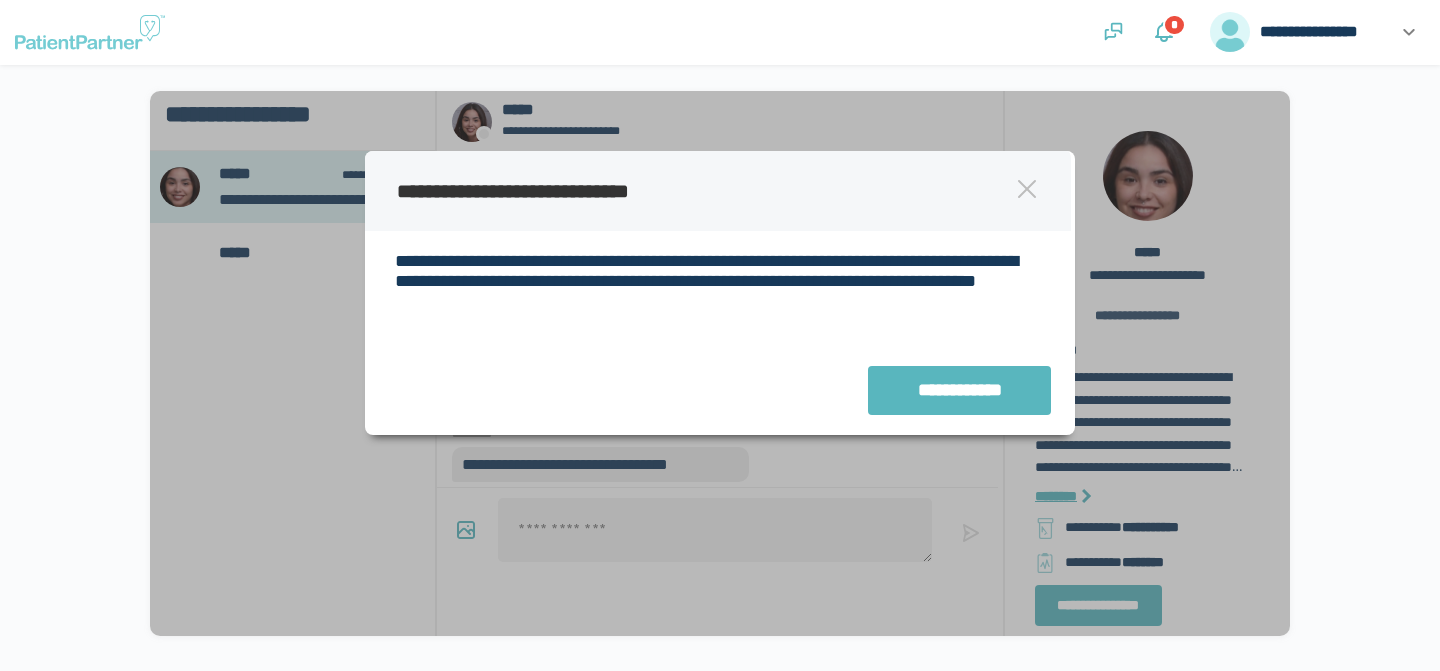 click at bounding box center (1027, 189) 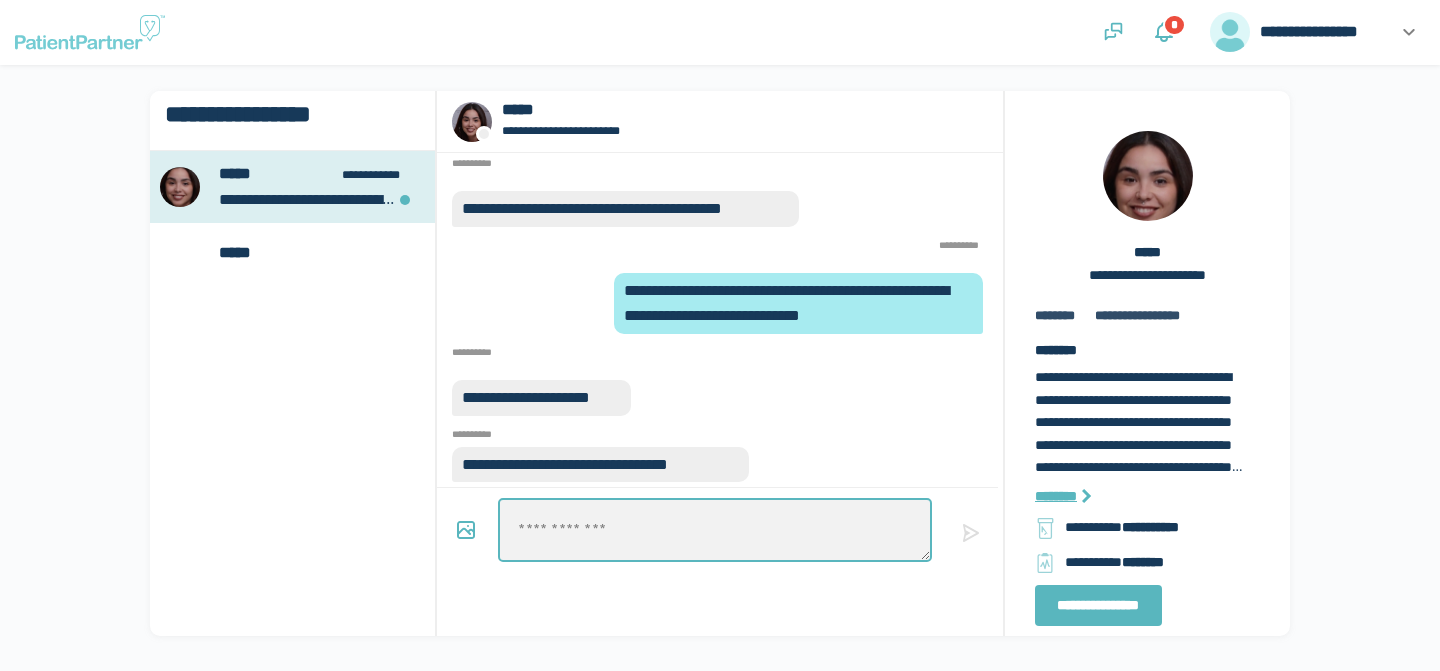 click at bounding box center (714, 530) 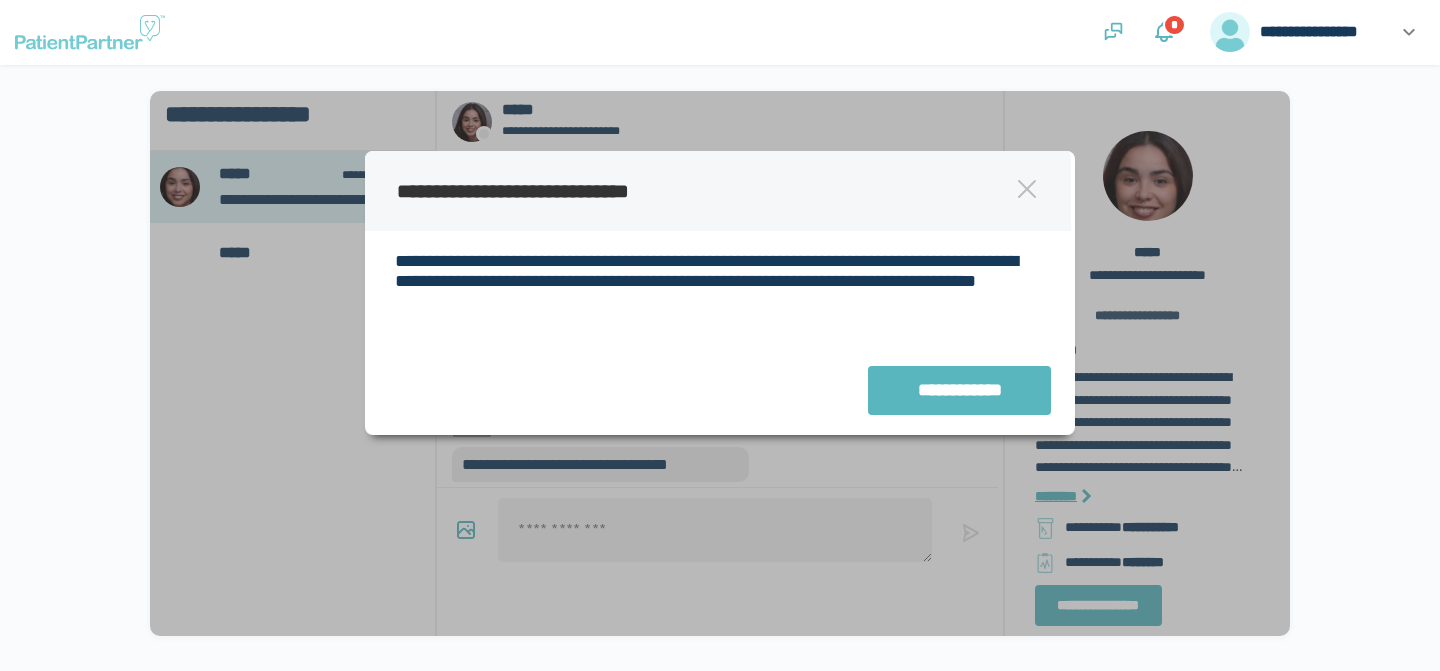 click at bounding box center (1027, 189) 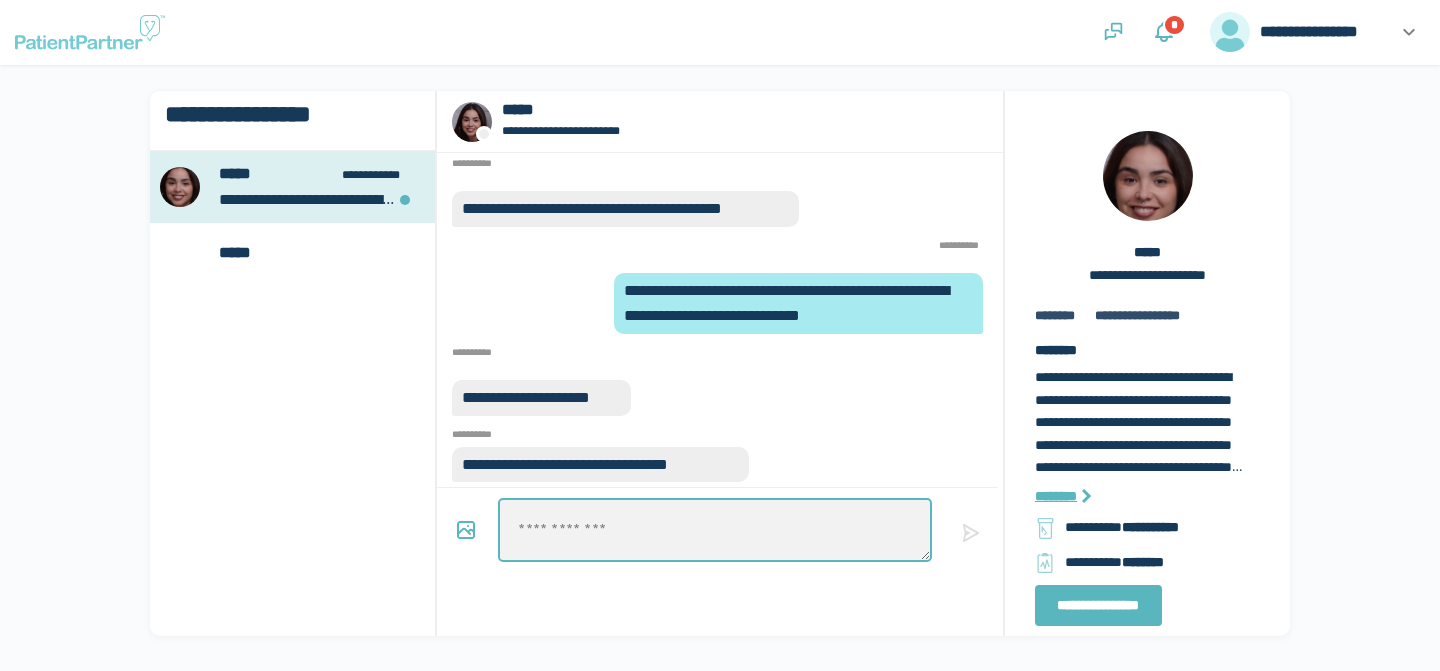 click at bounding box center [714, 530] 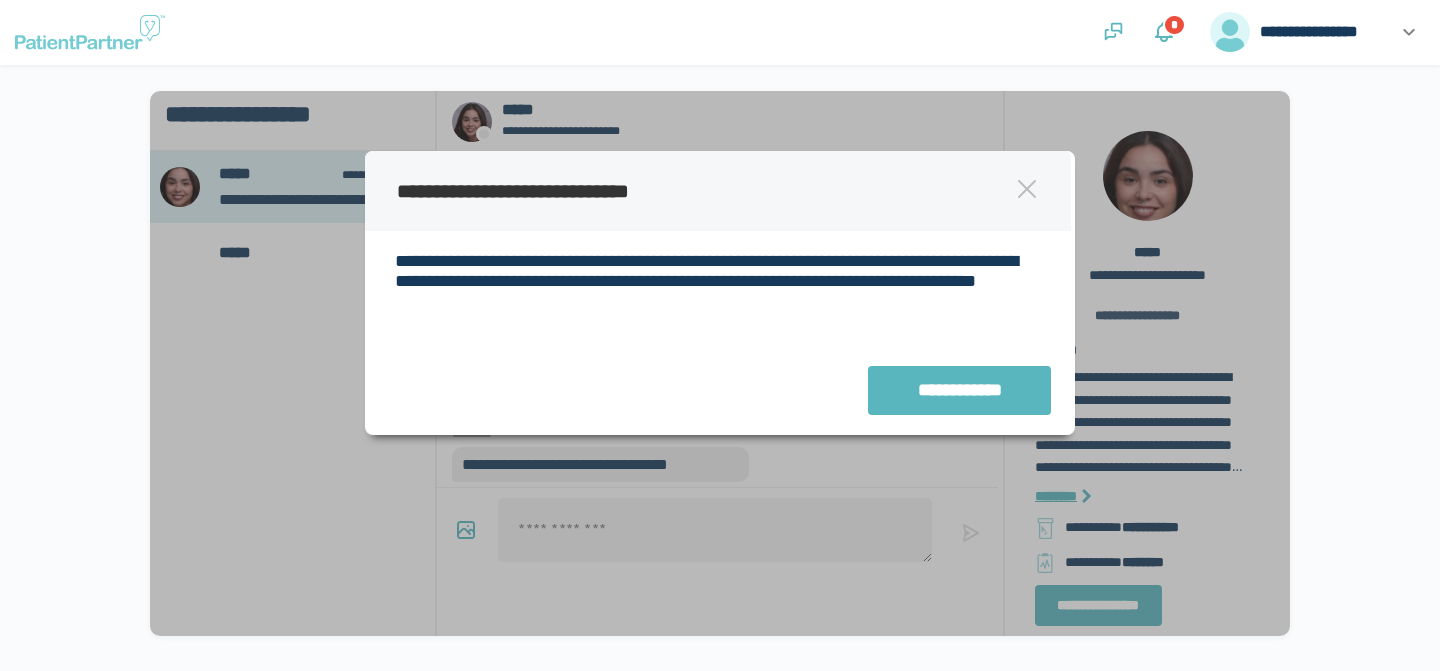 click at bounding box center (1027, 189) 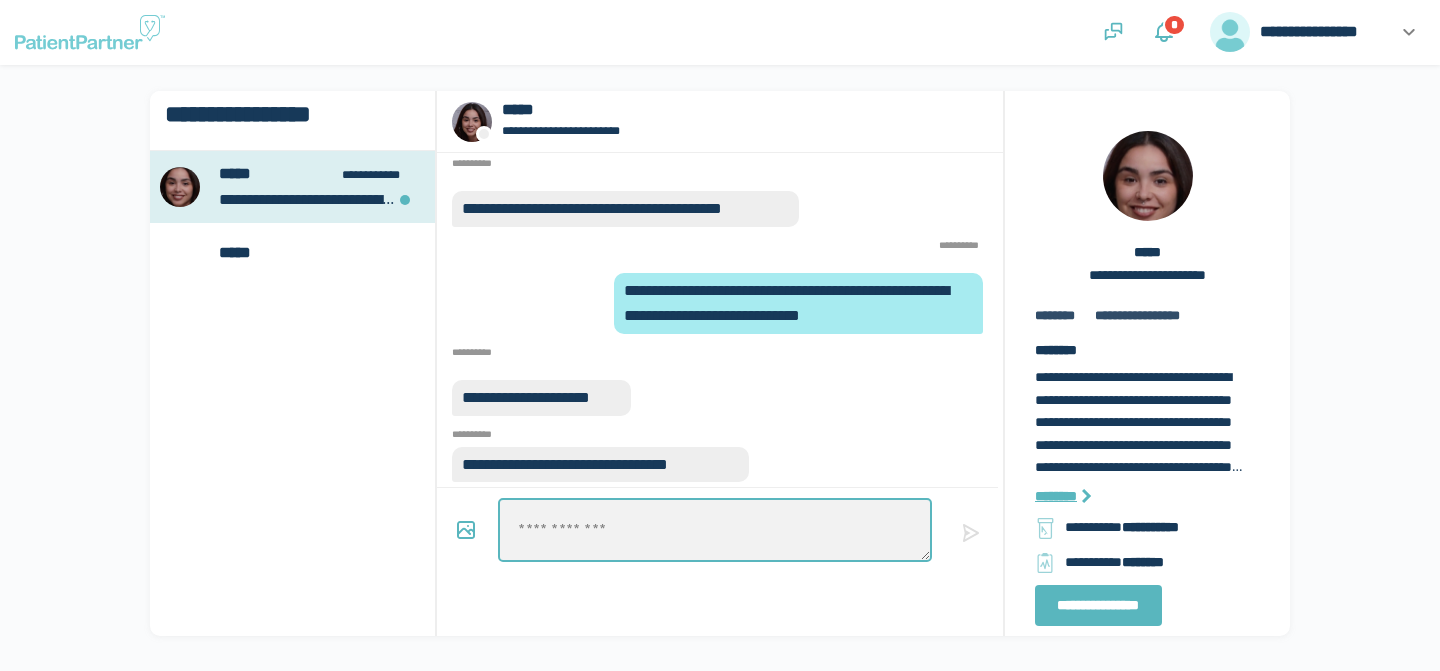click at bounding box center (714, 530) 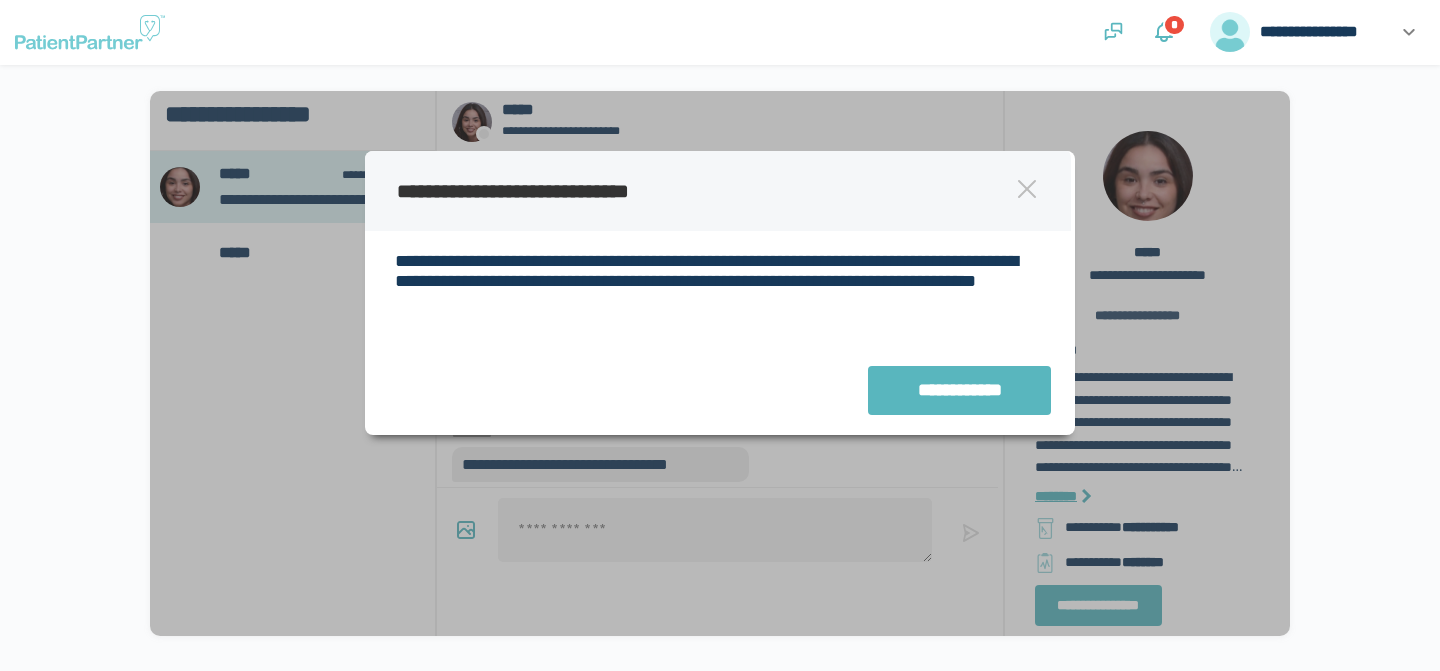 click at bounding box center (1027, 189) 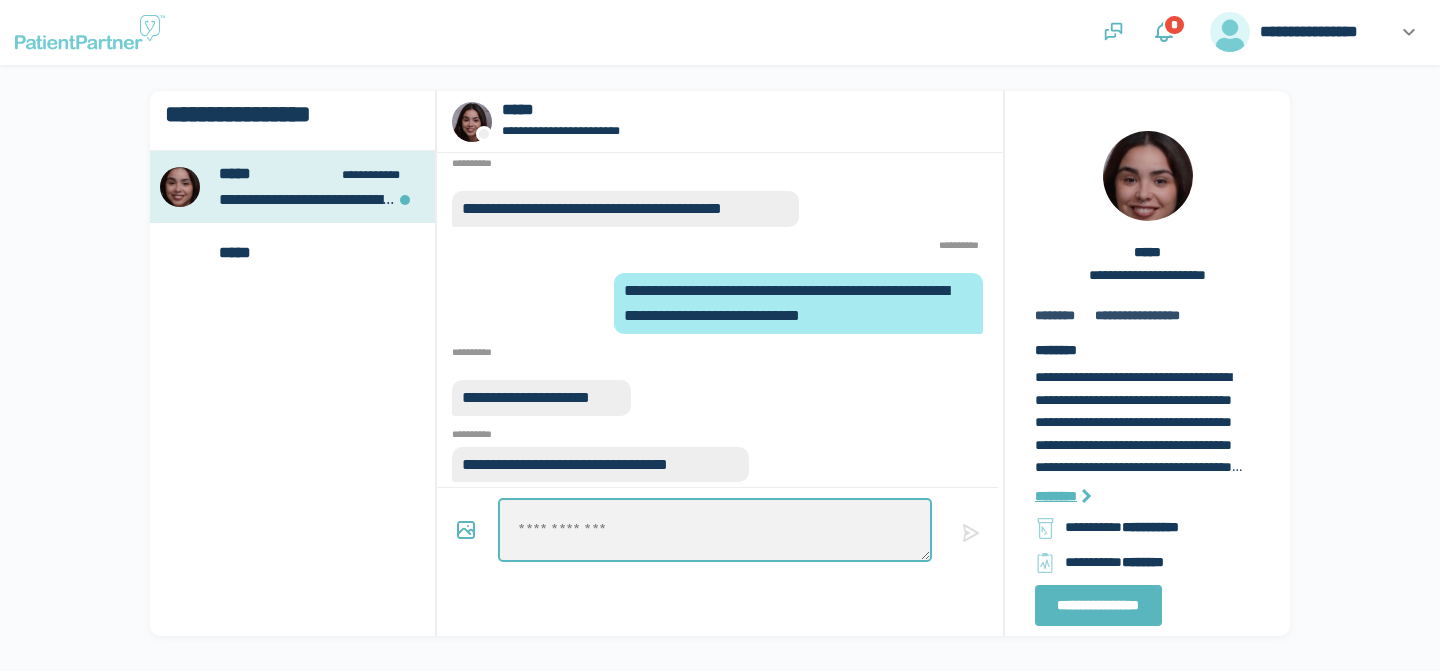 click at bounding box center (714, 530) 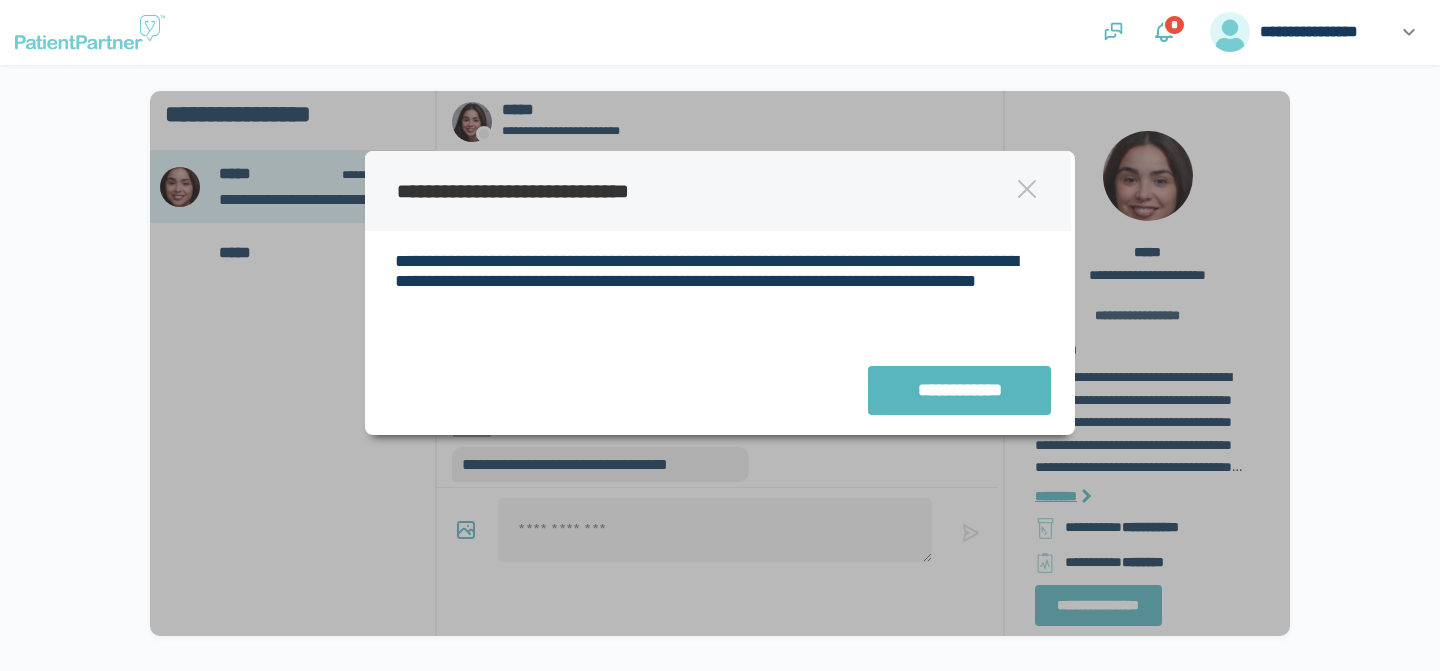 click on "**********" at bounding box center (718, 191) 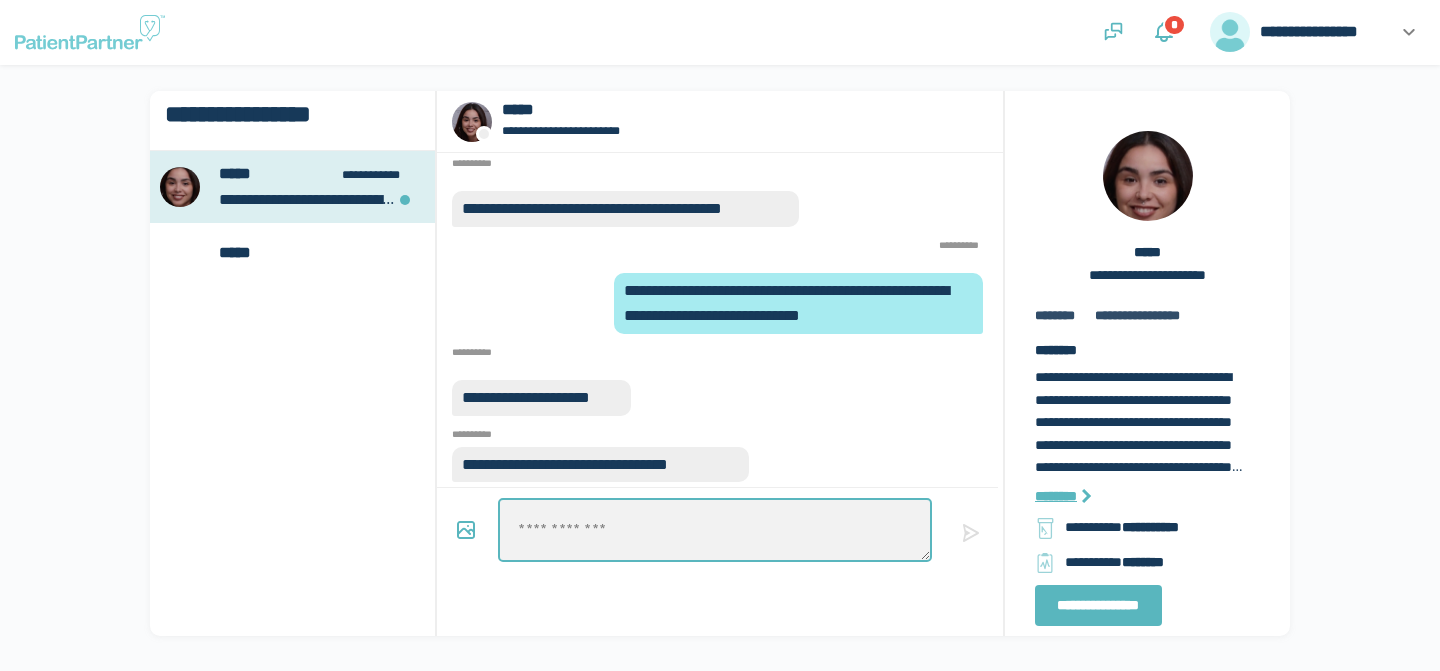 click at bounding box center [714, 530] 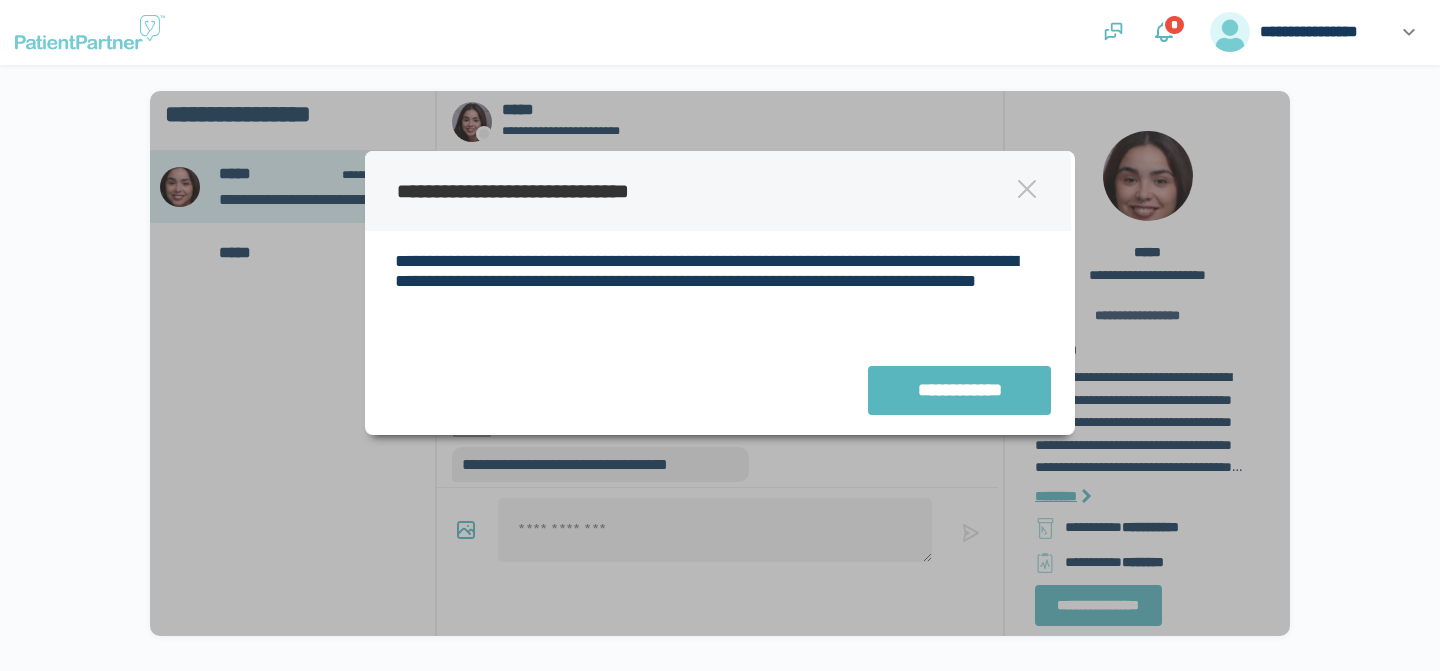 click on "**********" at bounding box center [718, 191] 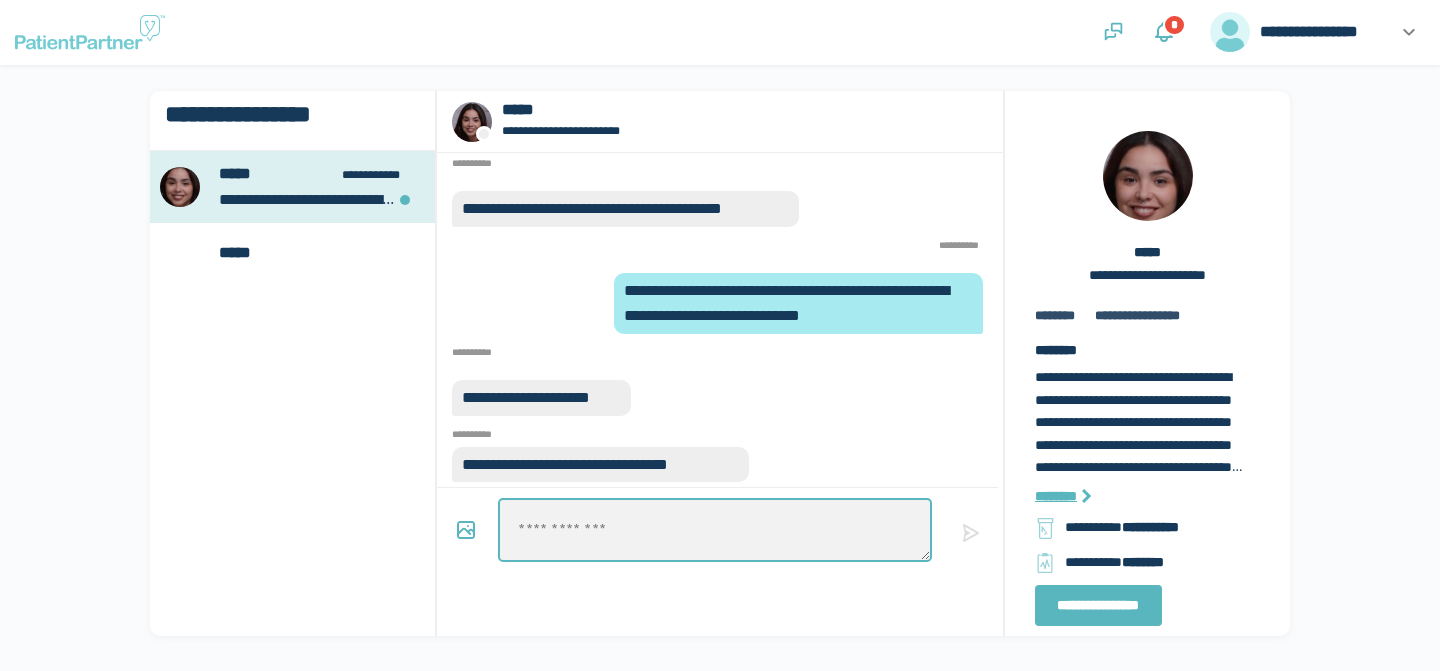 click at bounding box center (714, 530) 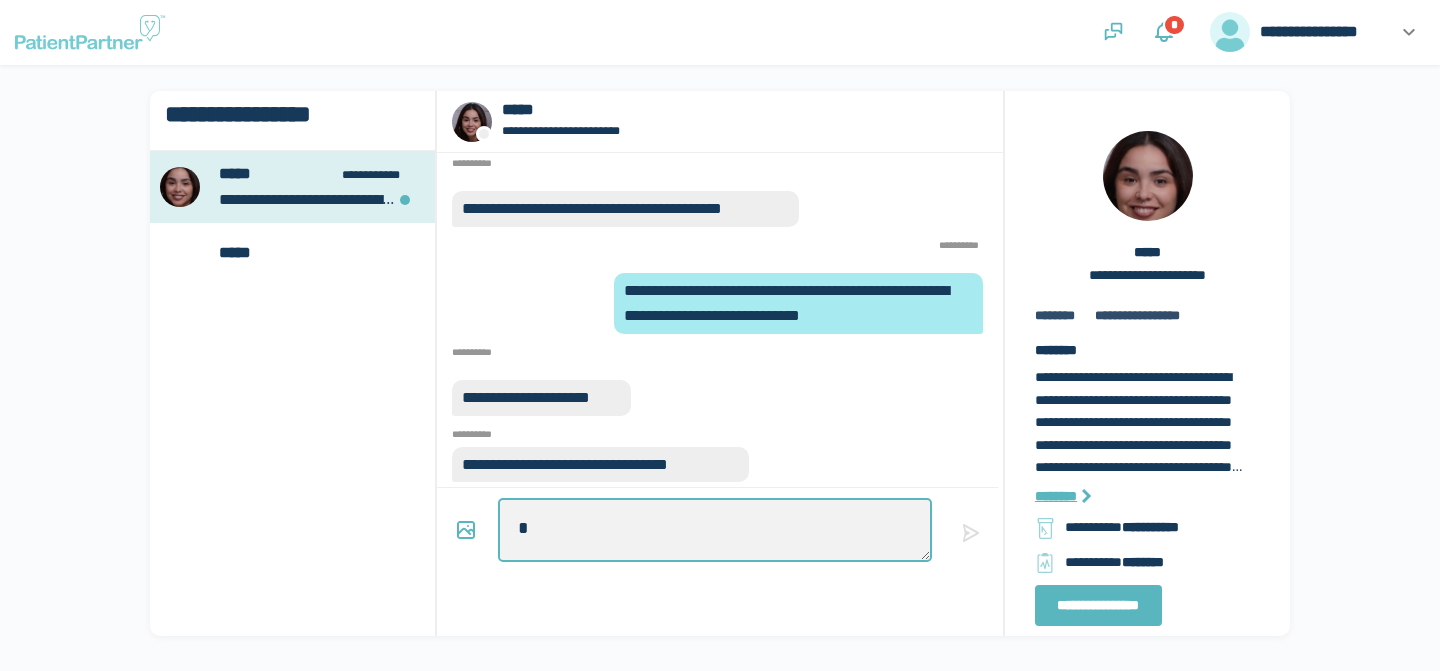 type on "*" 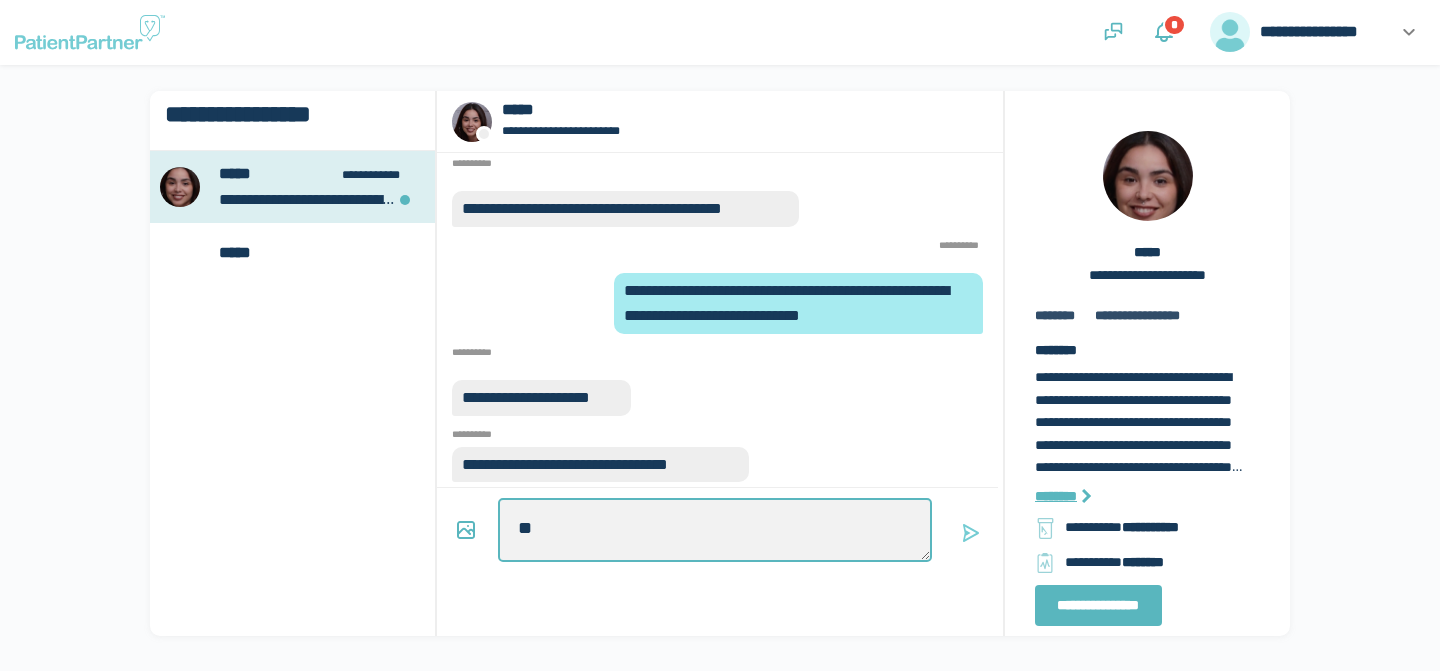 type on "*" 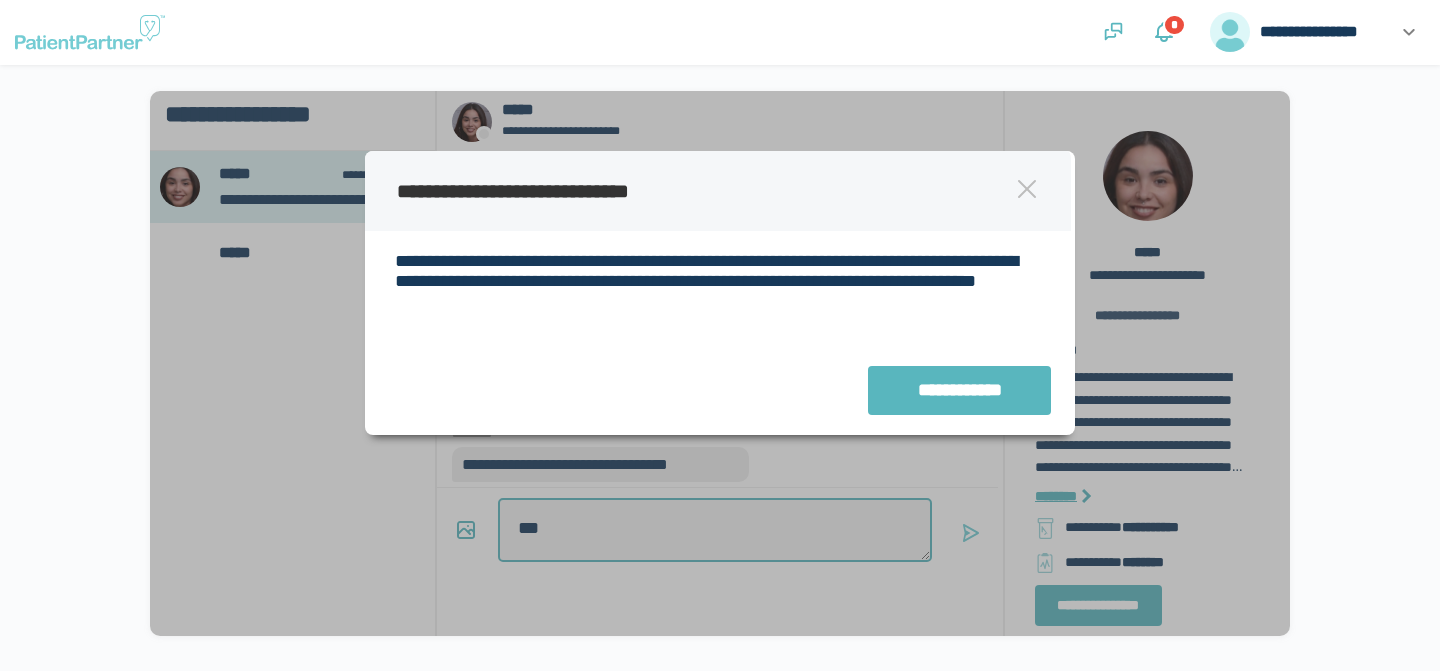 type on "***" 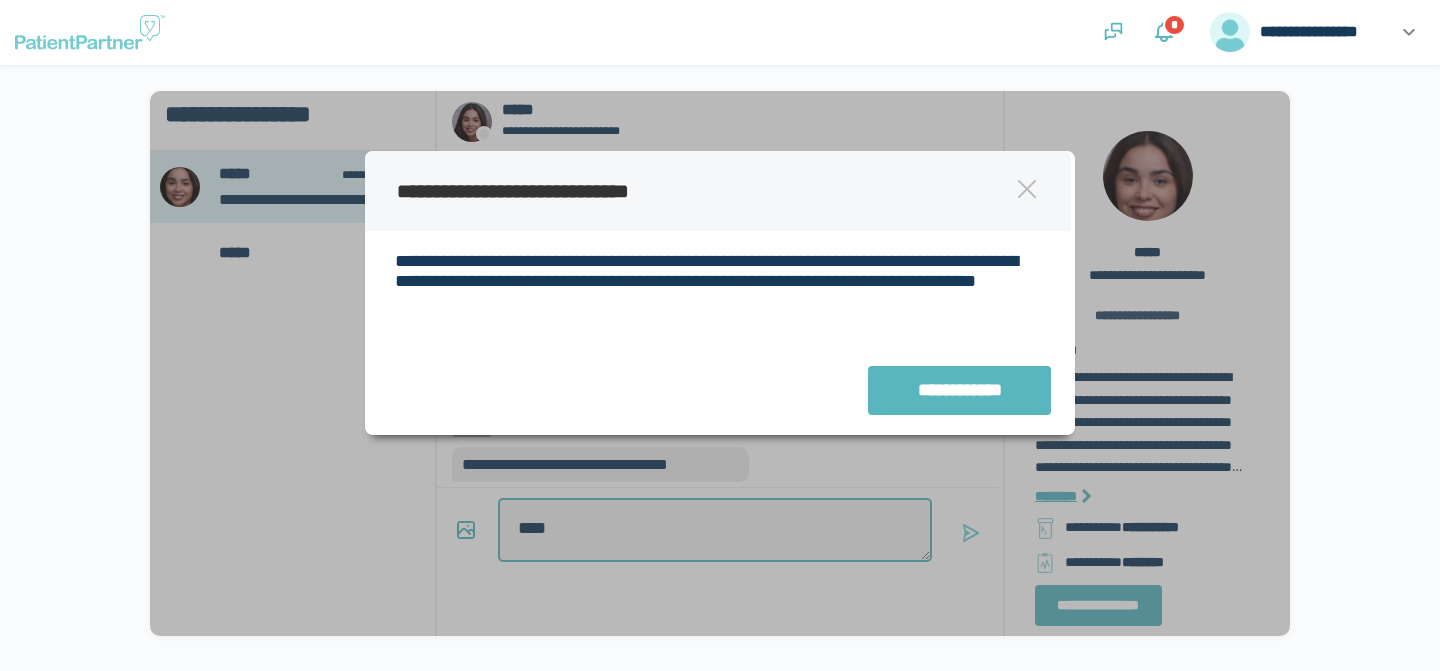 type on "*" 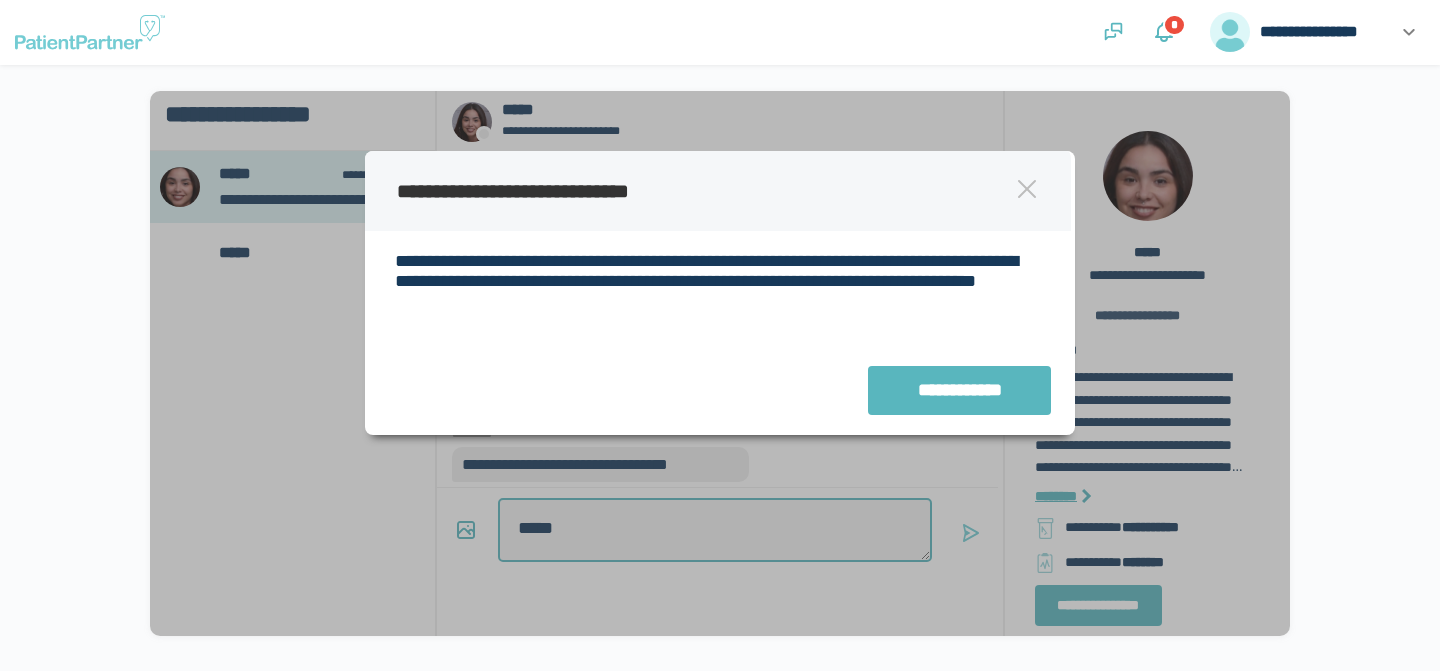 type on "*" 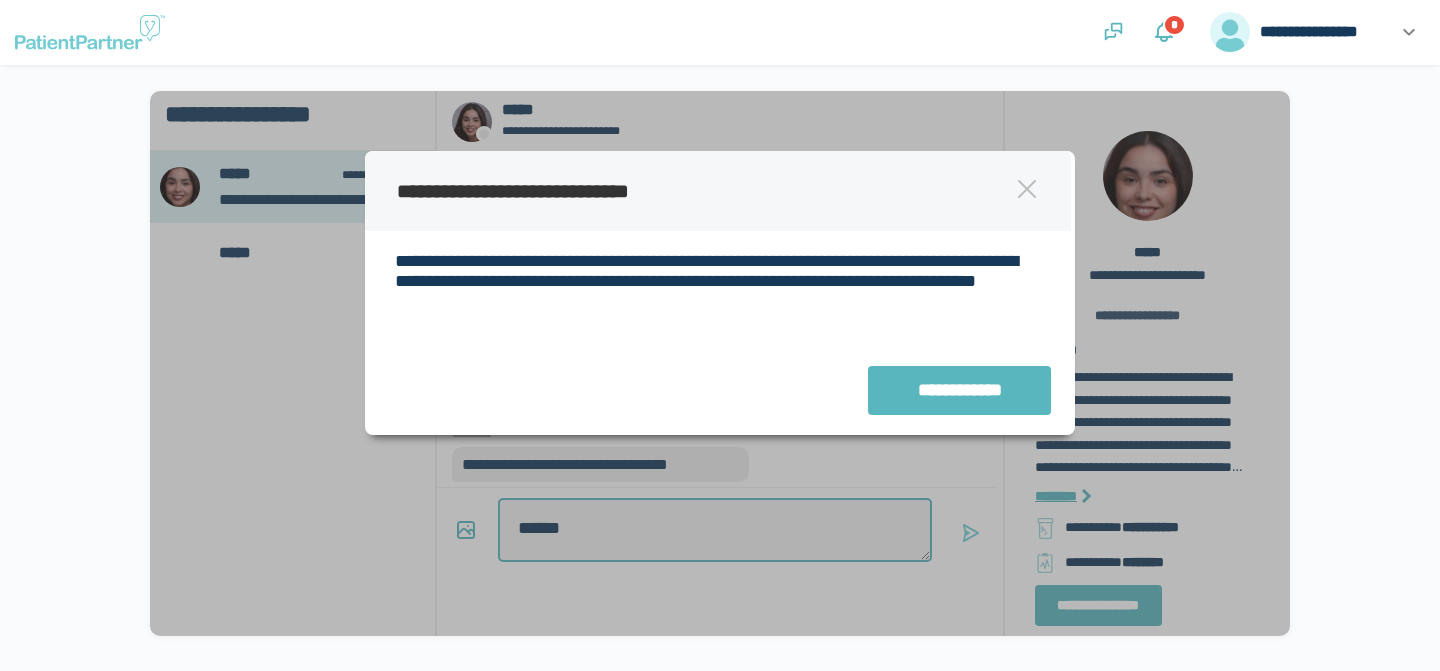 type on "*" 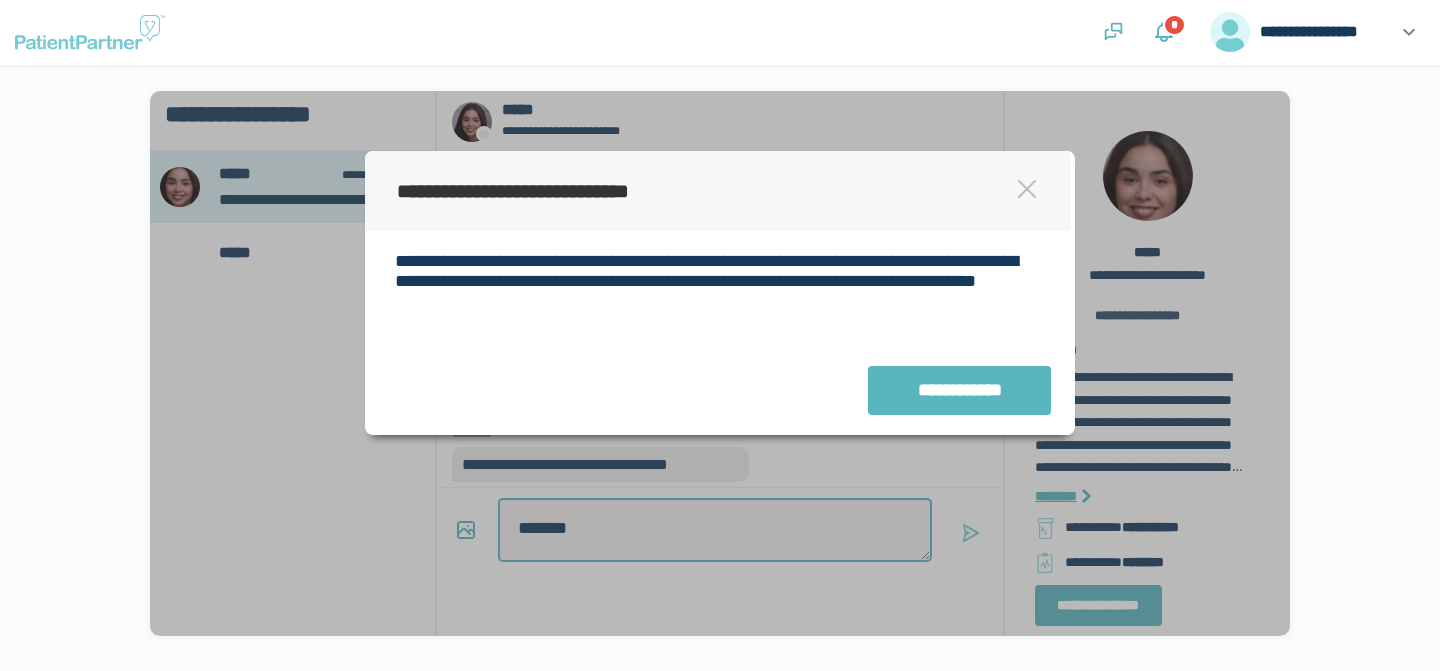 type on "*" 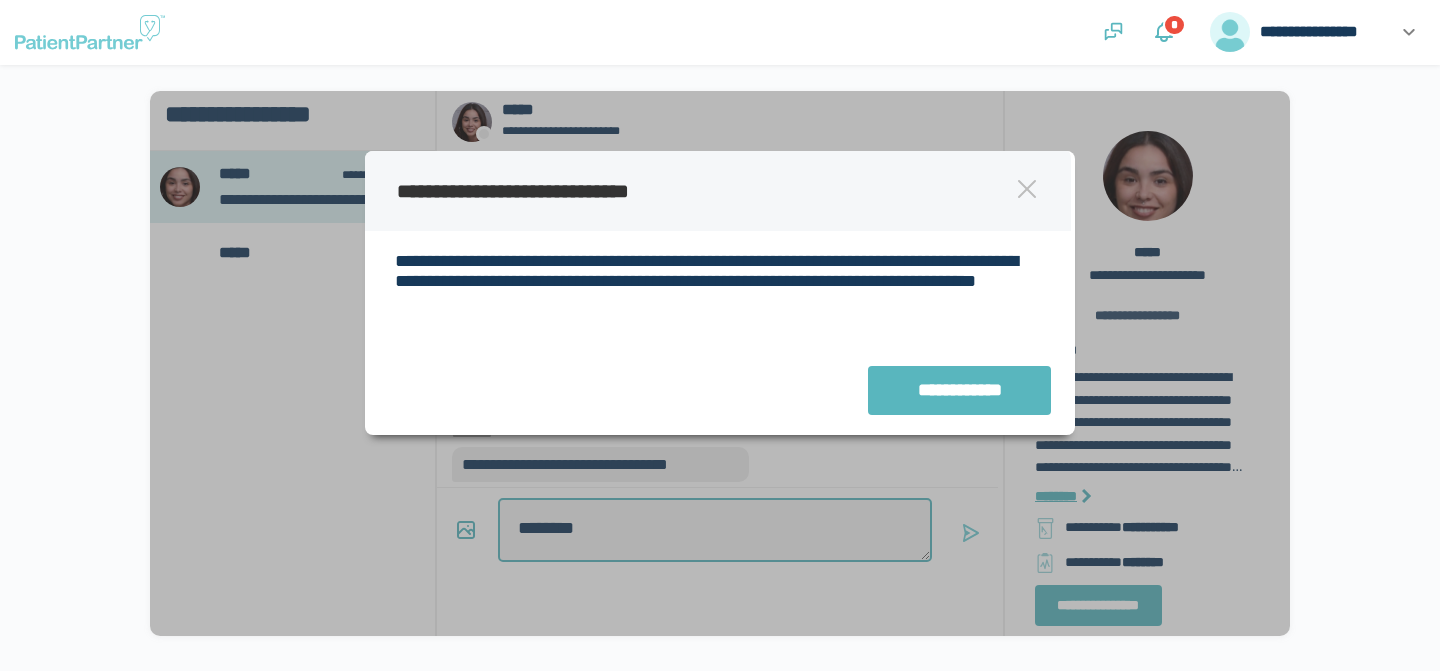 type on "*********" 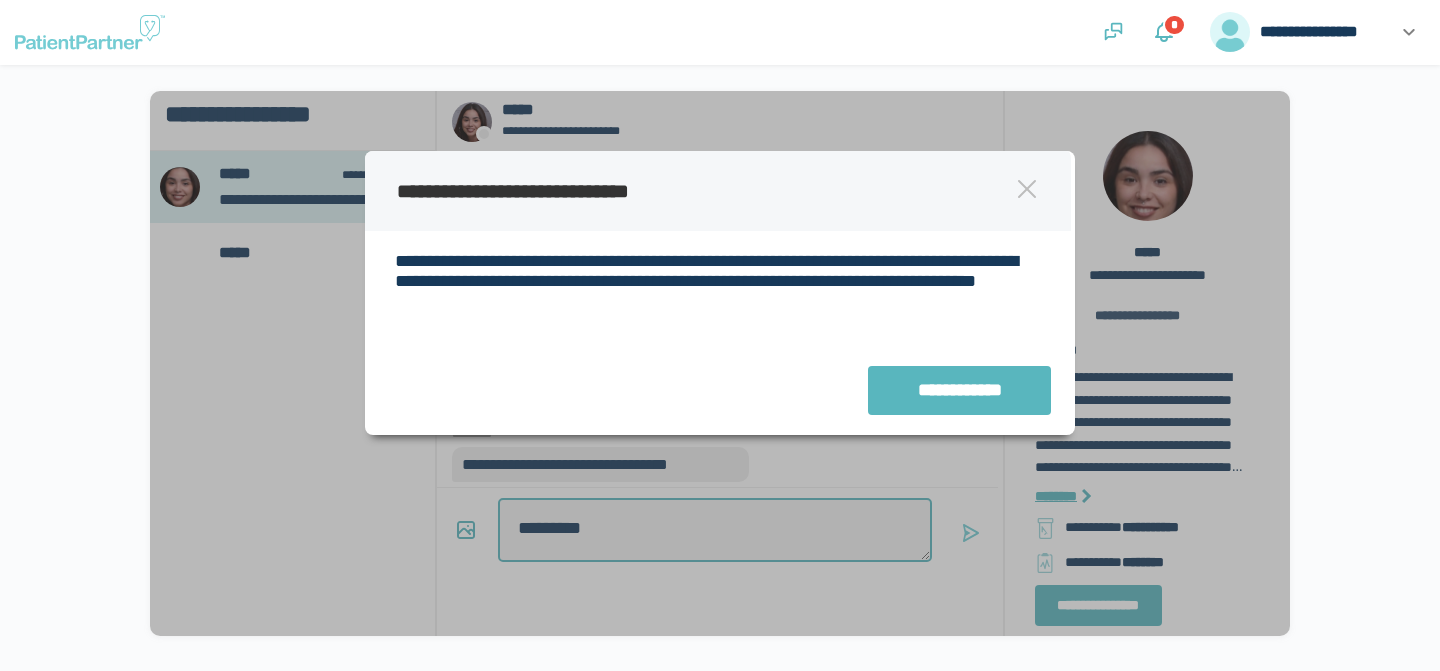 type on "*" 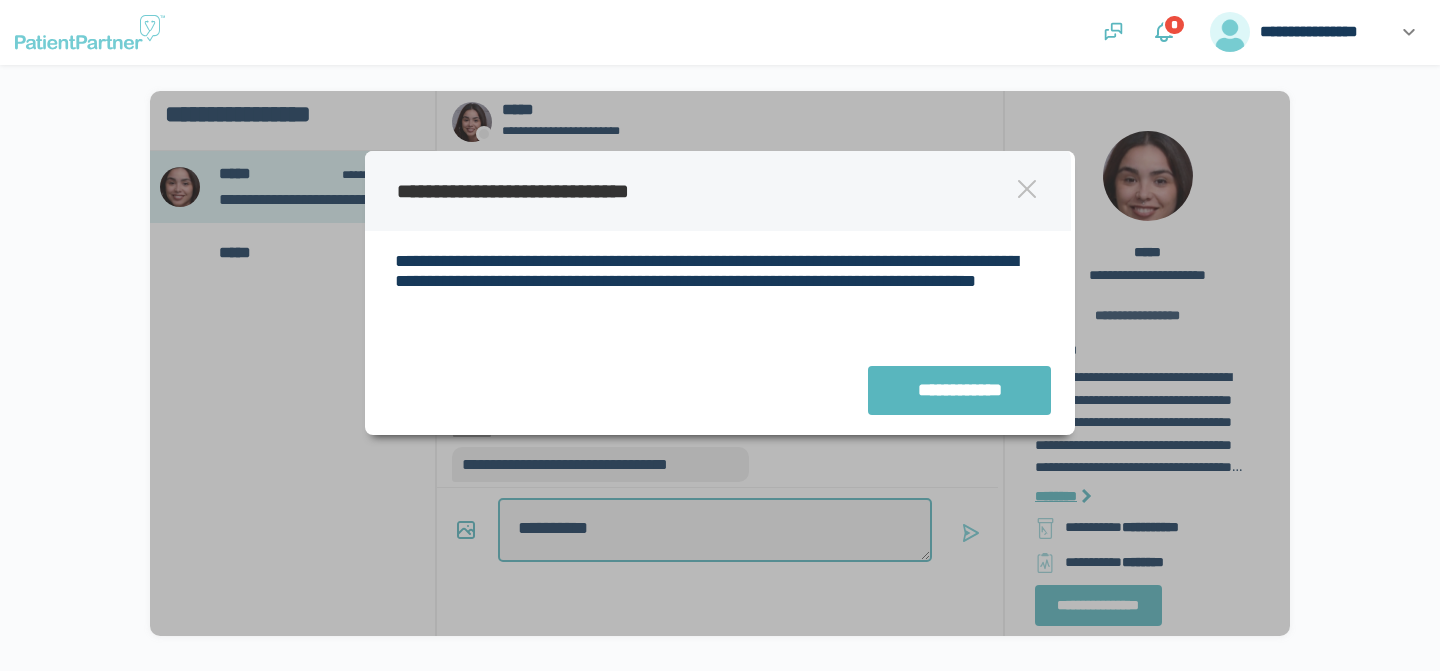type on "*" 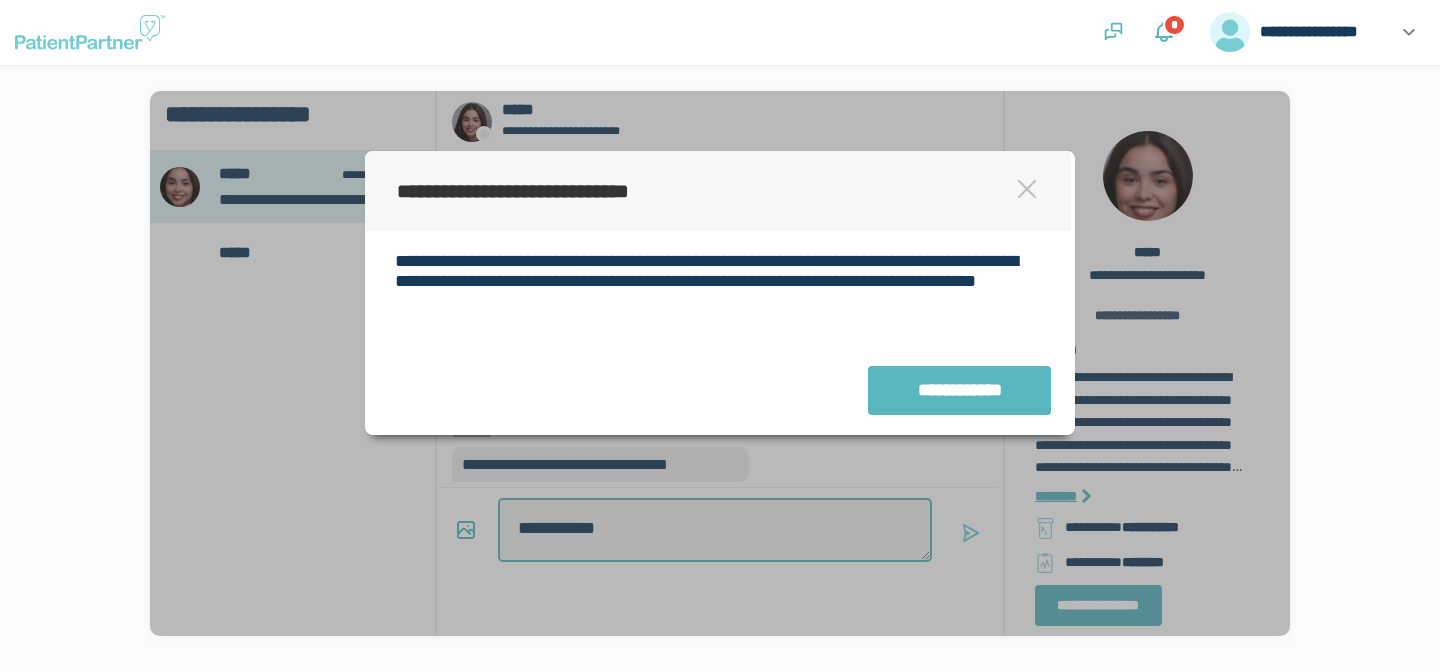 type on "**********" 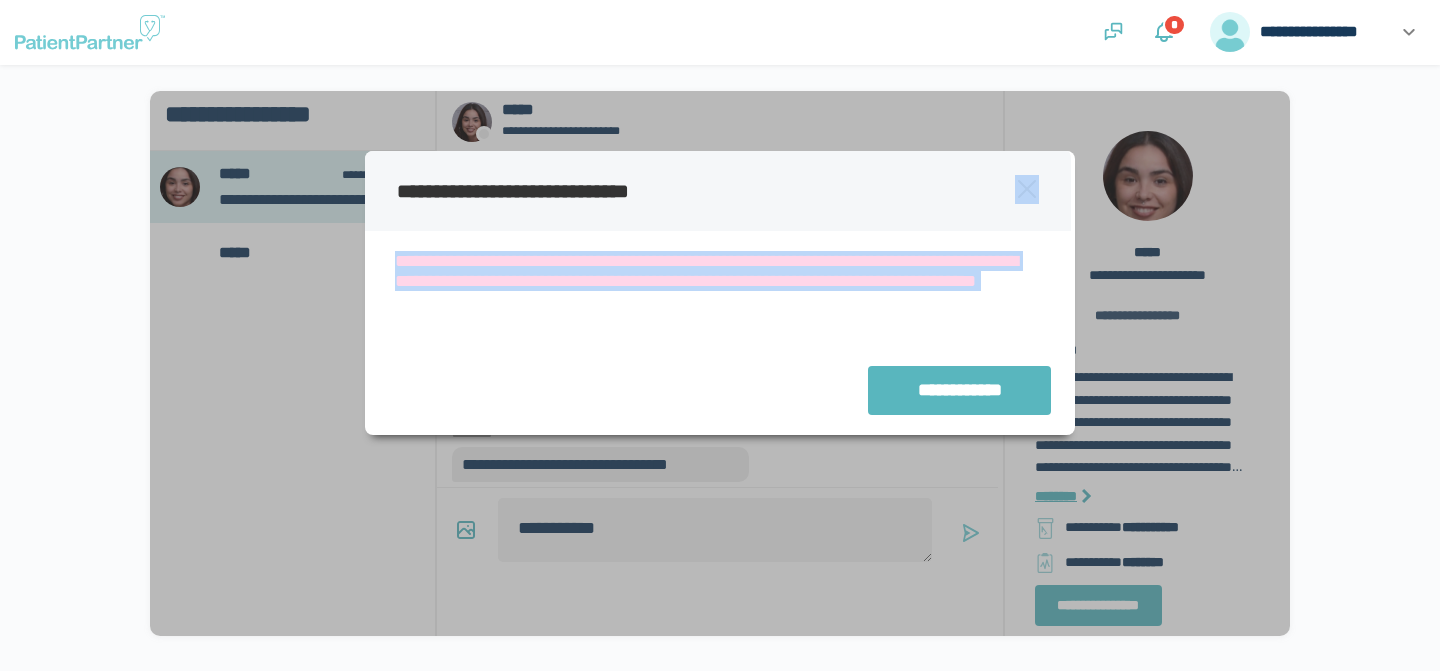drag, startPoint x: 736, startPoint y: 176, endPoint x: 437, endPoint y: 377, distance: 360.28046 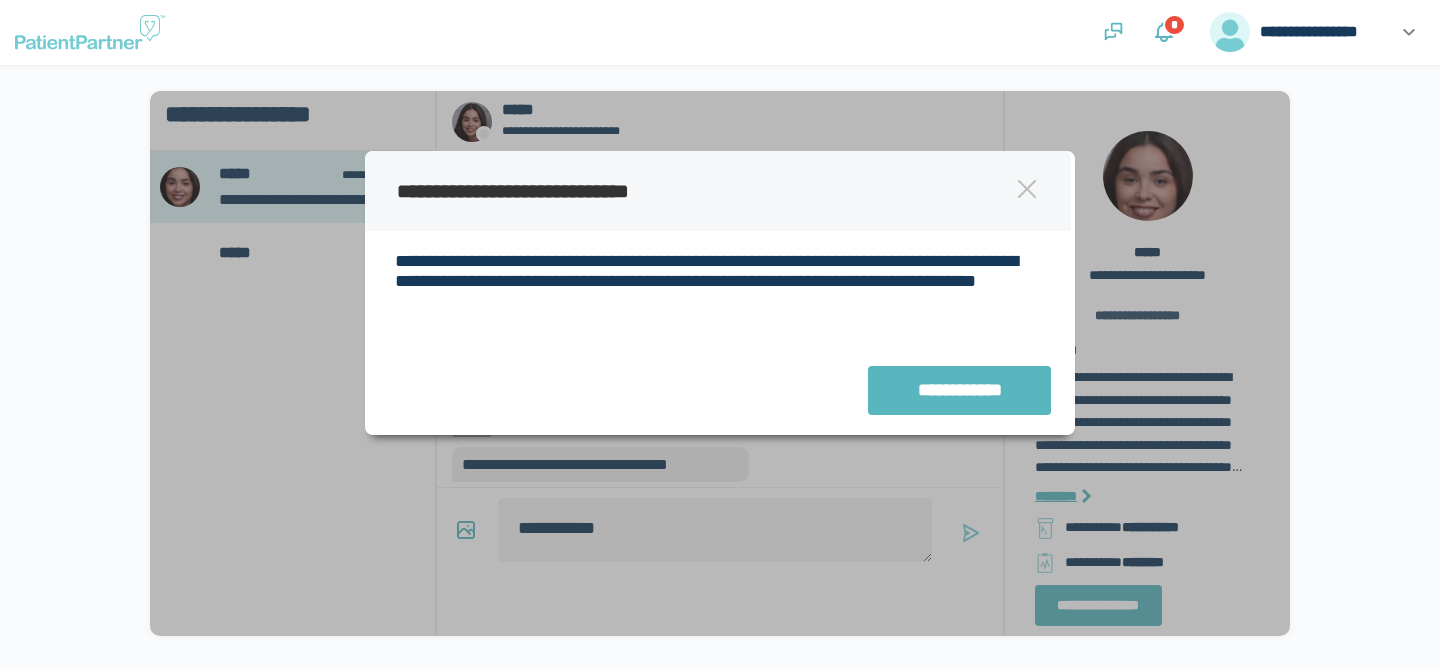 click on "**********" at bounding box center [538, 191] 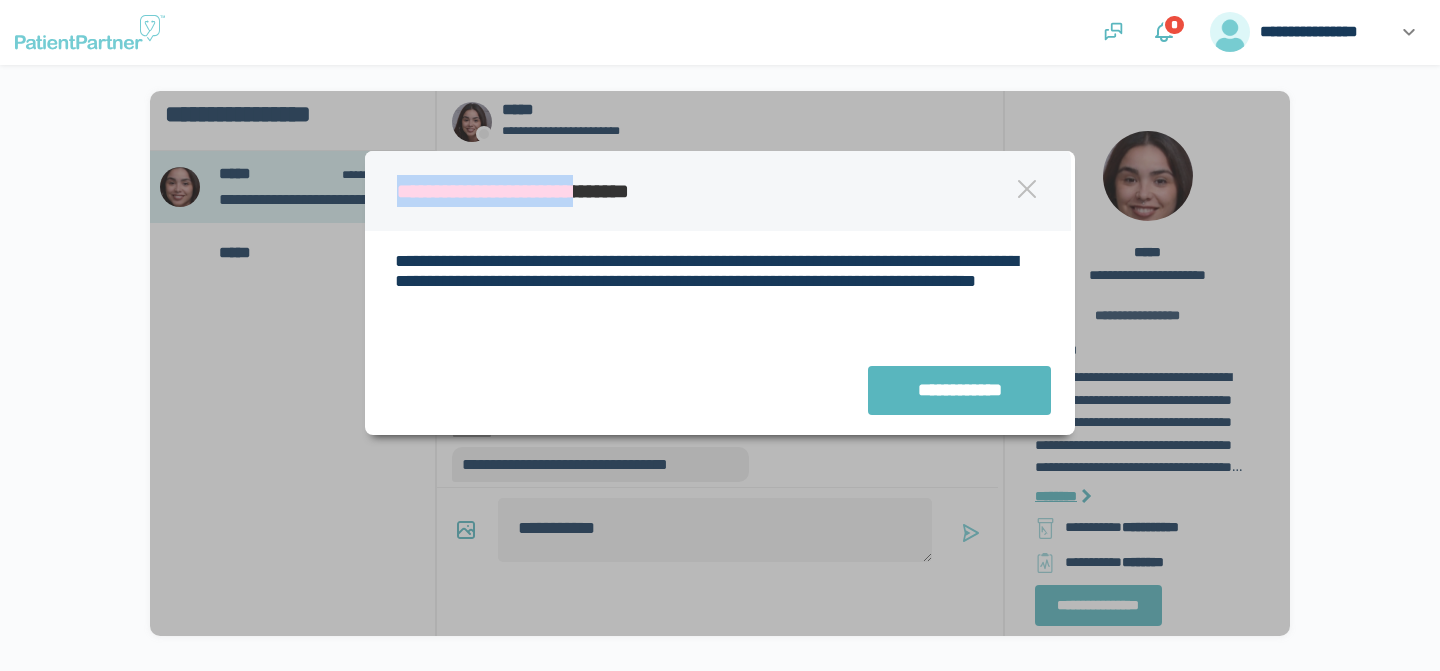 drag, startPoint x: 494, startPoint y: 187, endPoint x: 531, endPoint y: 105, distance: 89.961105 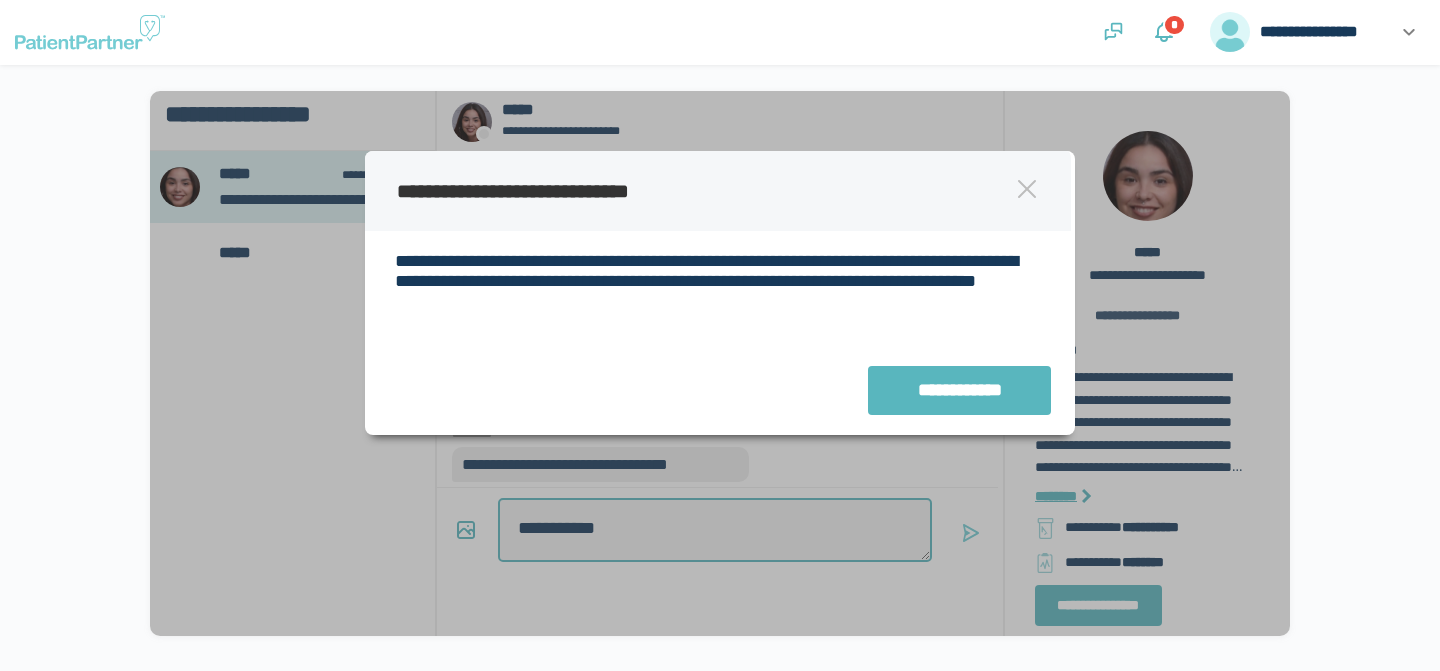 type on "*" 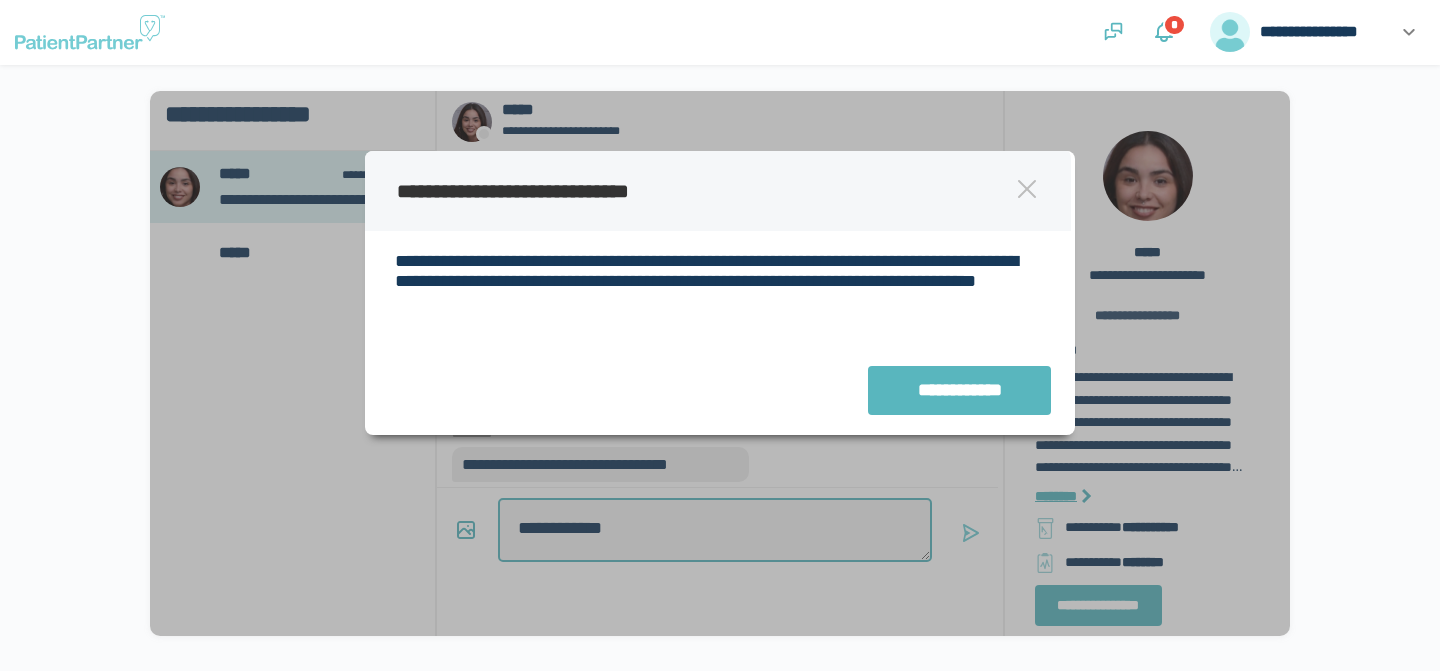 type on "*" 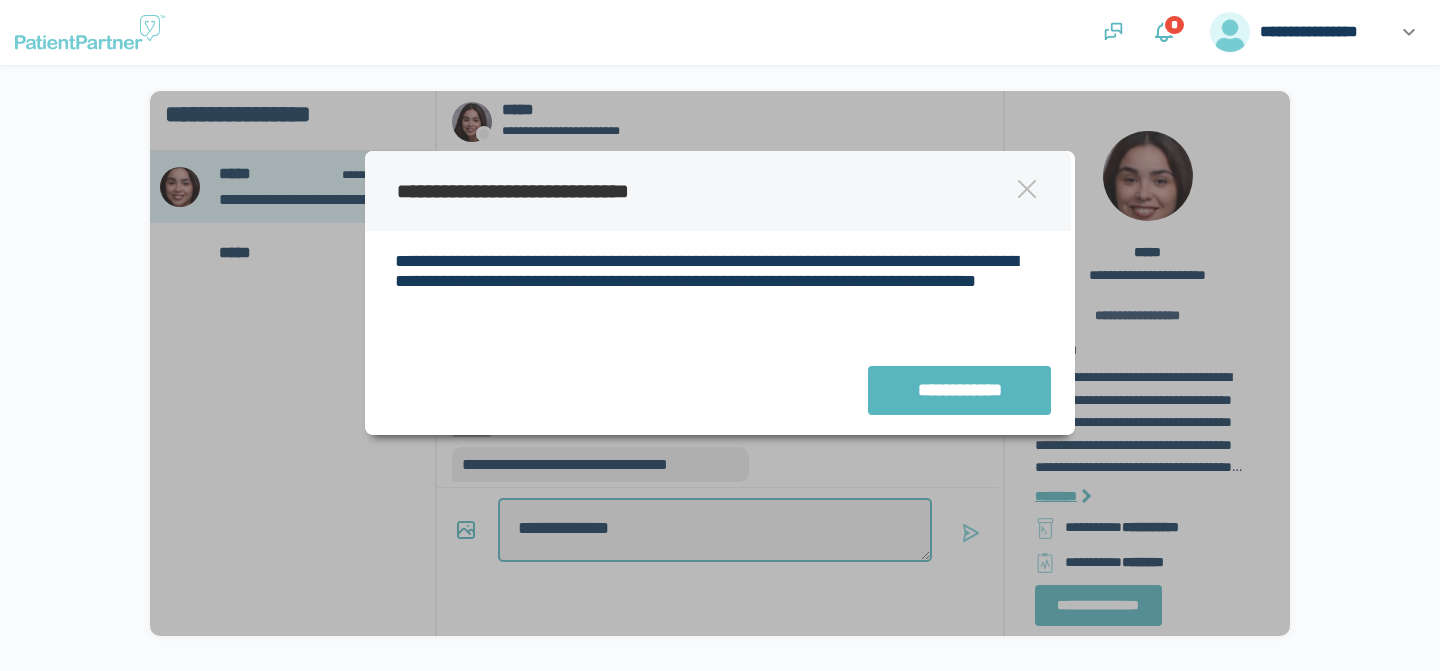 type on "*" 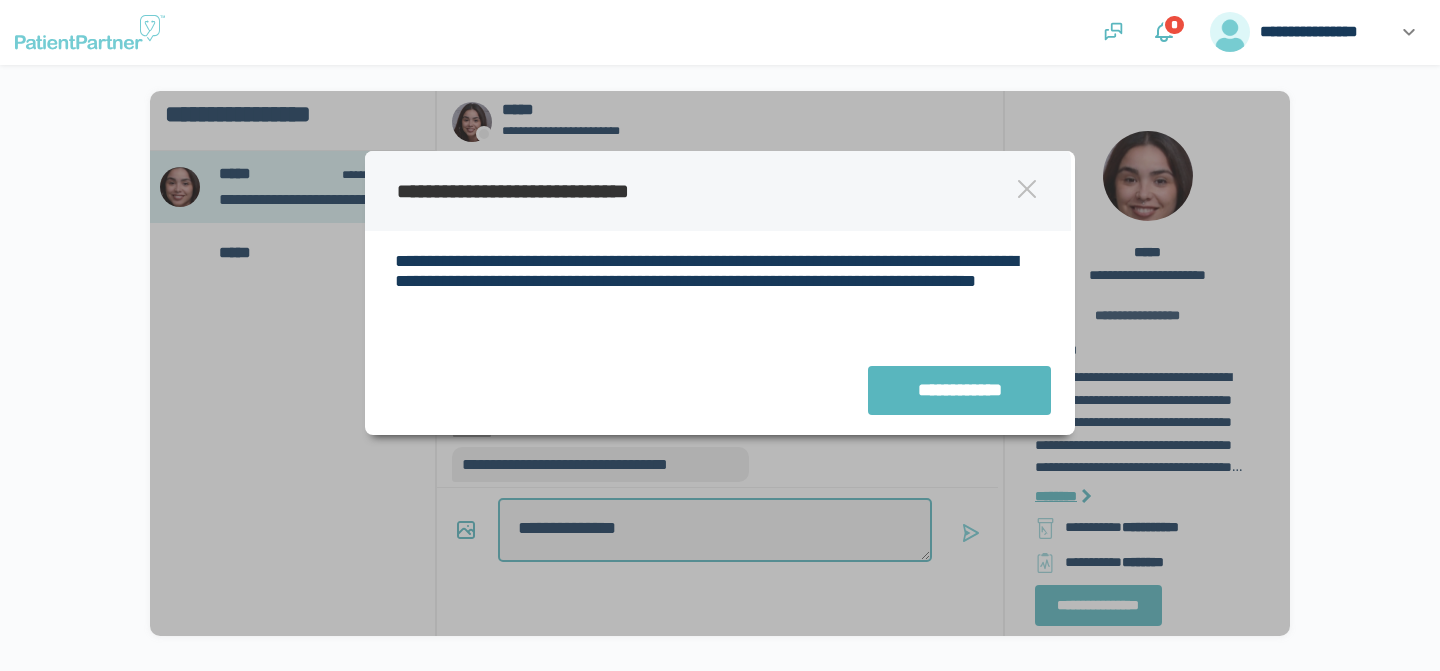 type on "*" 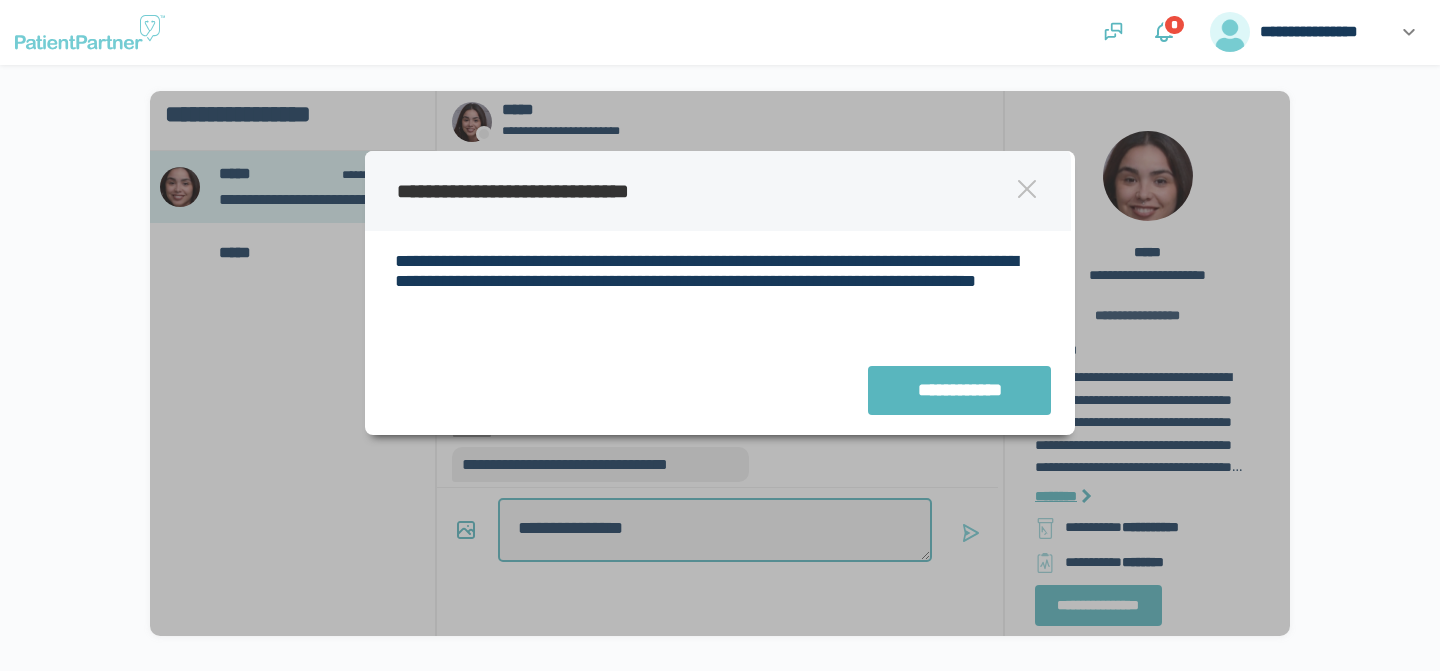 type on "*" 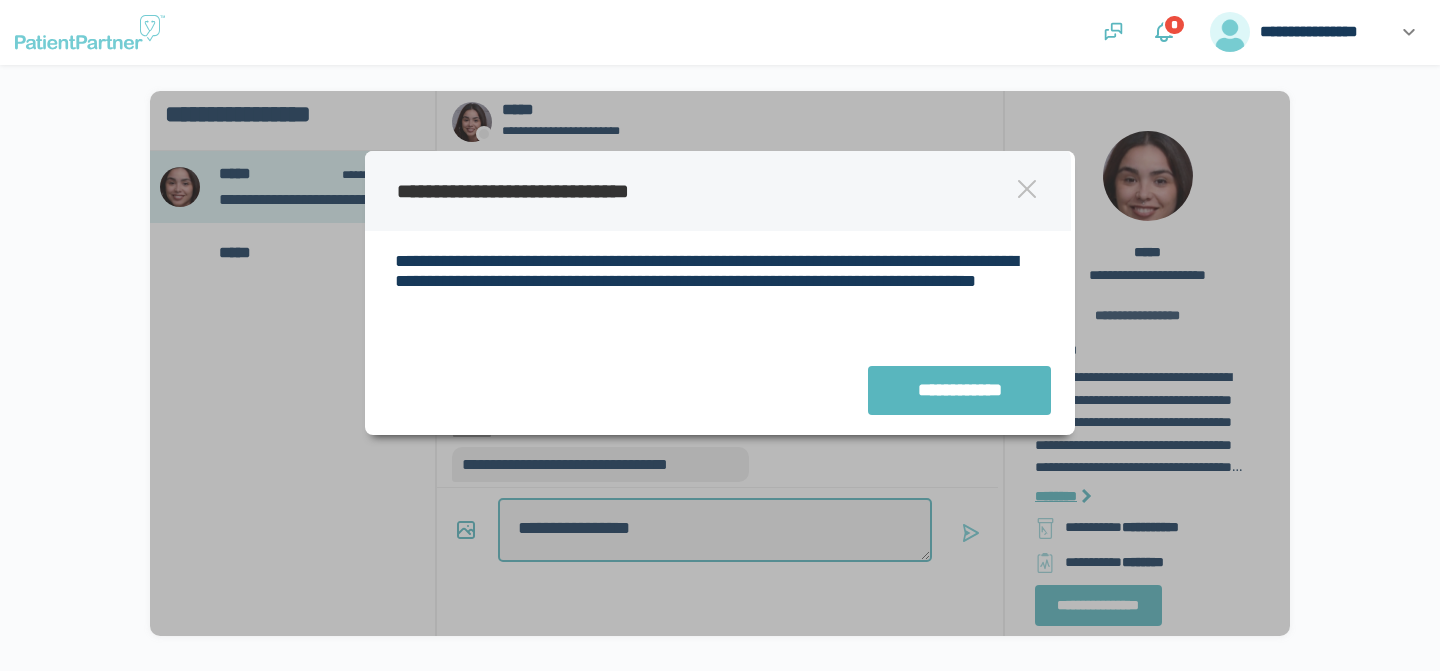 type on "*" 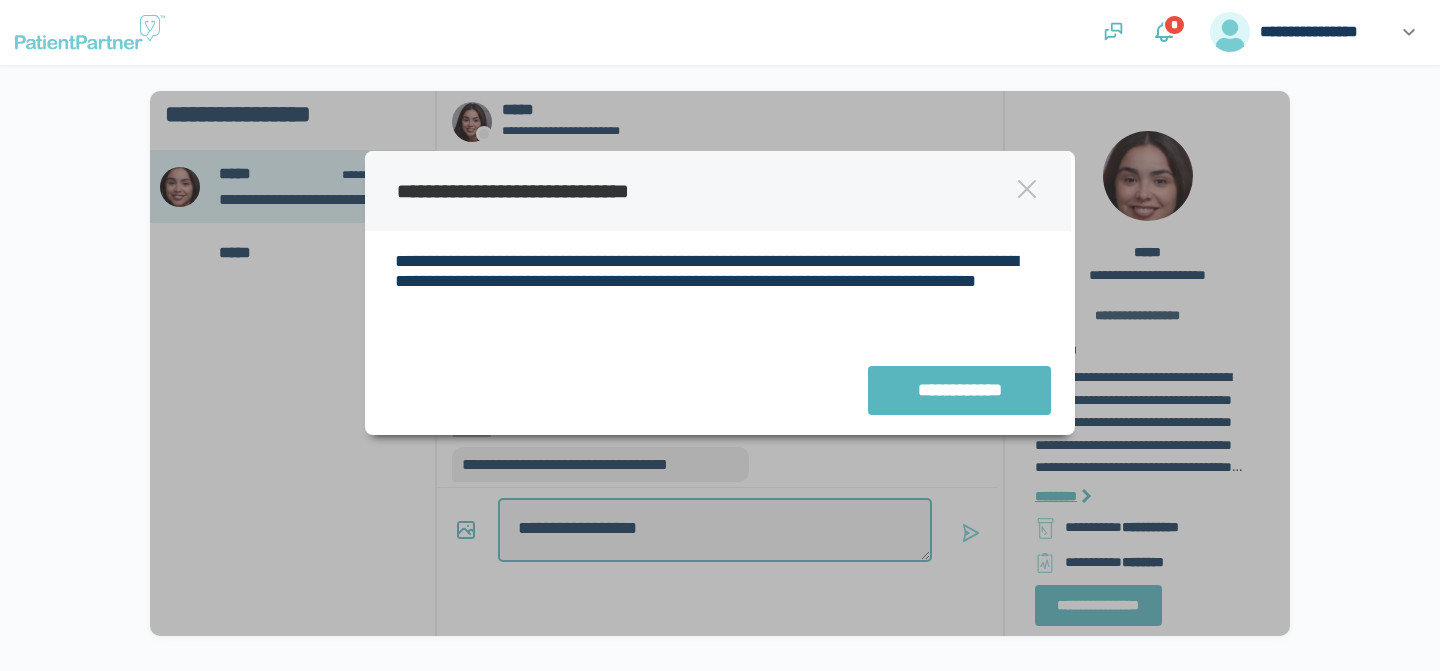 type on "*" 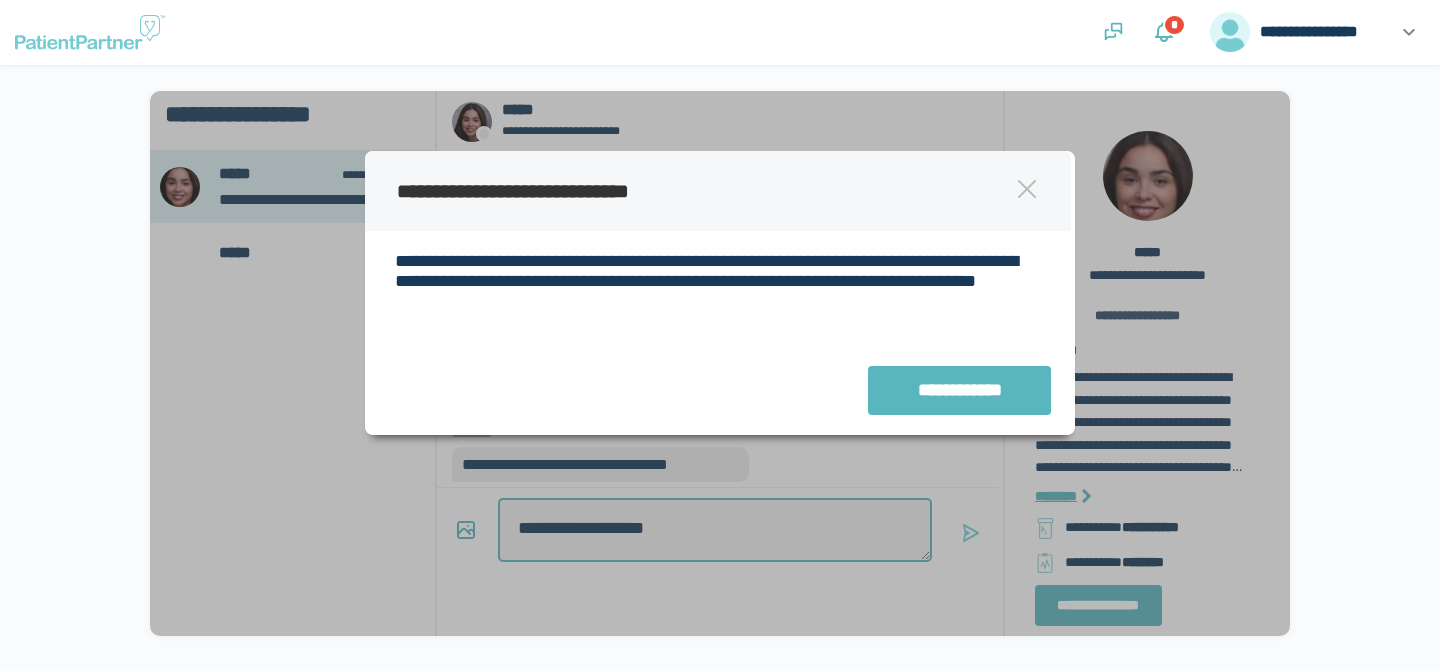 type on "*" 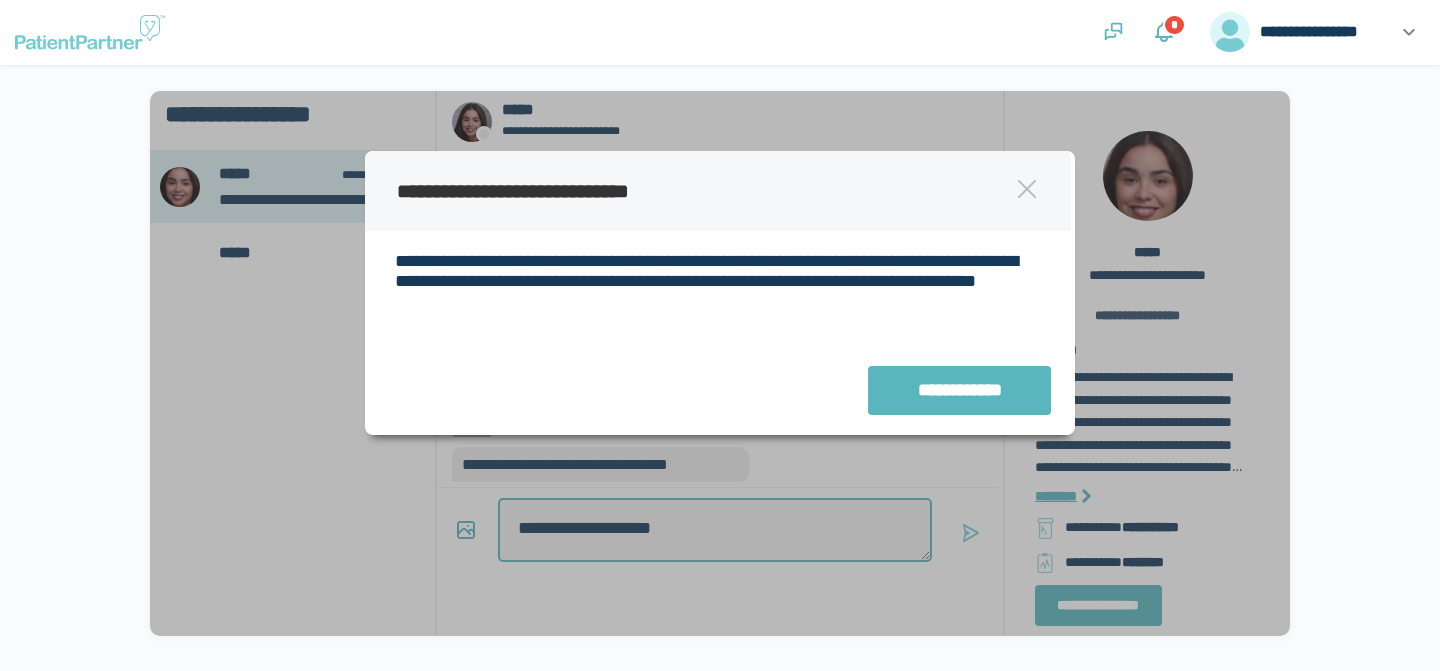 type on "*" 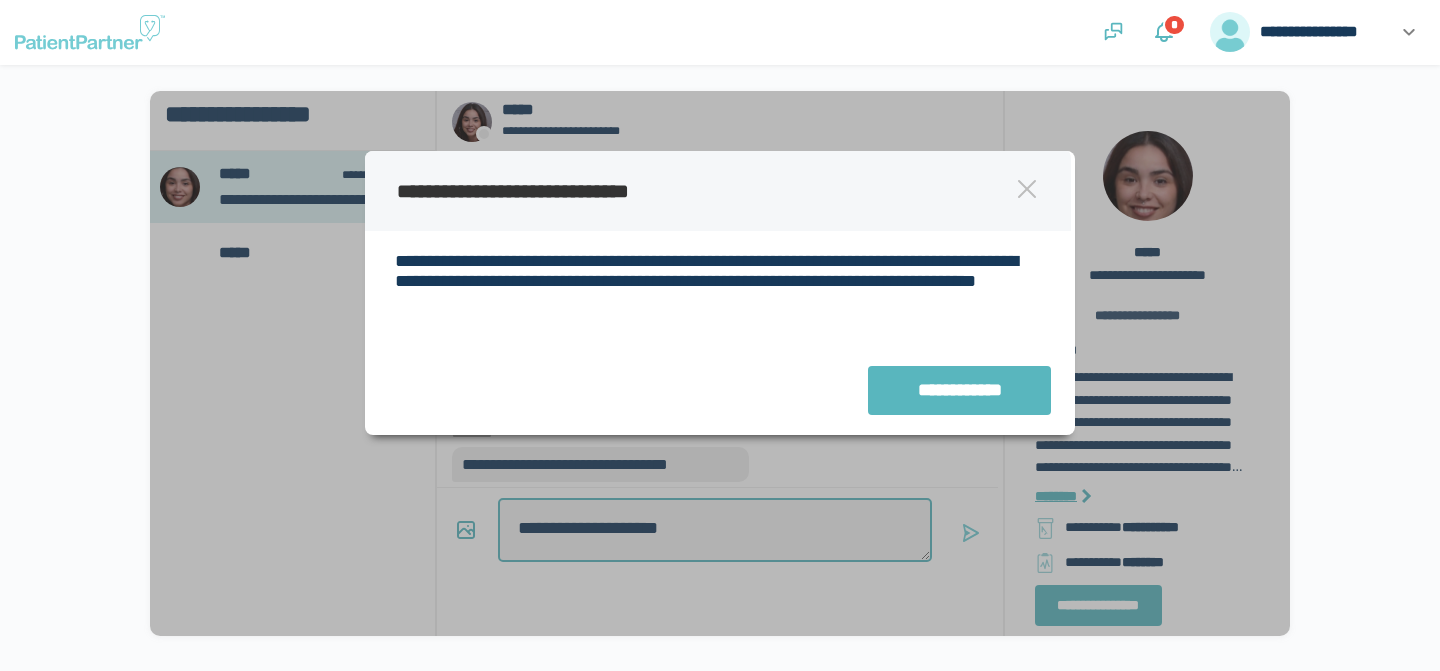 type on "*" 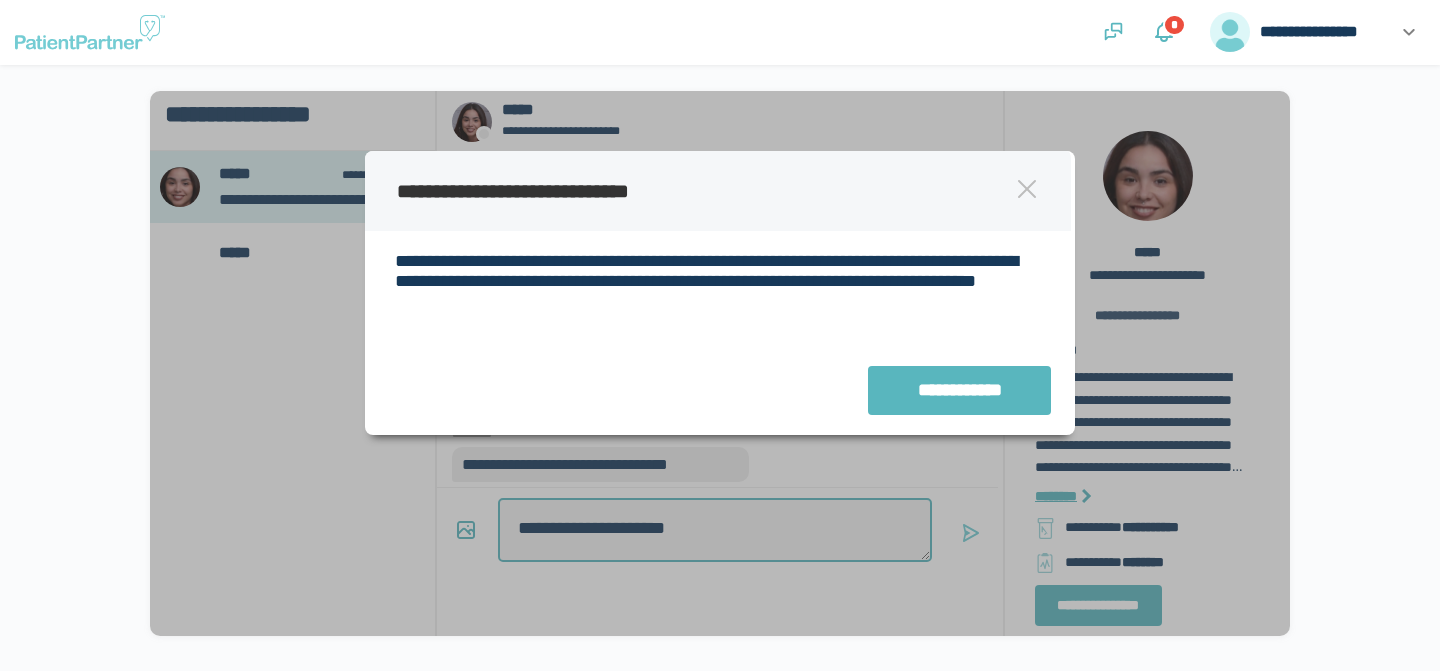 type on "*" 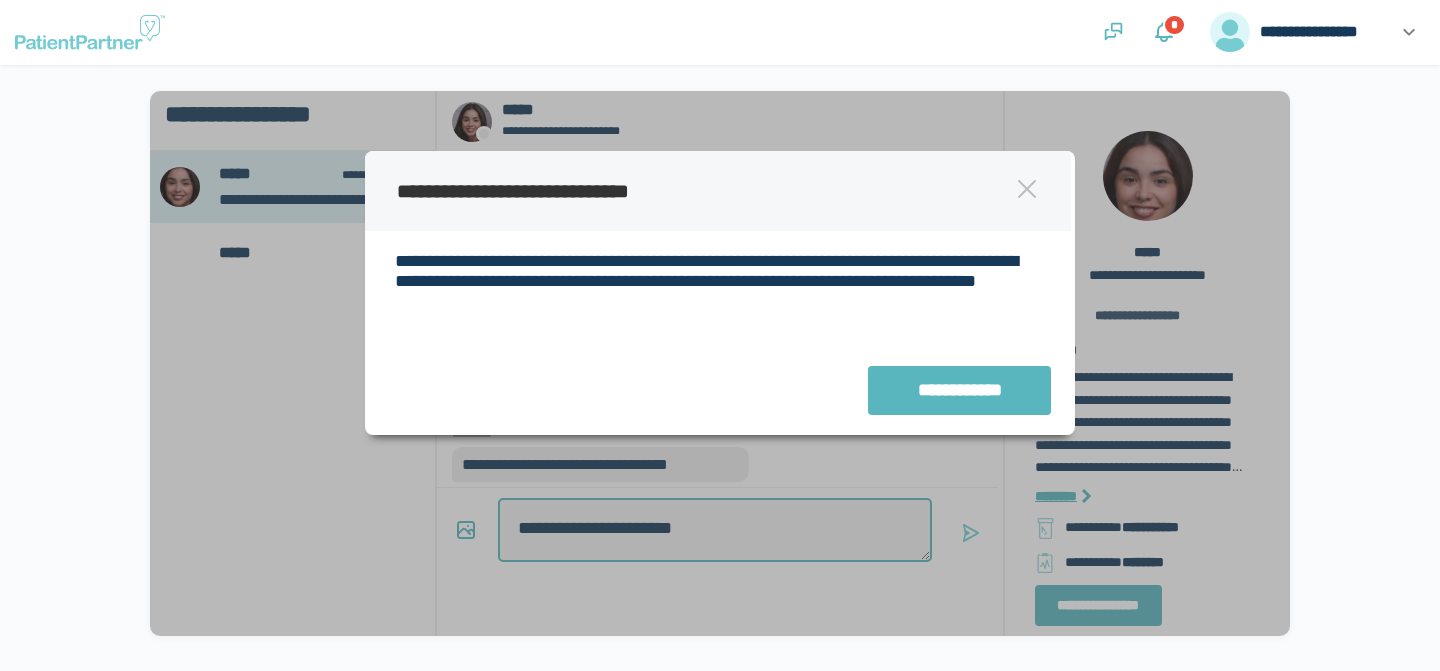 type on "*" 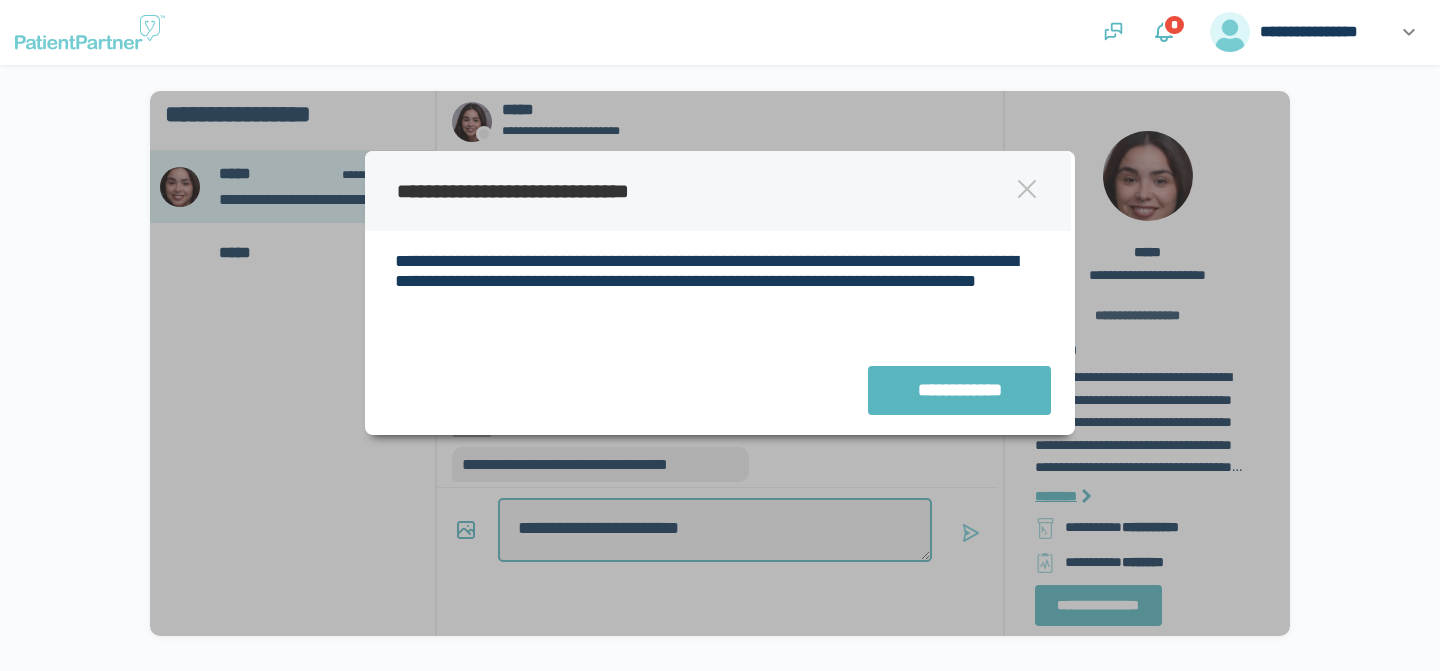 type on "*" 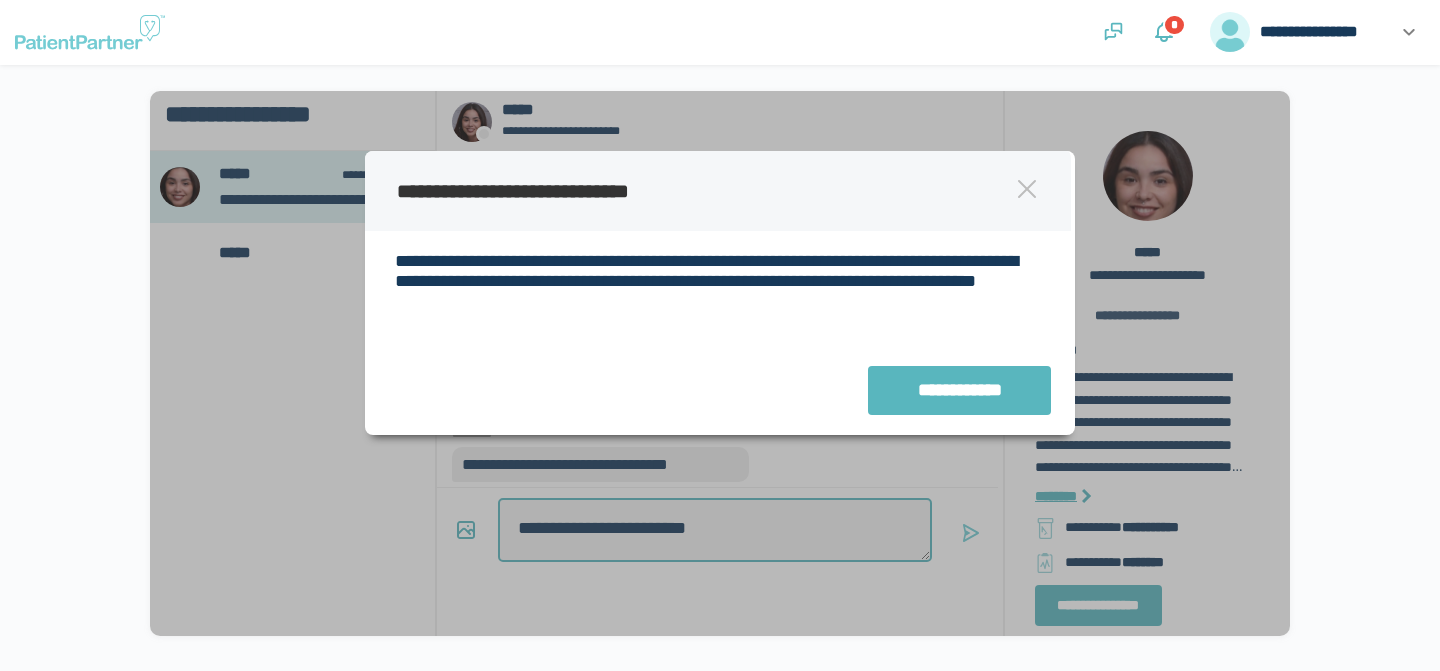 type on "*" 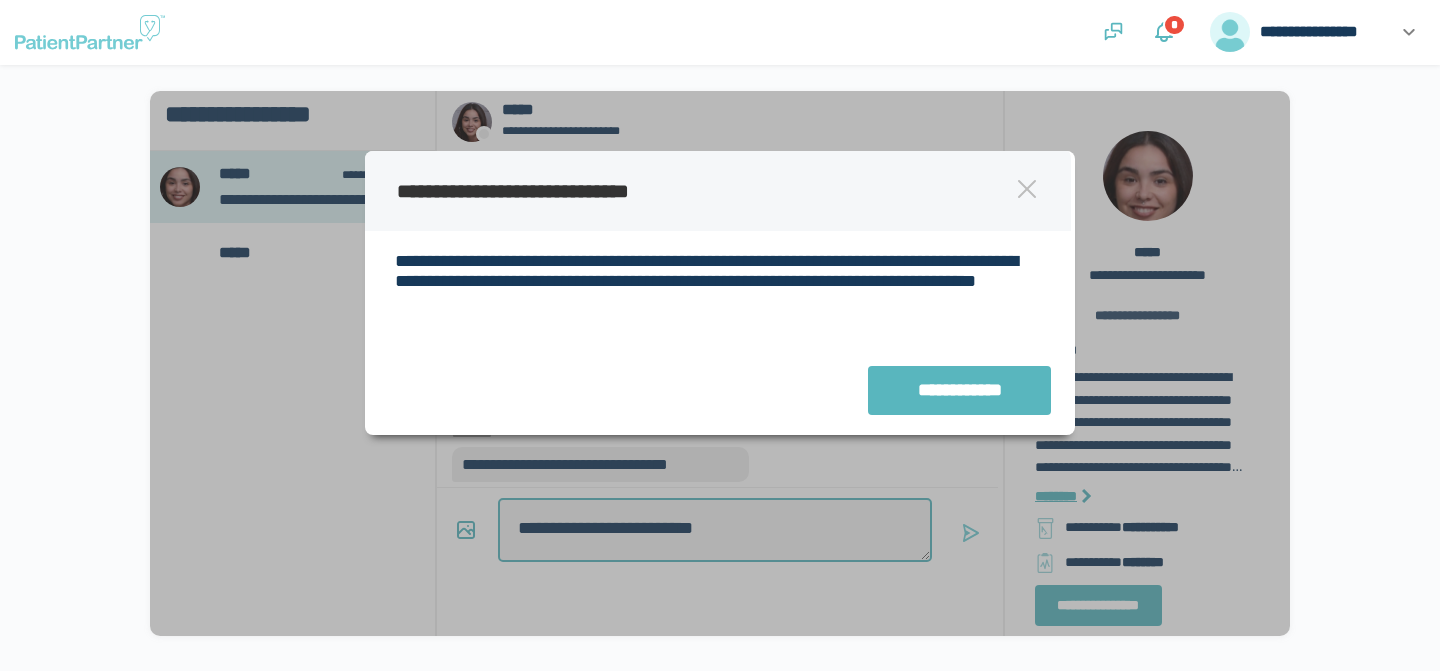 type on "*" 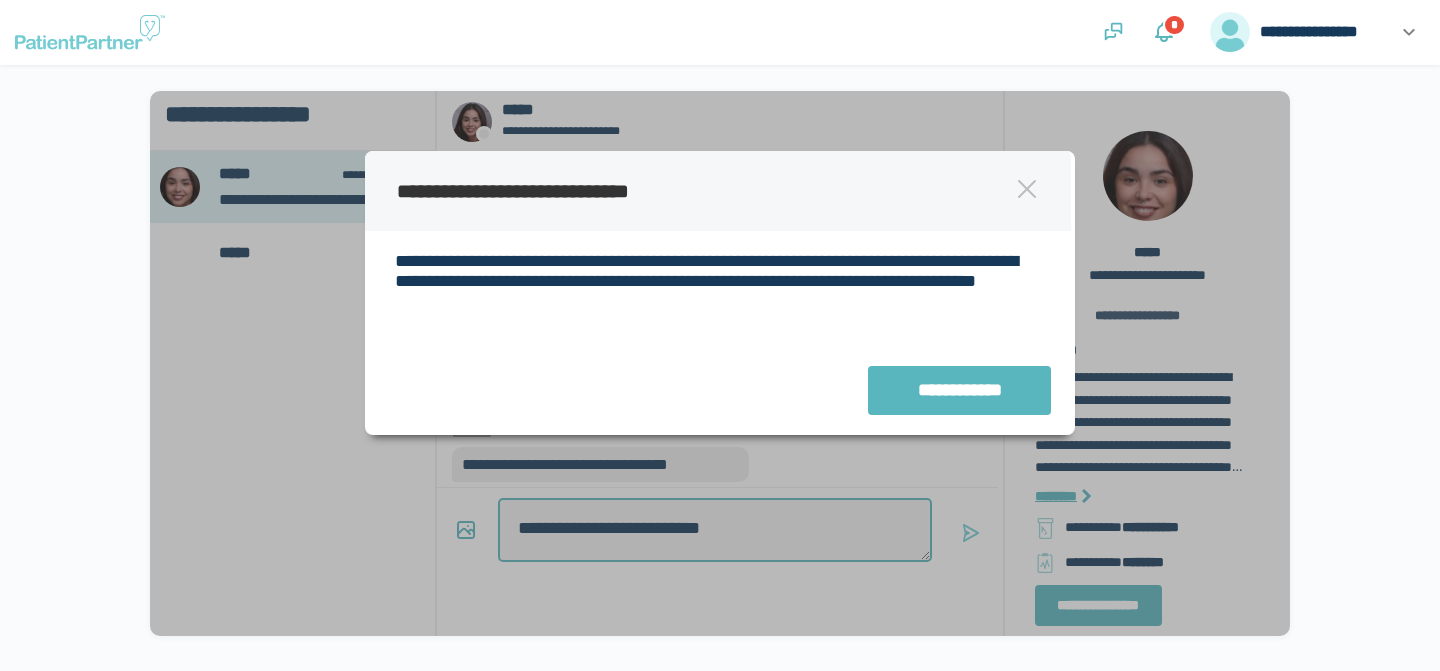 type on "**********" 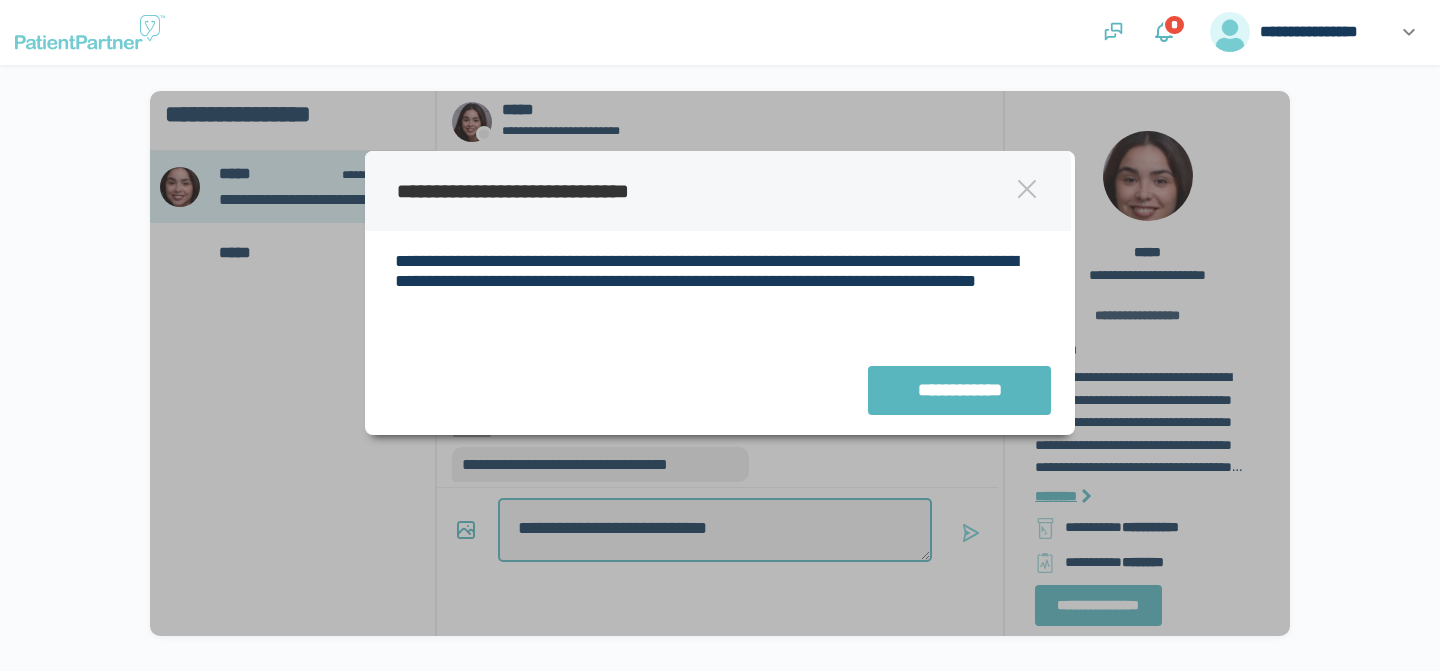 type on "*" 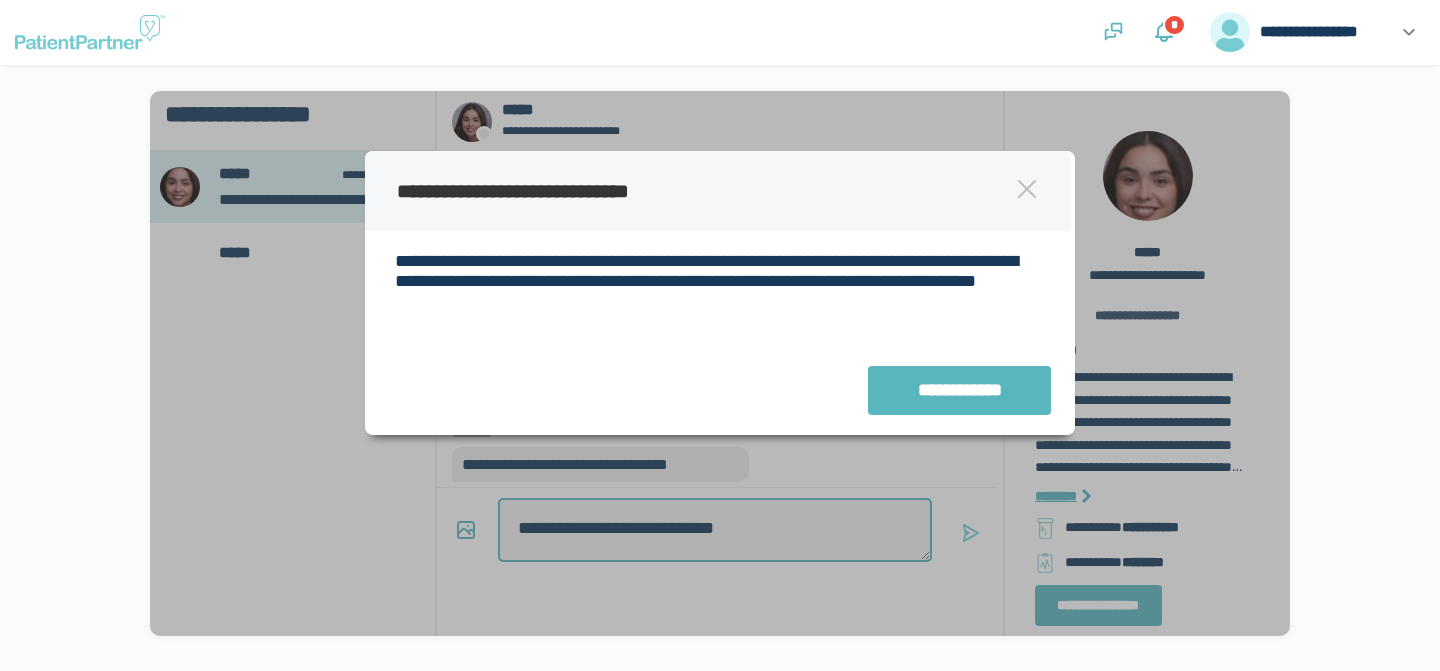 type on "*" 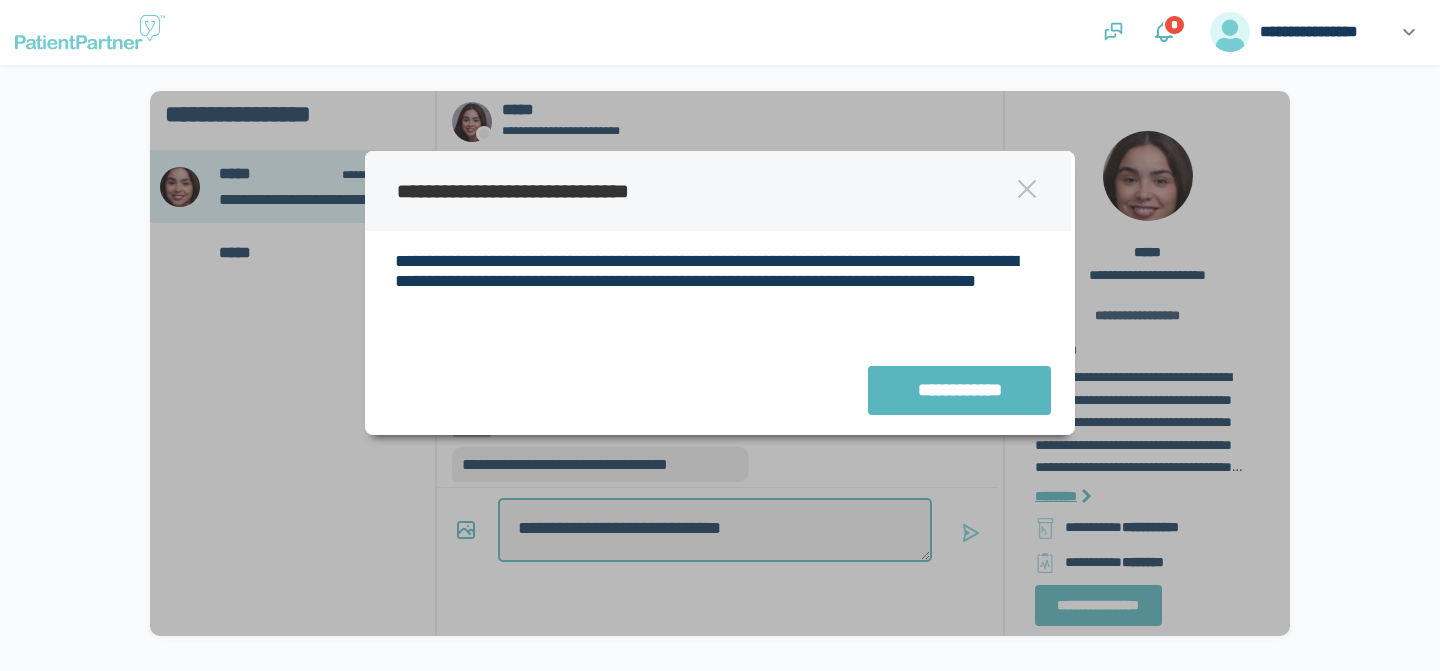 type on "*" 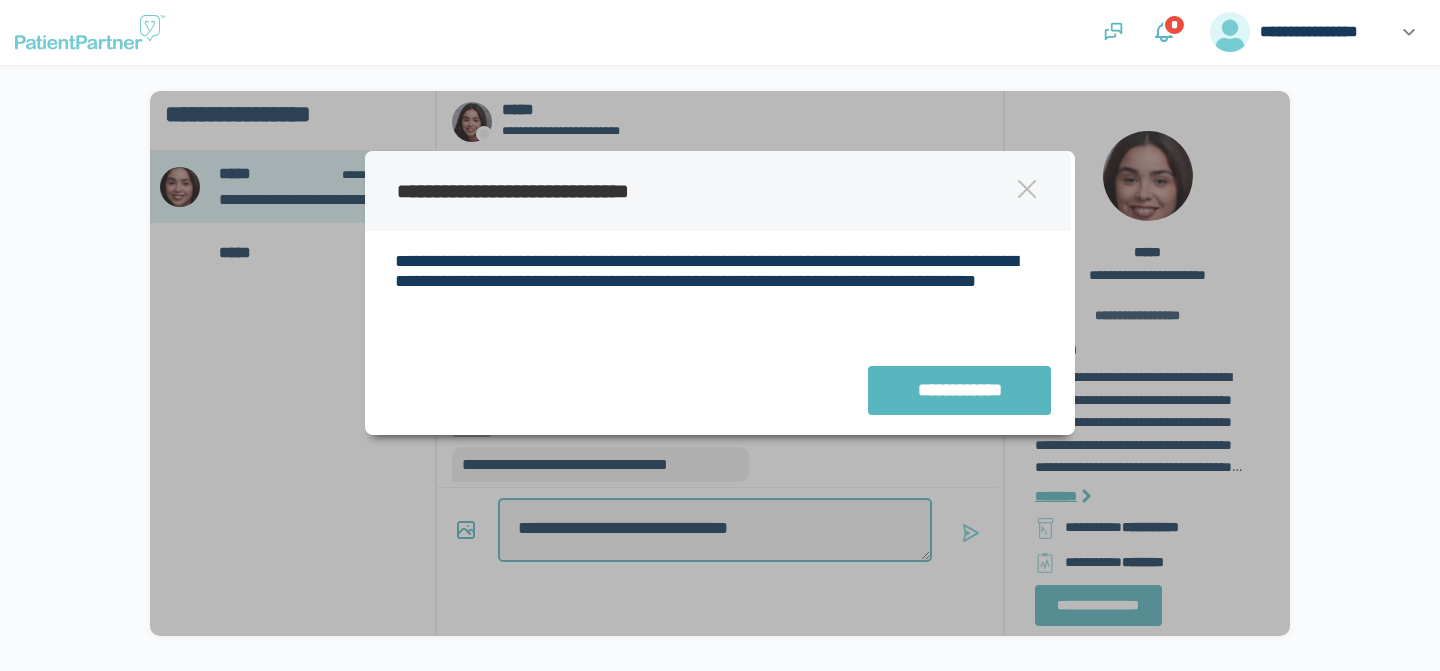 type on "*" 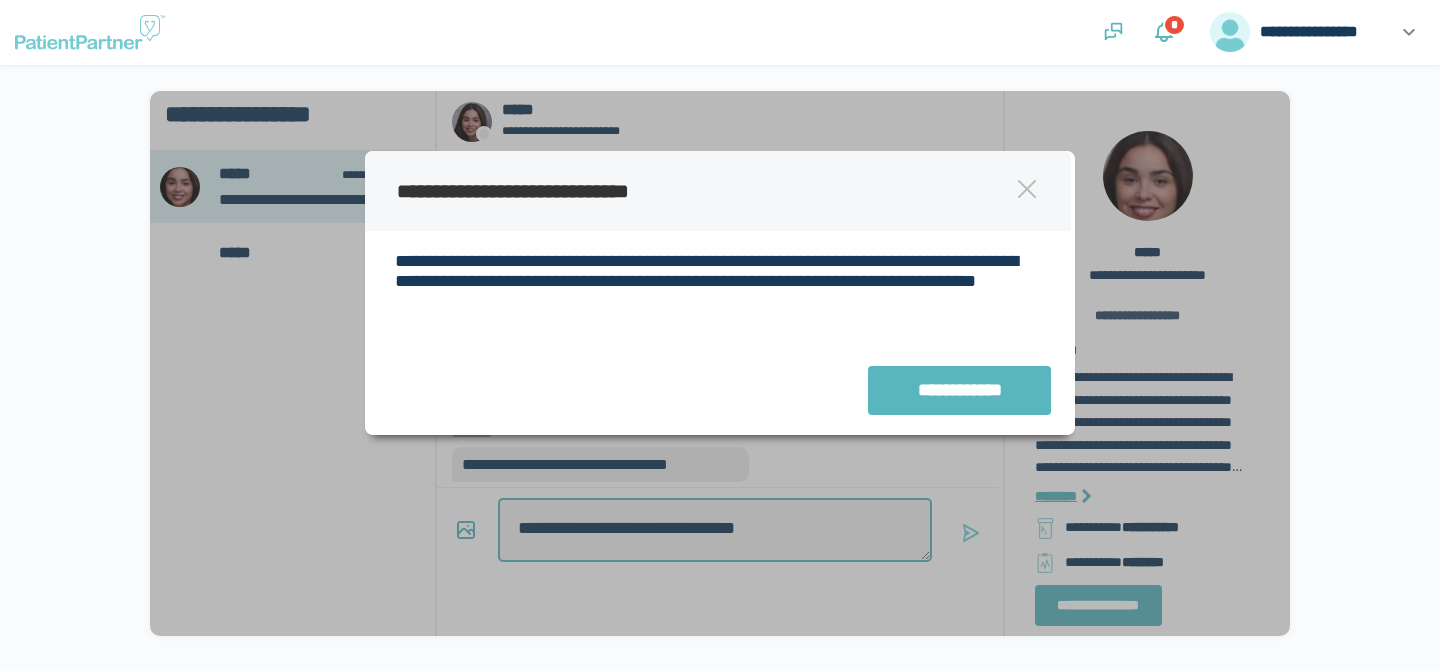 type on "*" 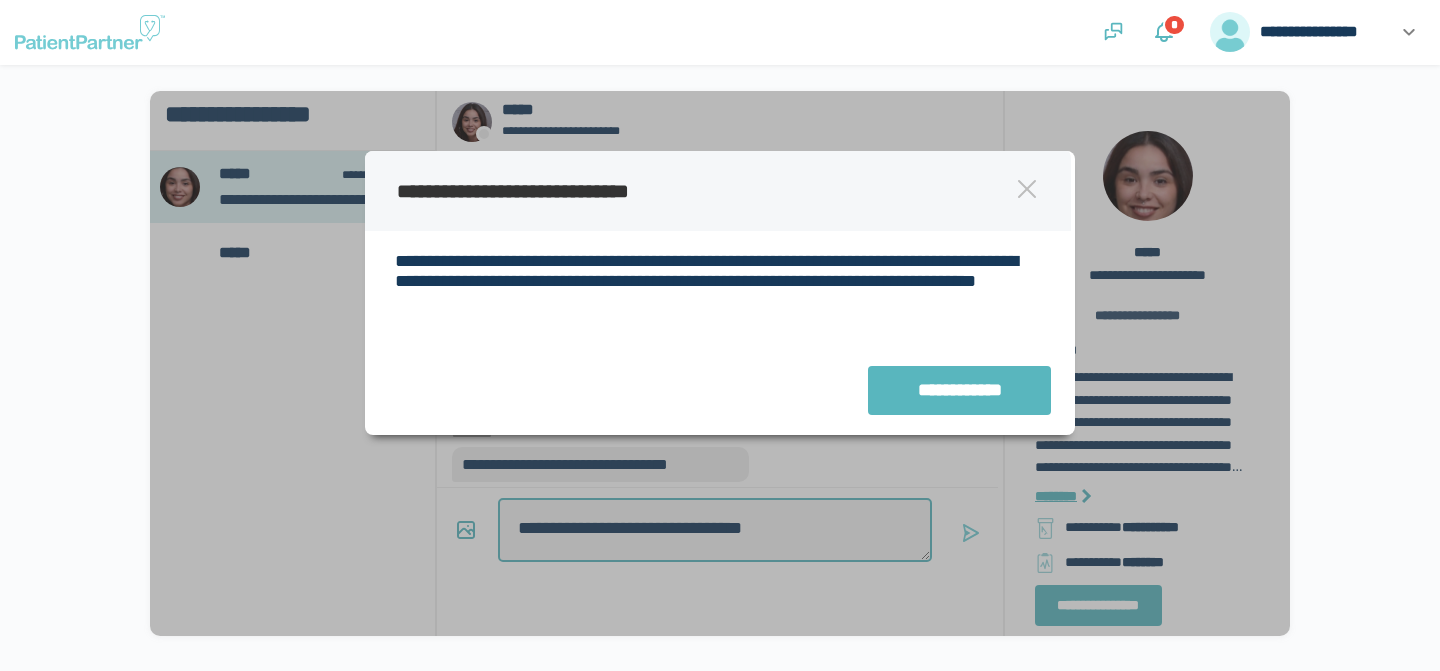 type on "*" 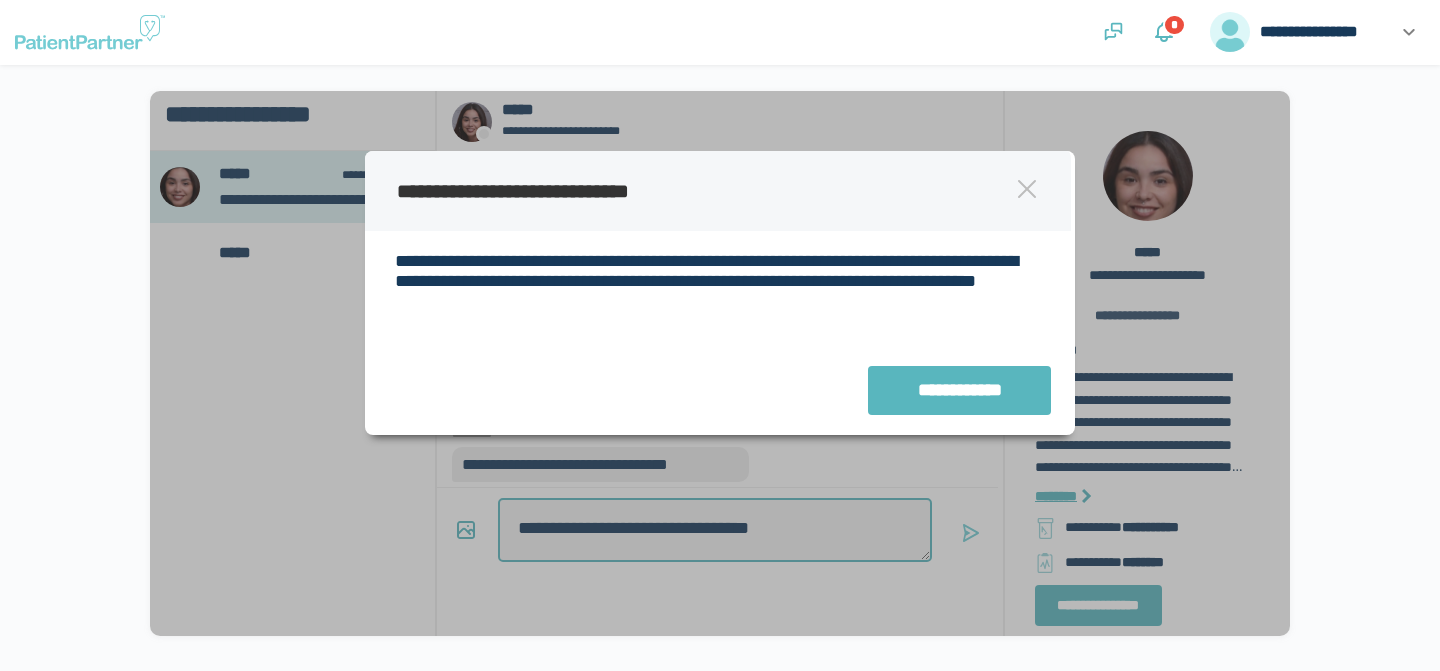 type on "*" 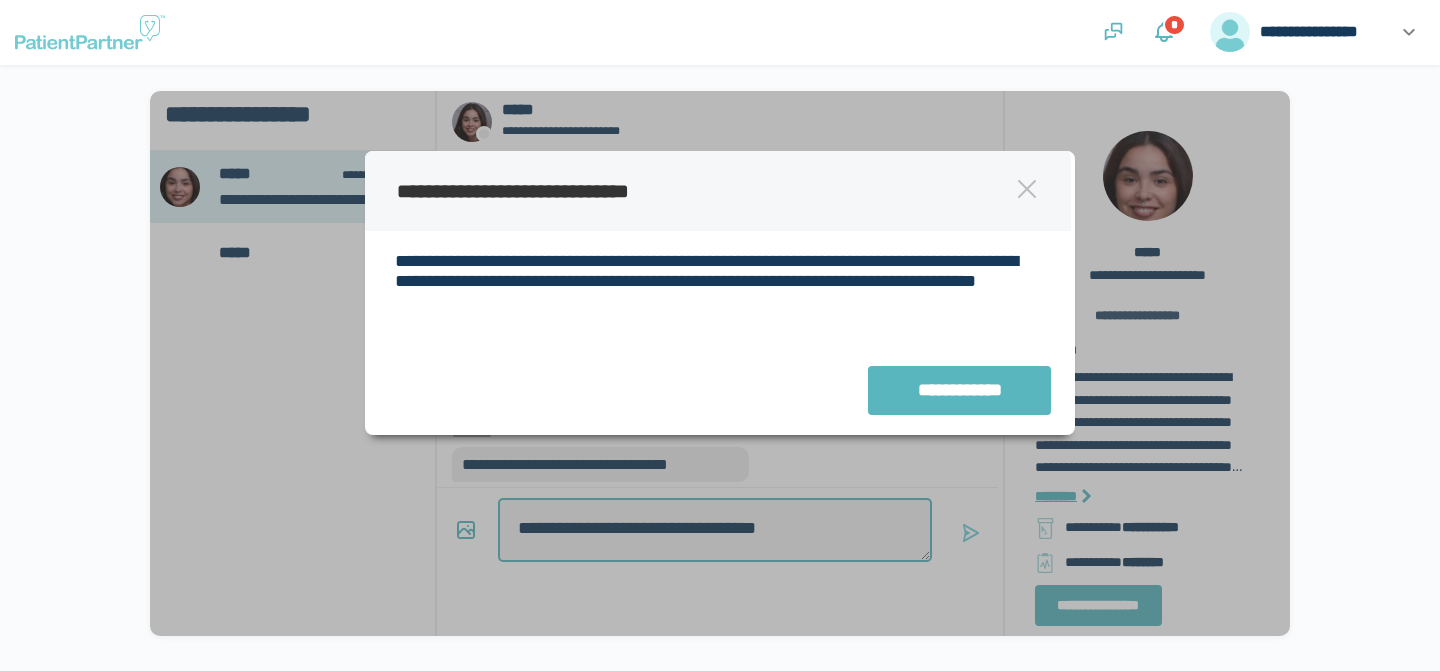 type on "*" 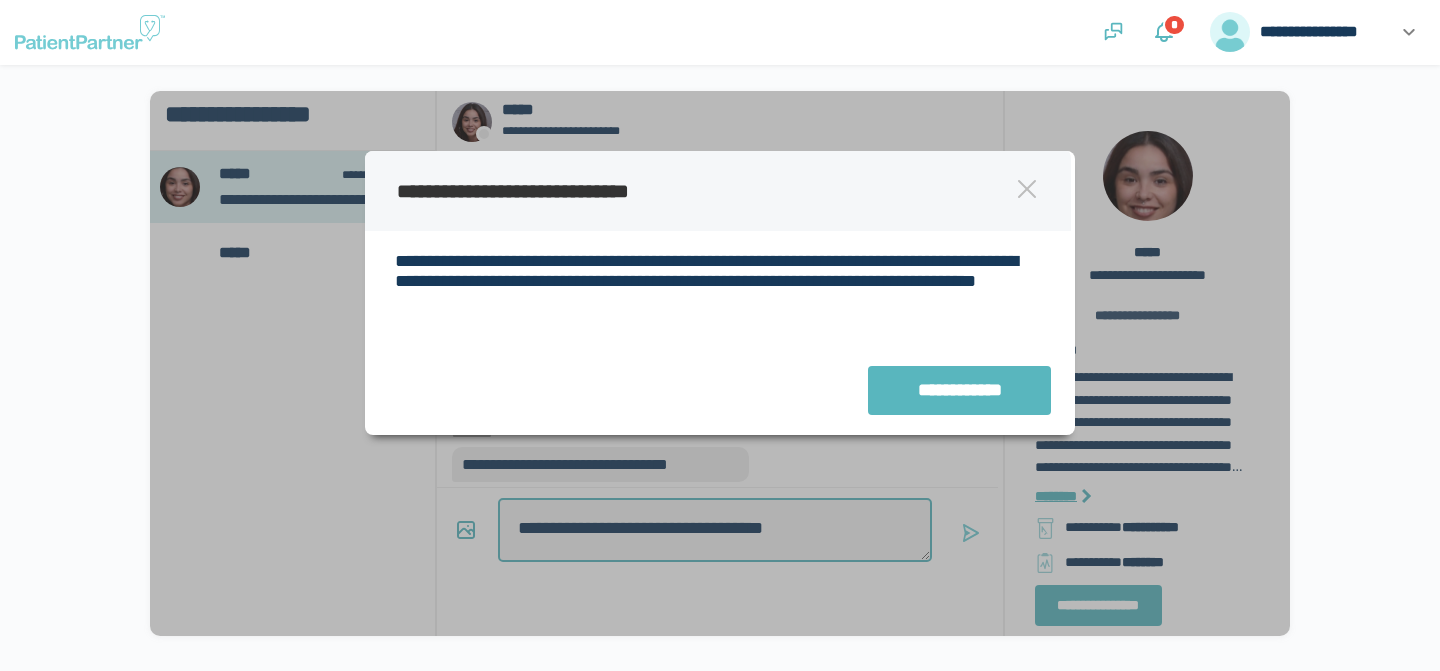 type on "*" 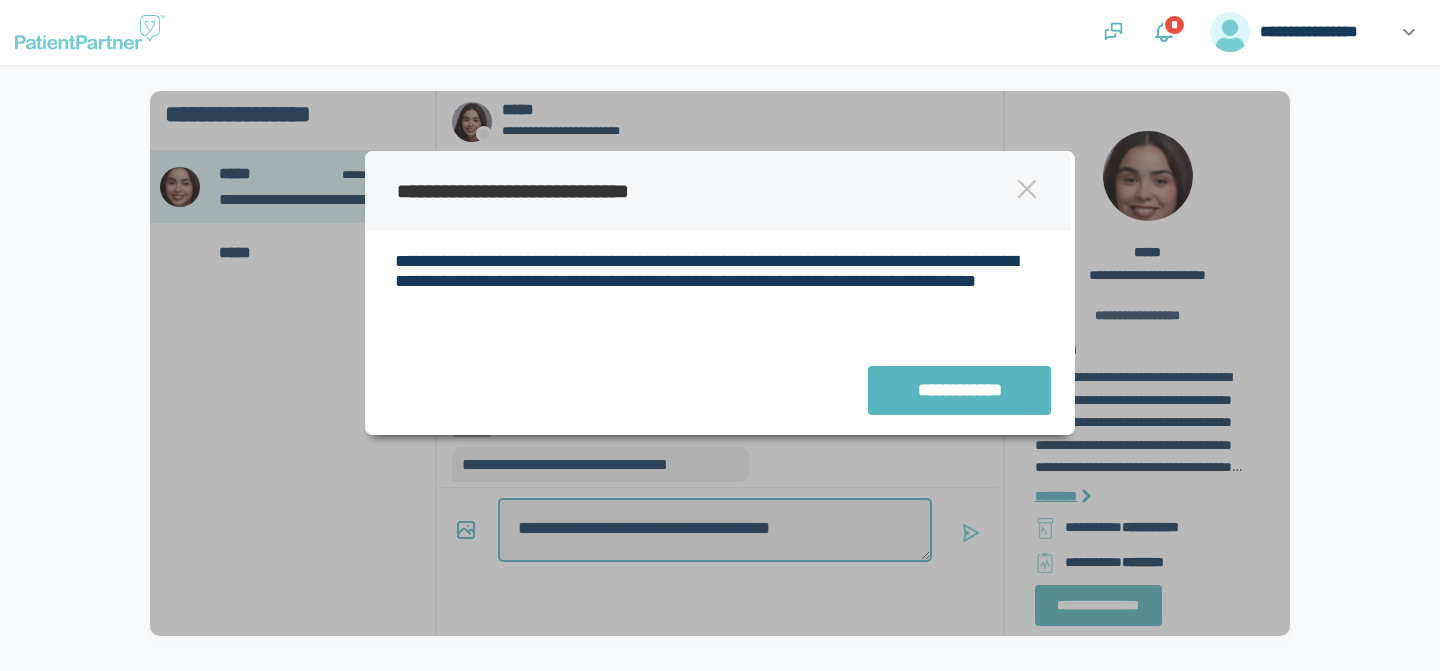 type on "*" 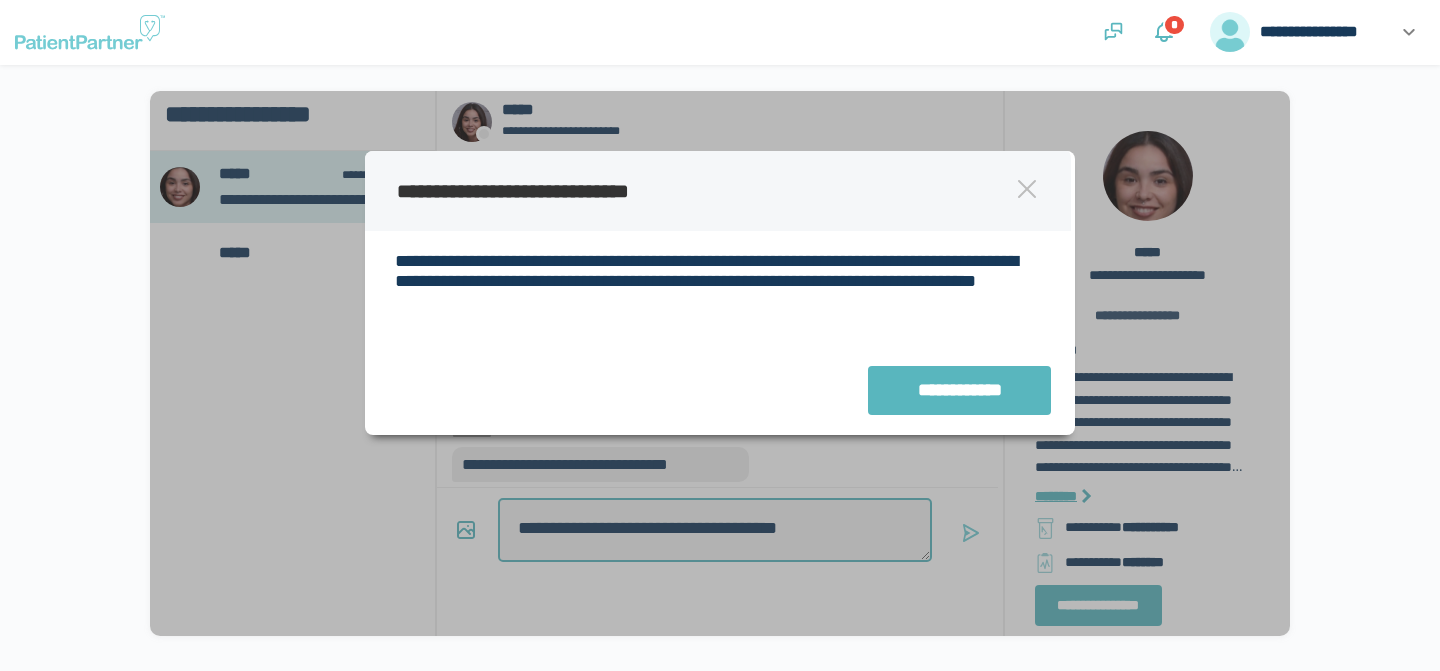 type on "*" 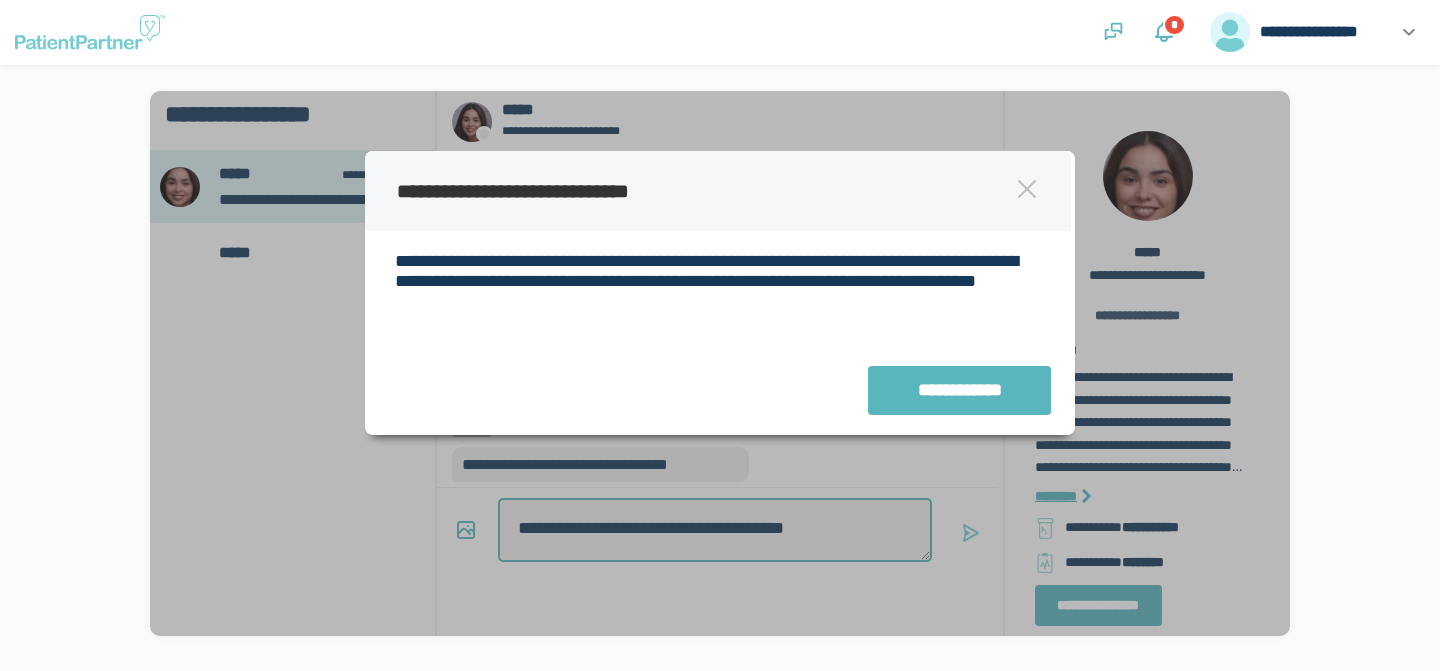 type on "*" 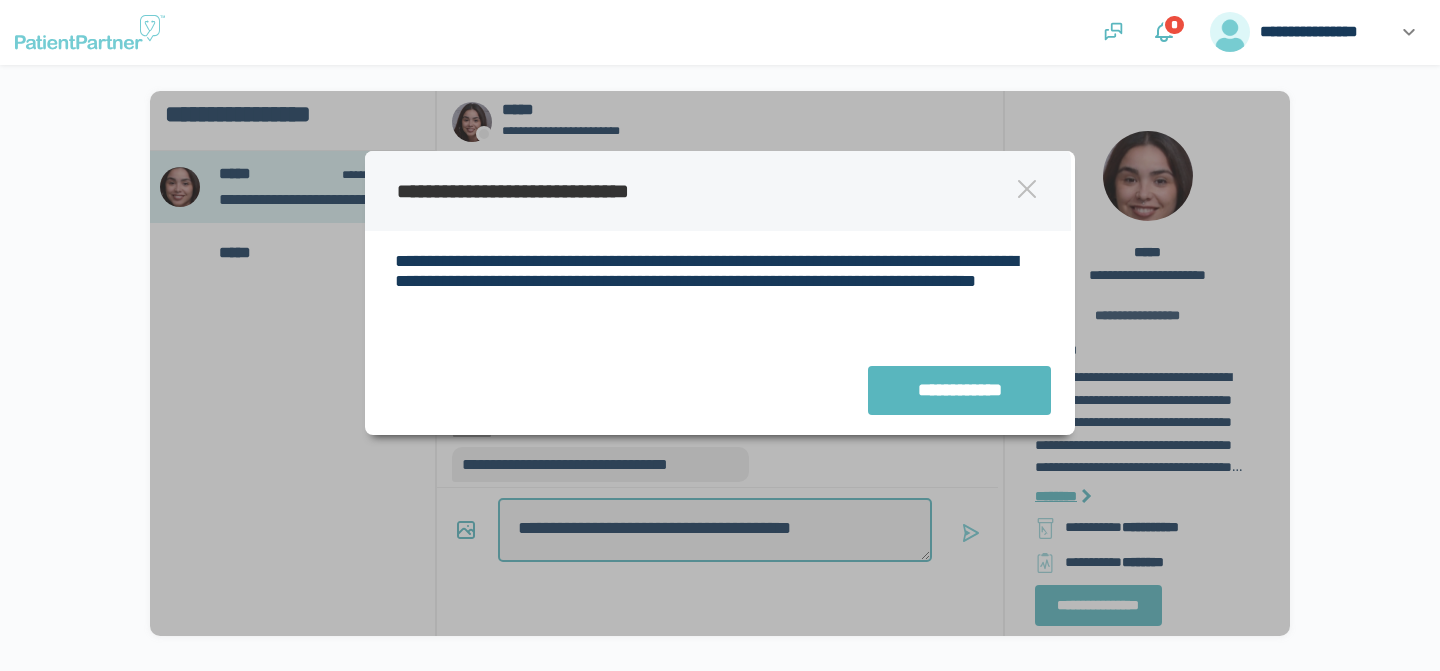 type on "*" 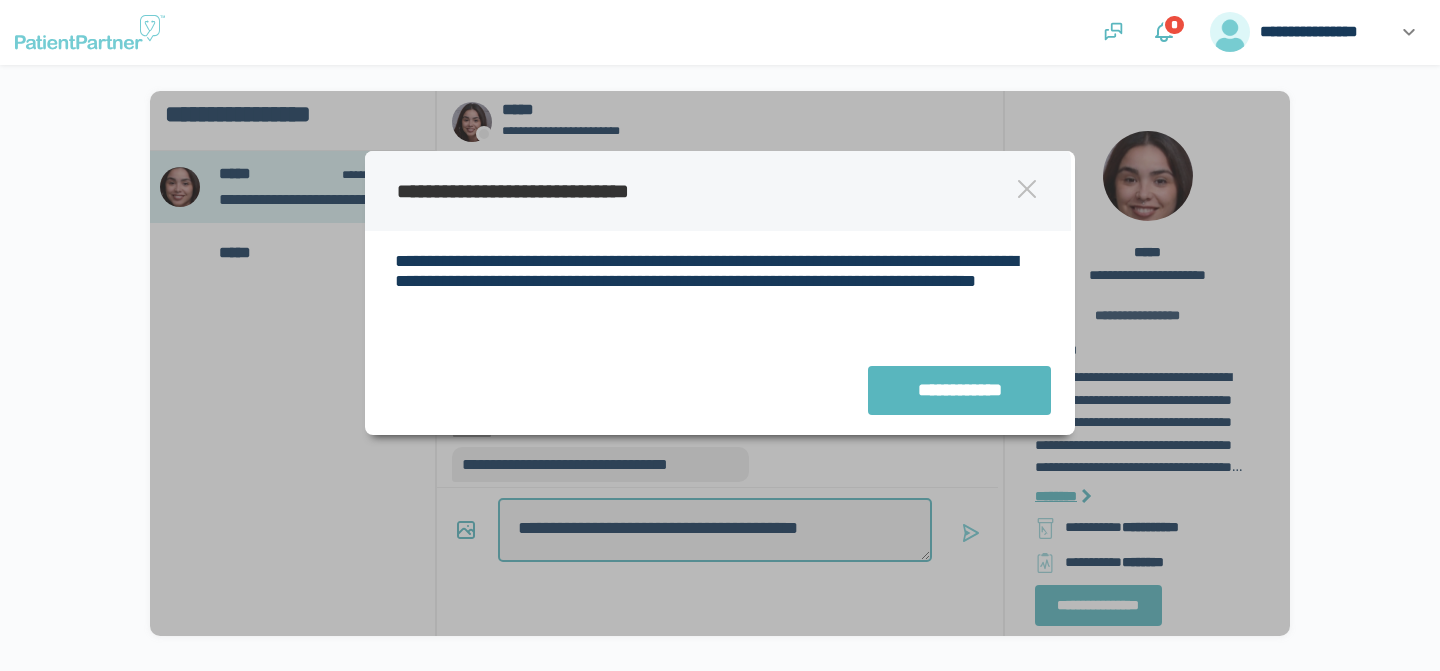 type on "*" 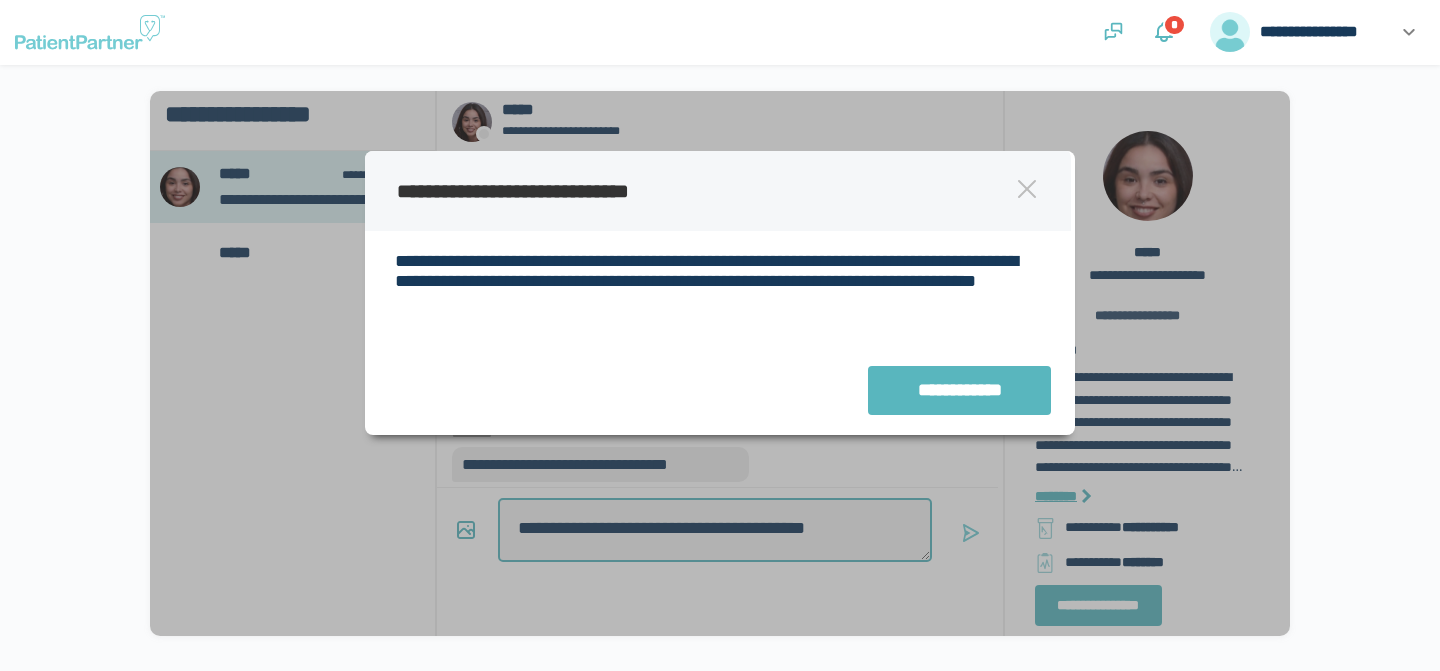 type on "*" 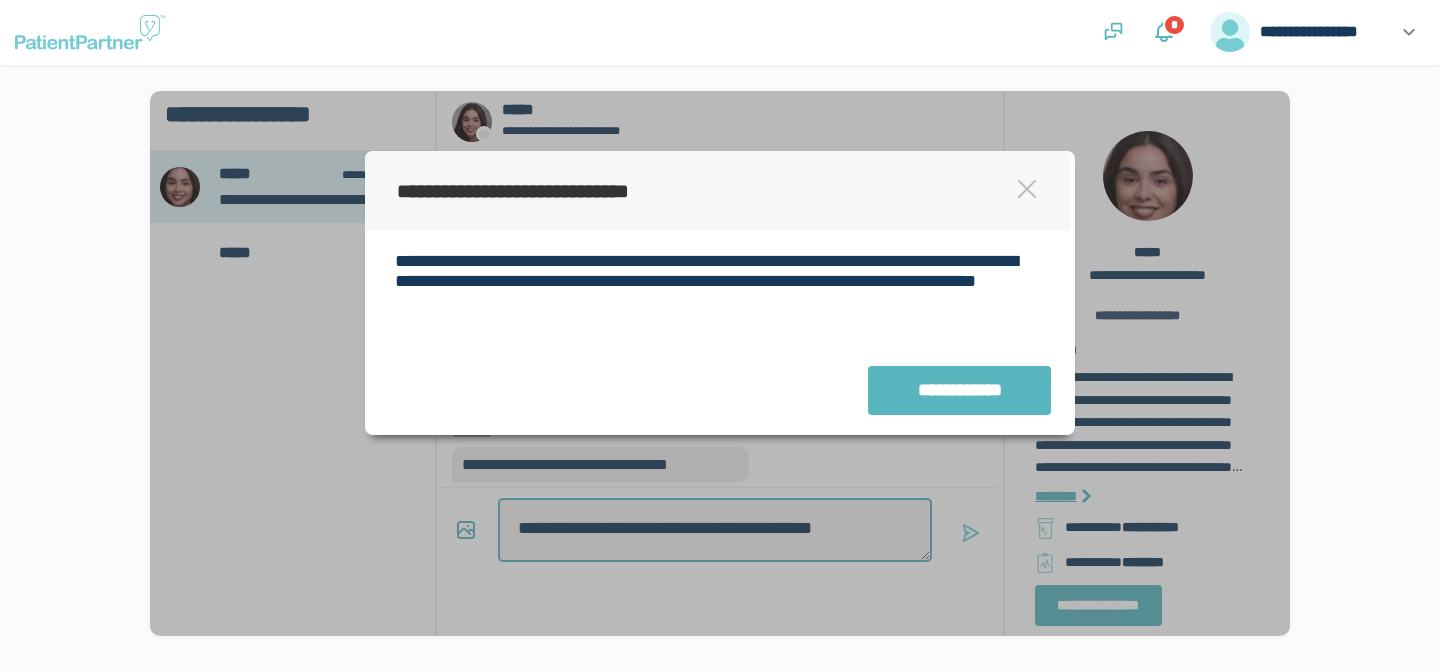 type on "*" 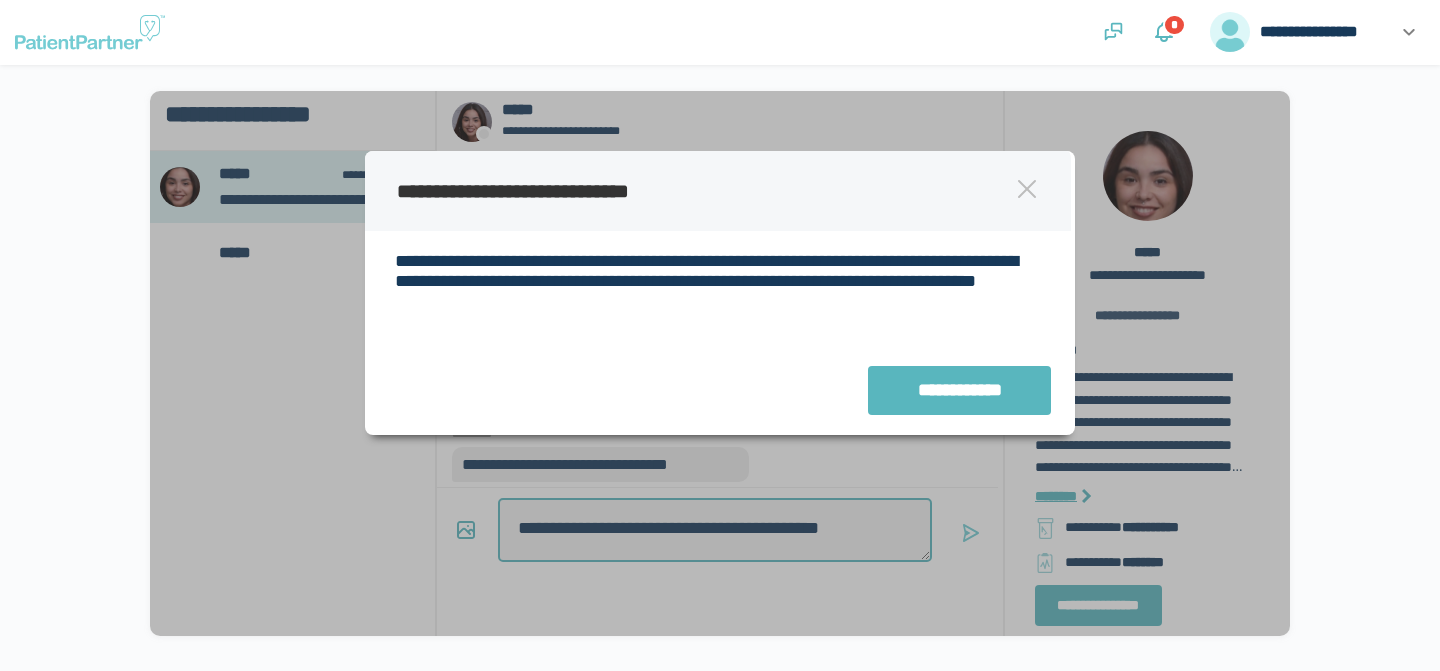 type on "*" 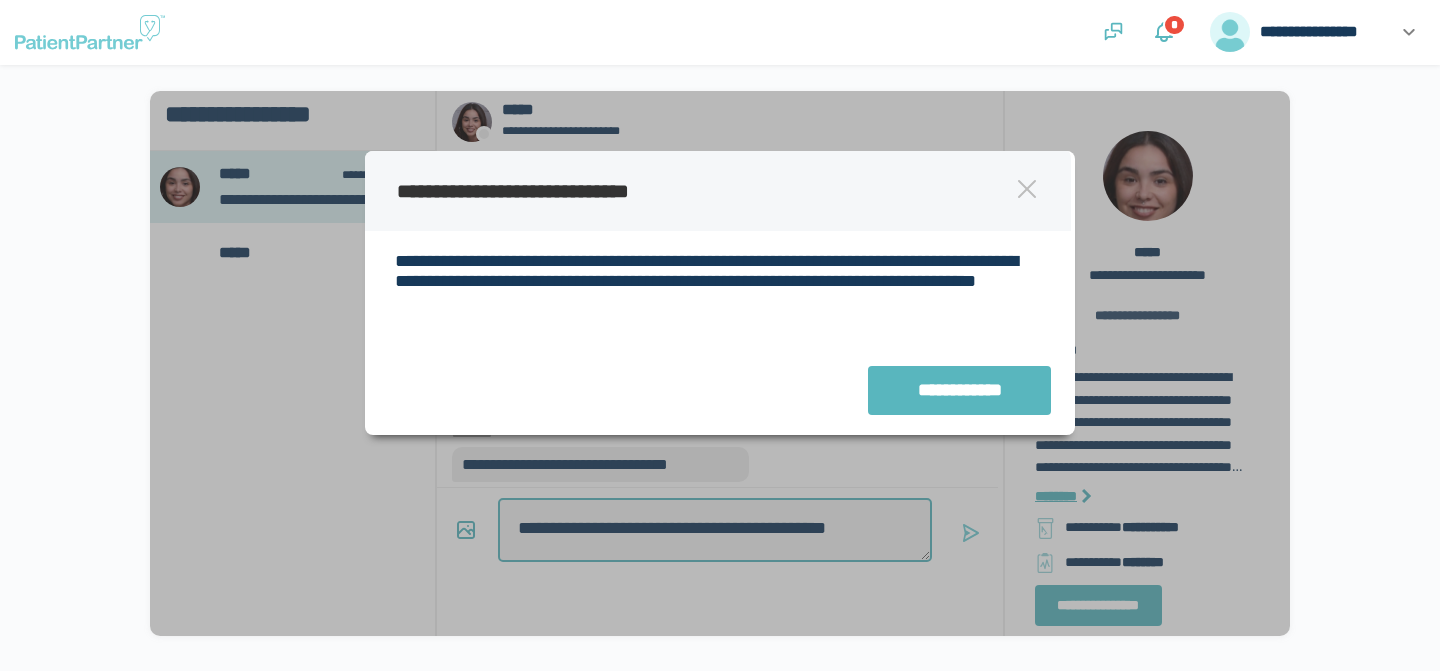 type on "*" 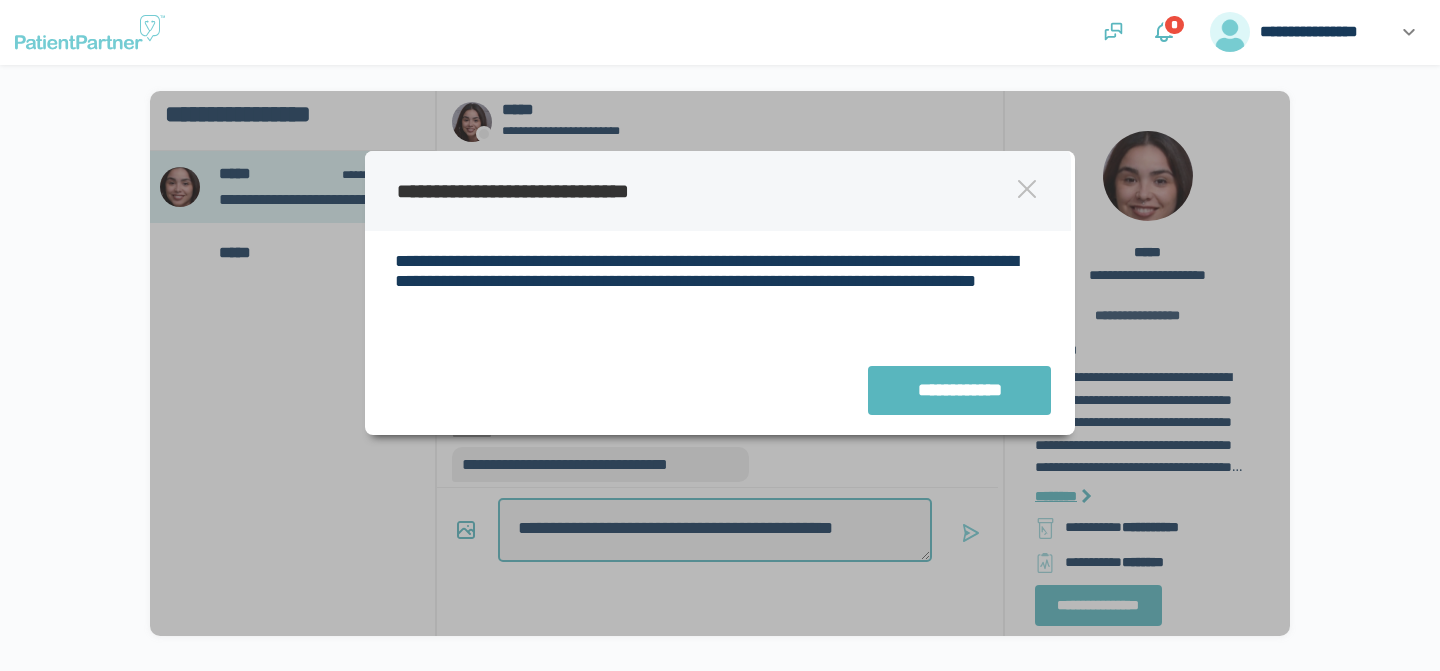 type on "*" 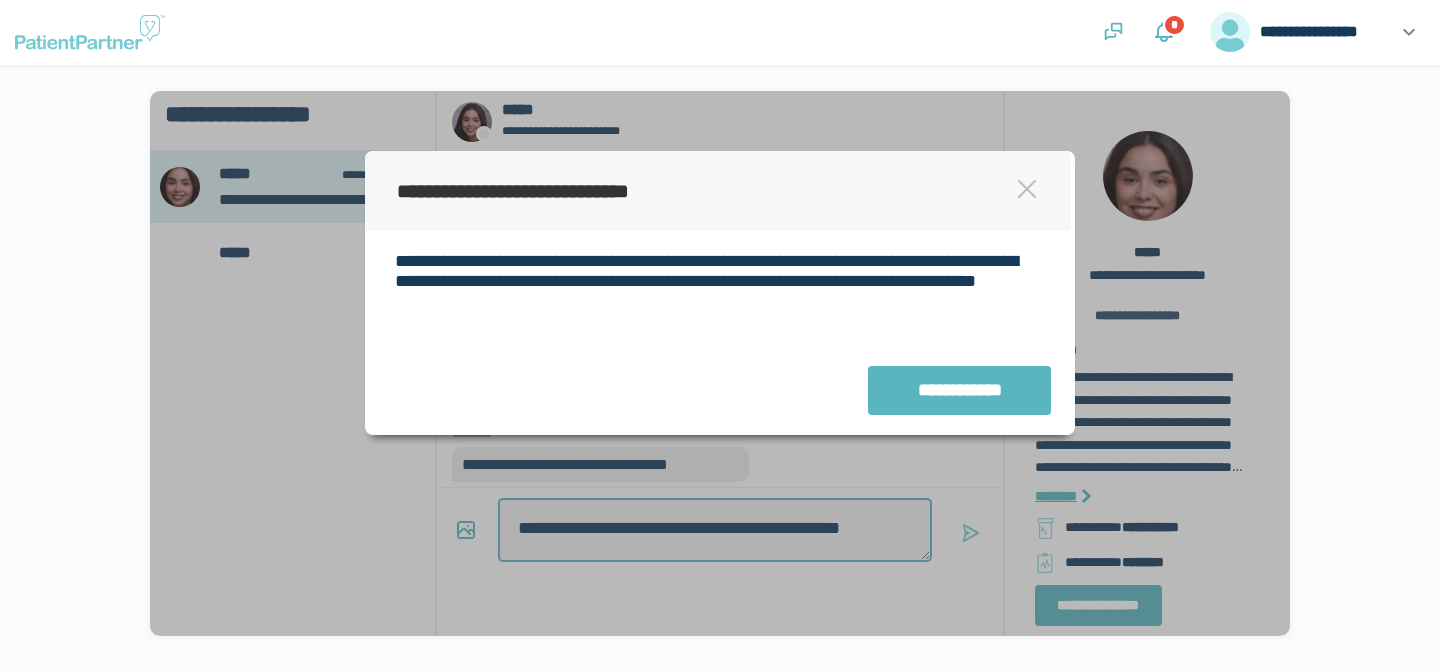 type on "*" 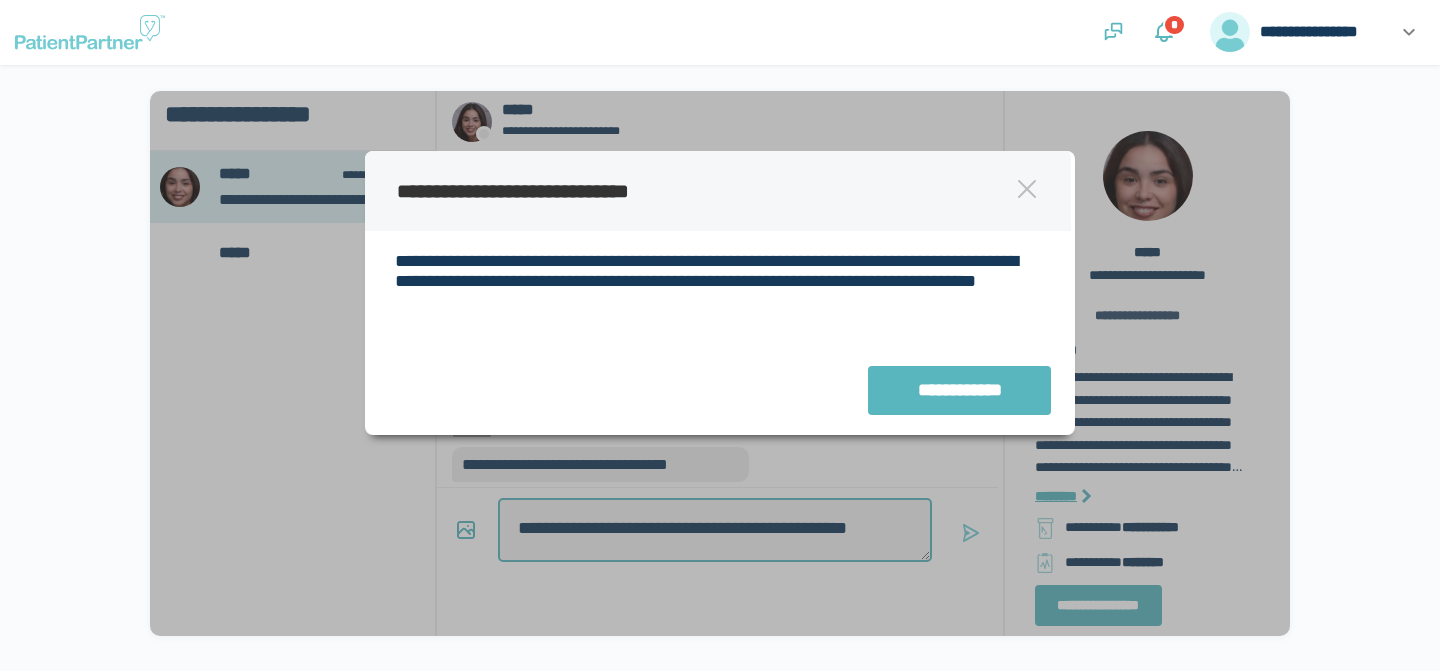 type on "*" 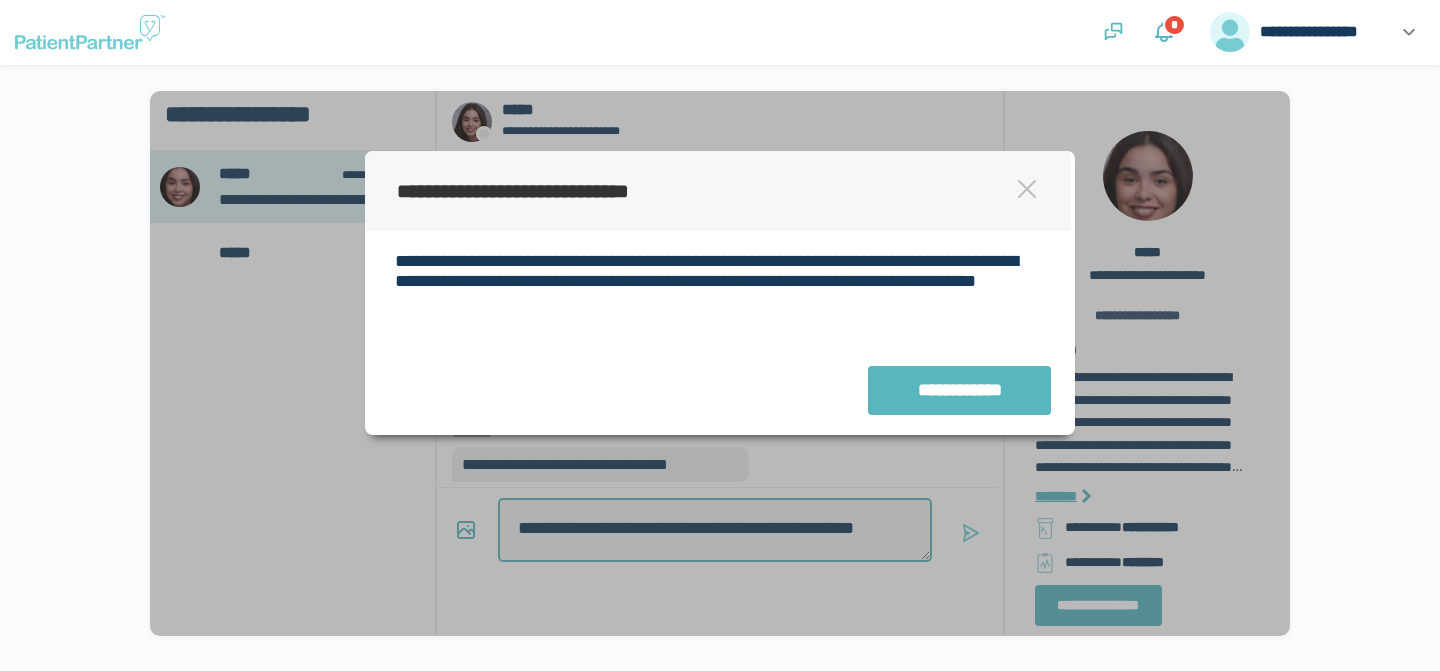 type on "*" 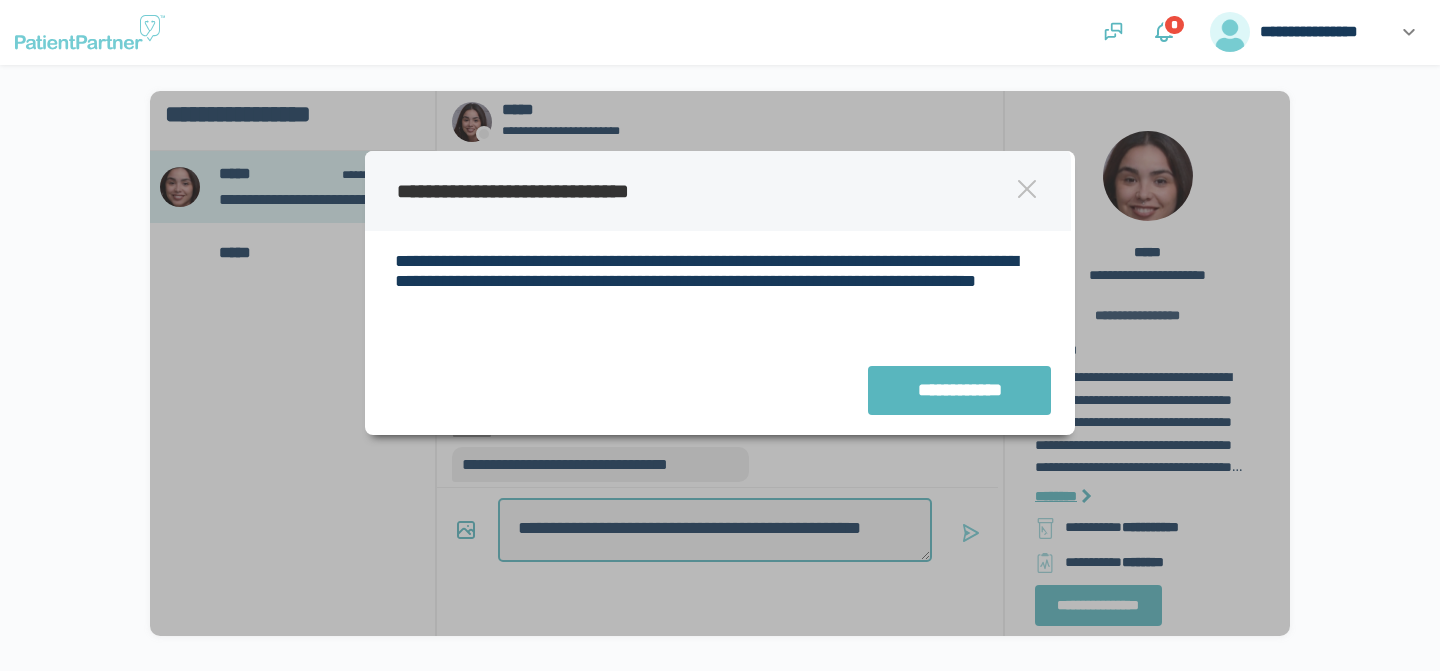 type on "*" 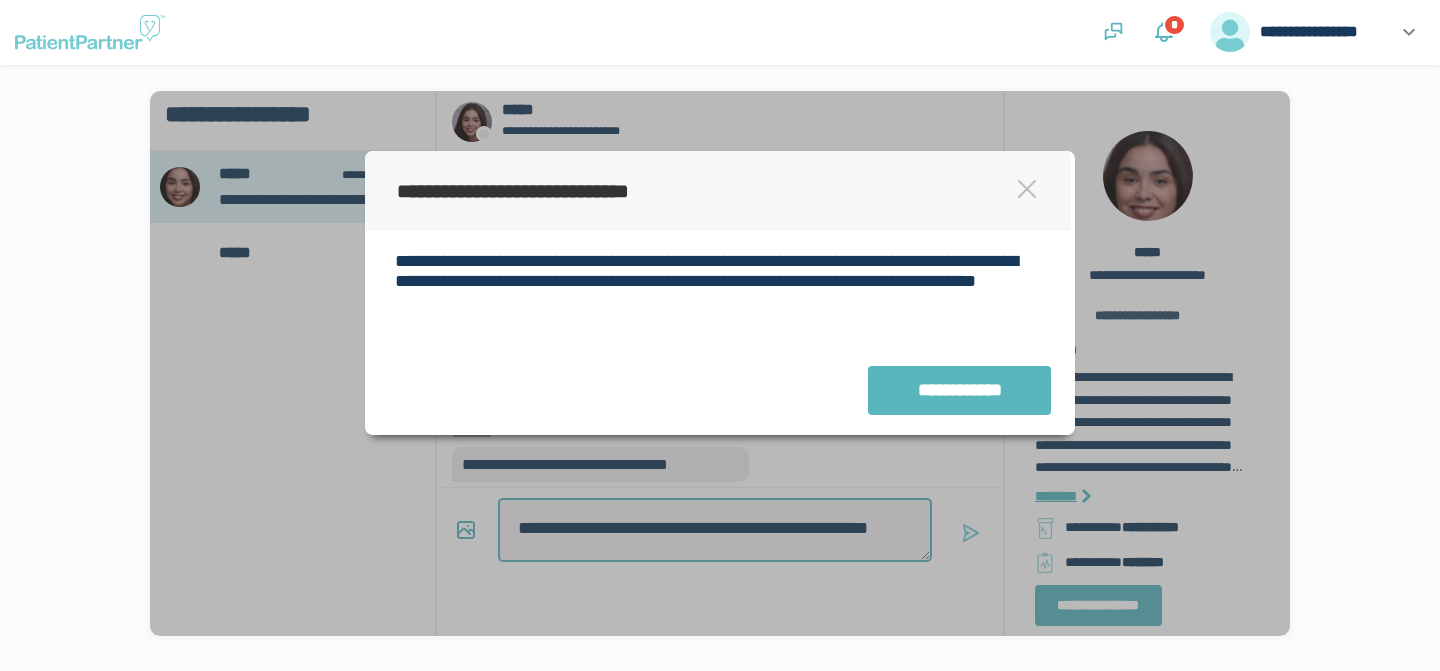 type on "*" 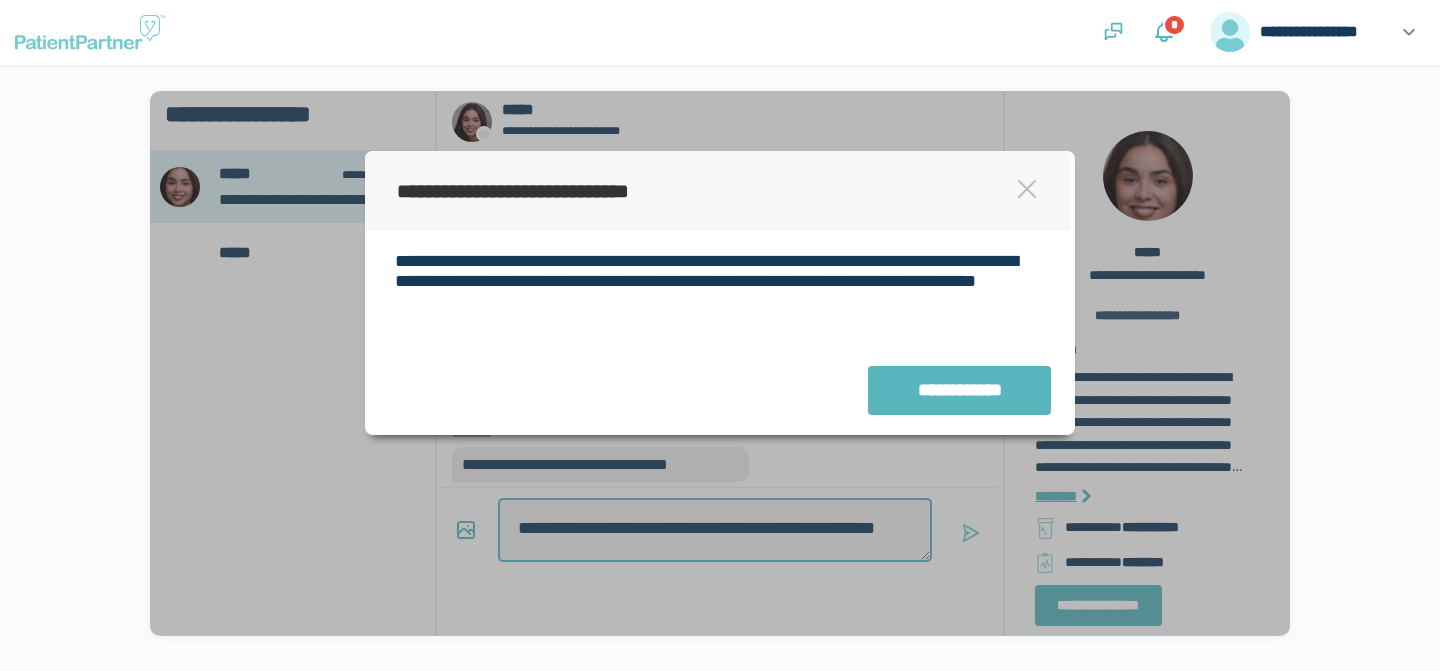 type on "*" 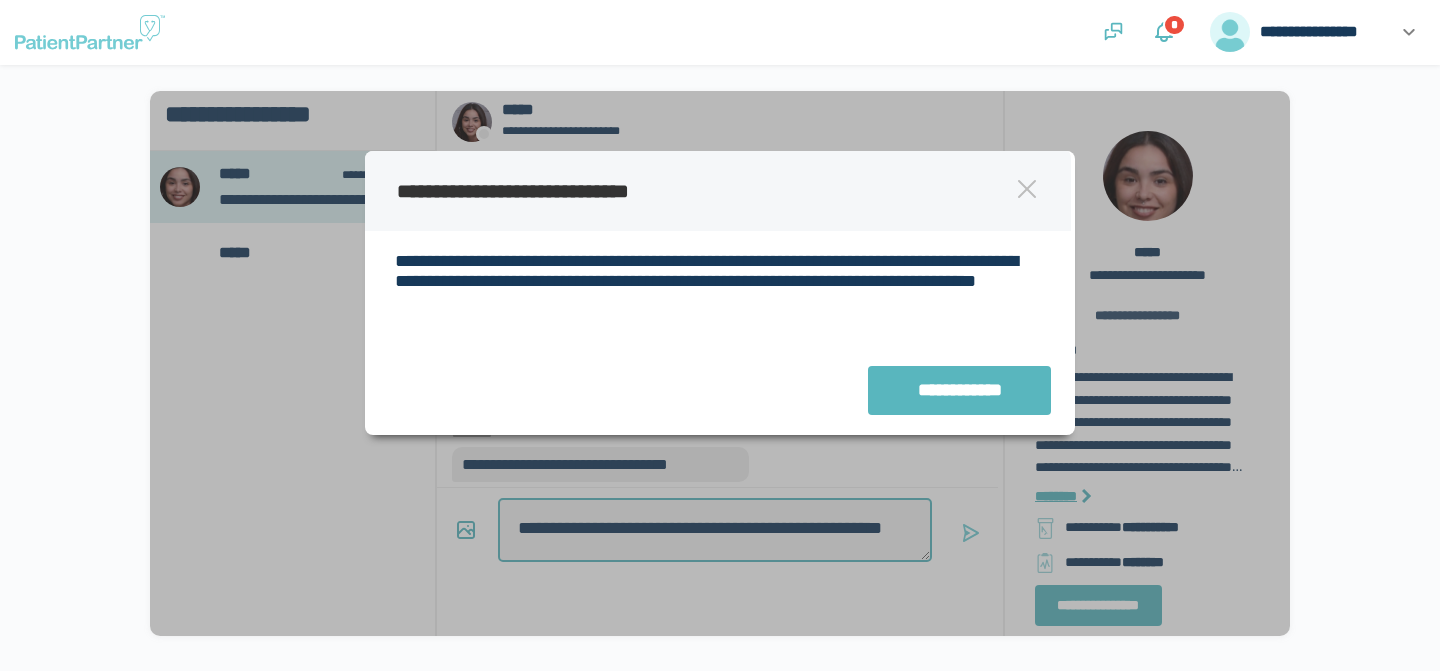 type on "*" 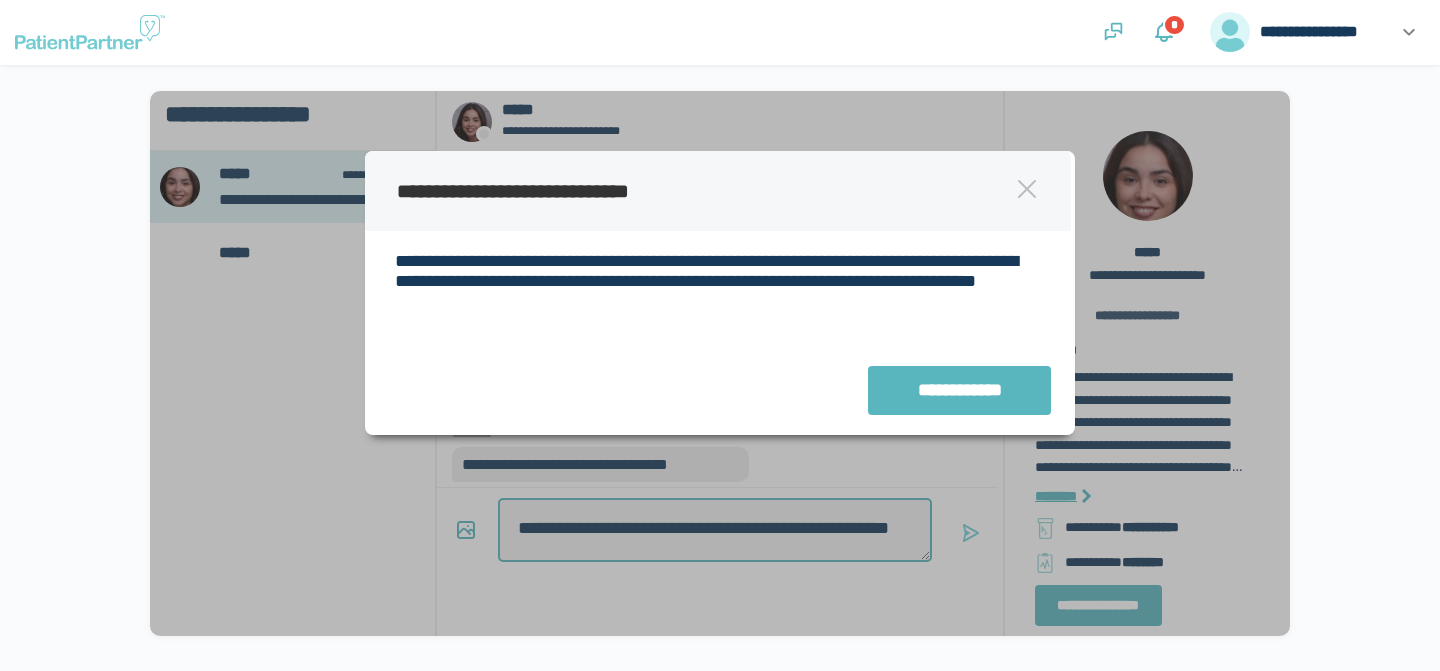 type on "**********" 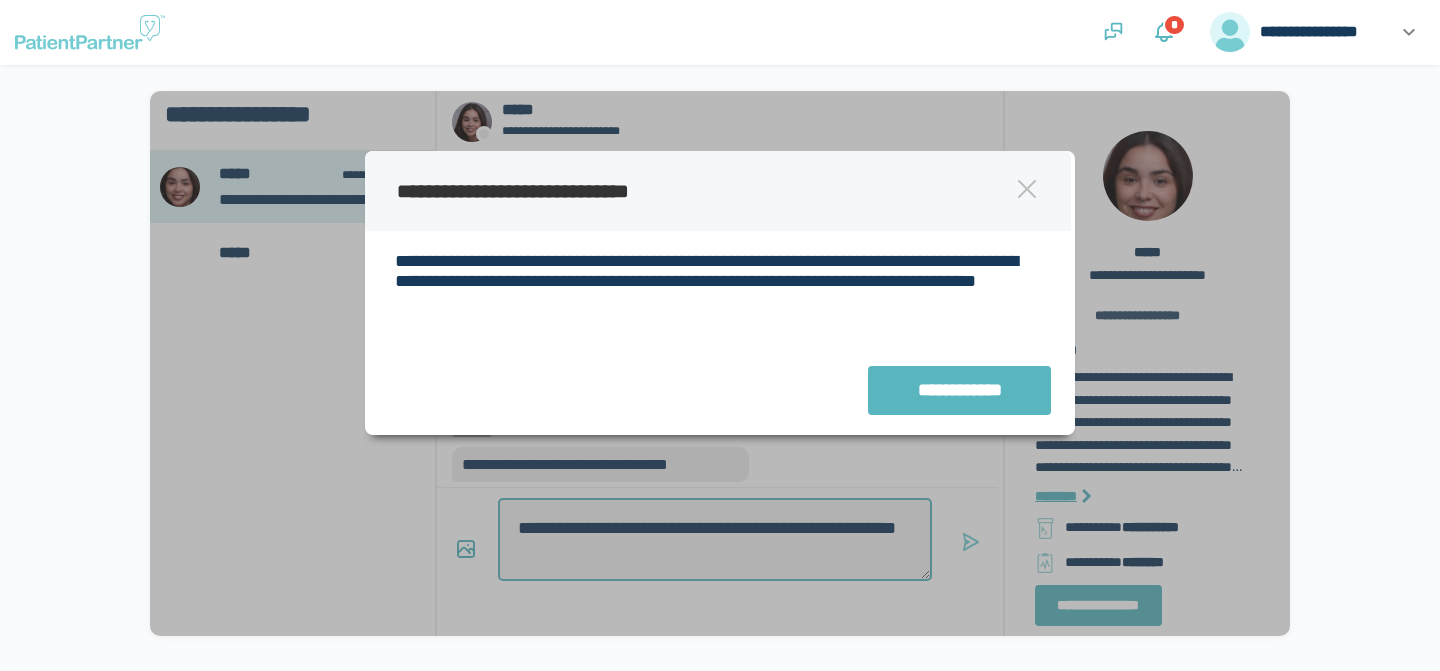 type on "*" 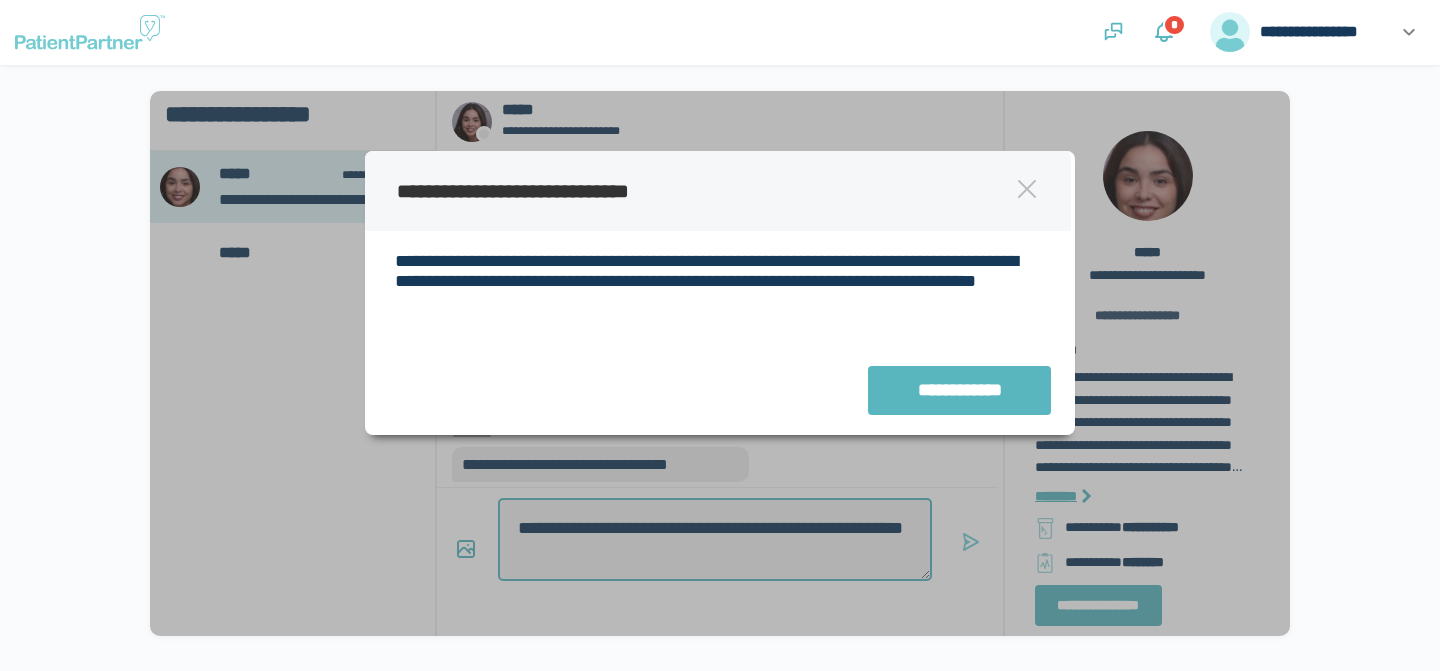 type on "**********" 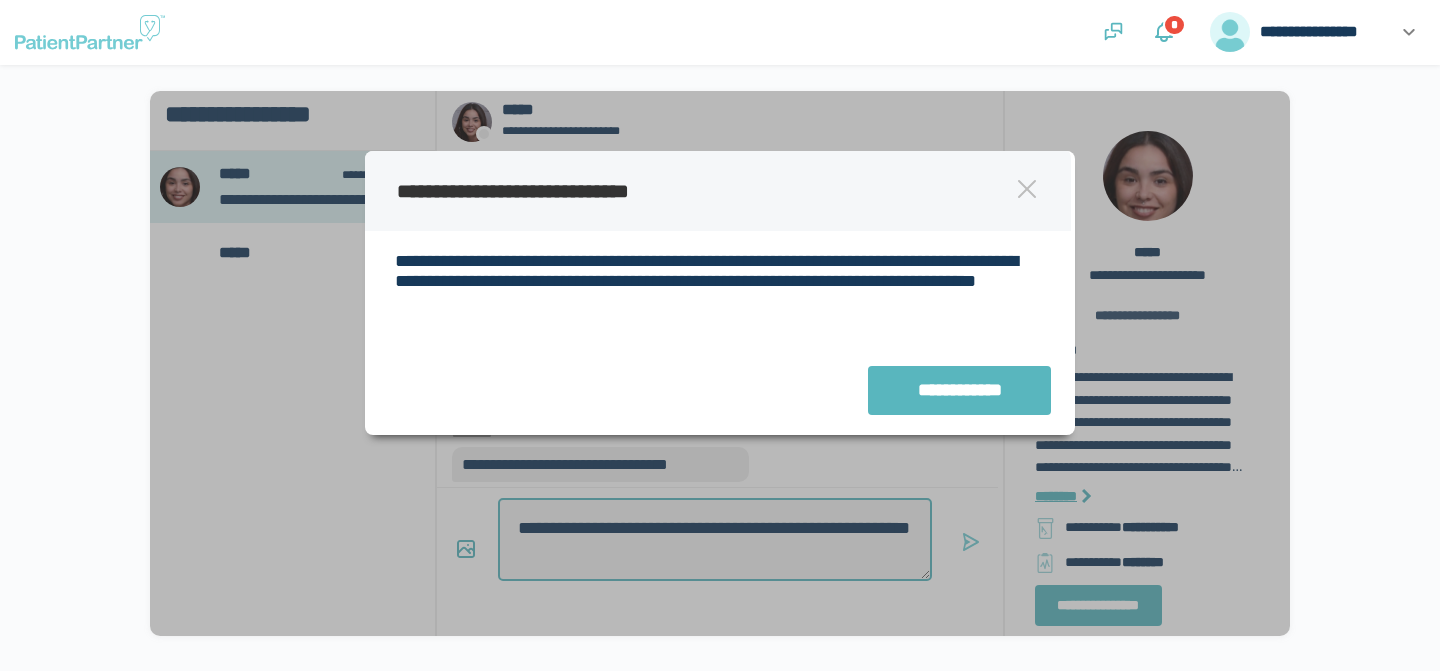 type on "*" 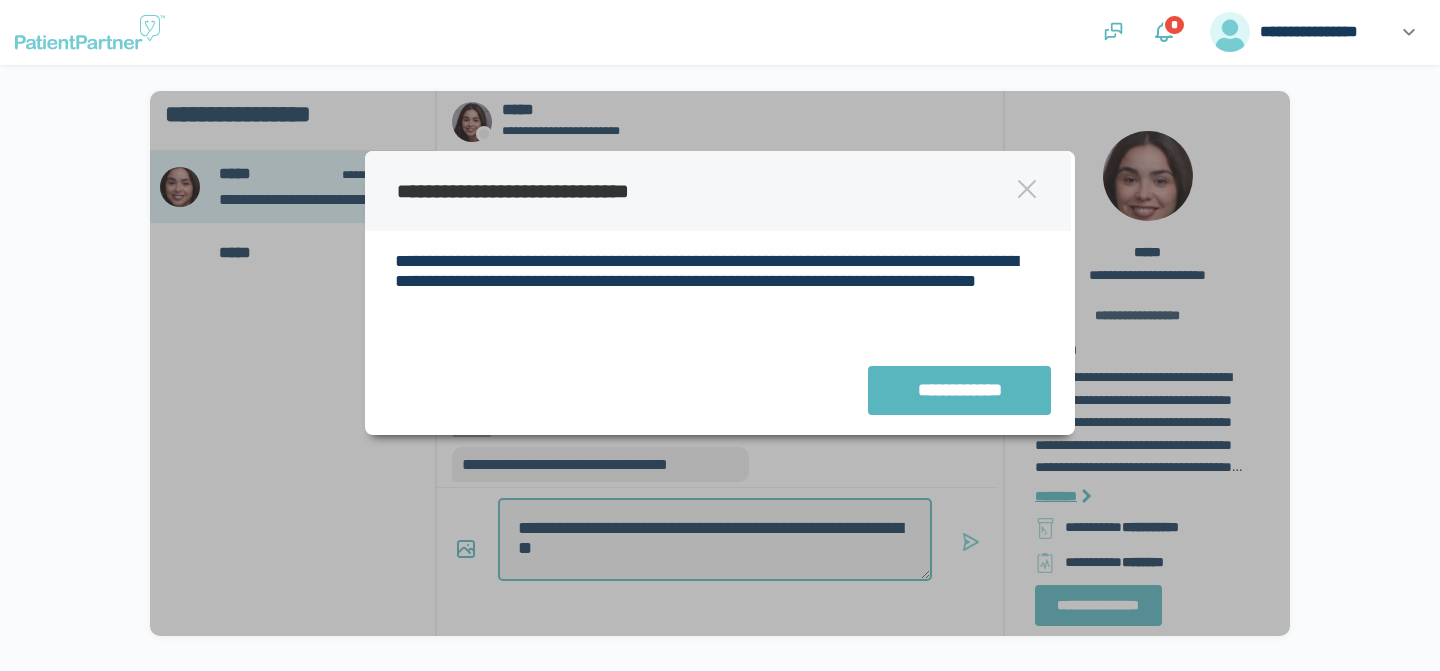 type on "*" 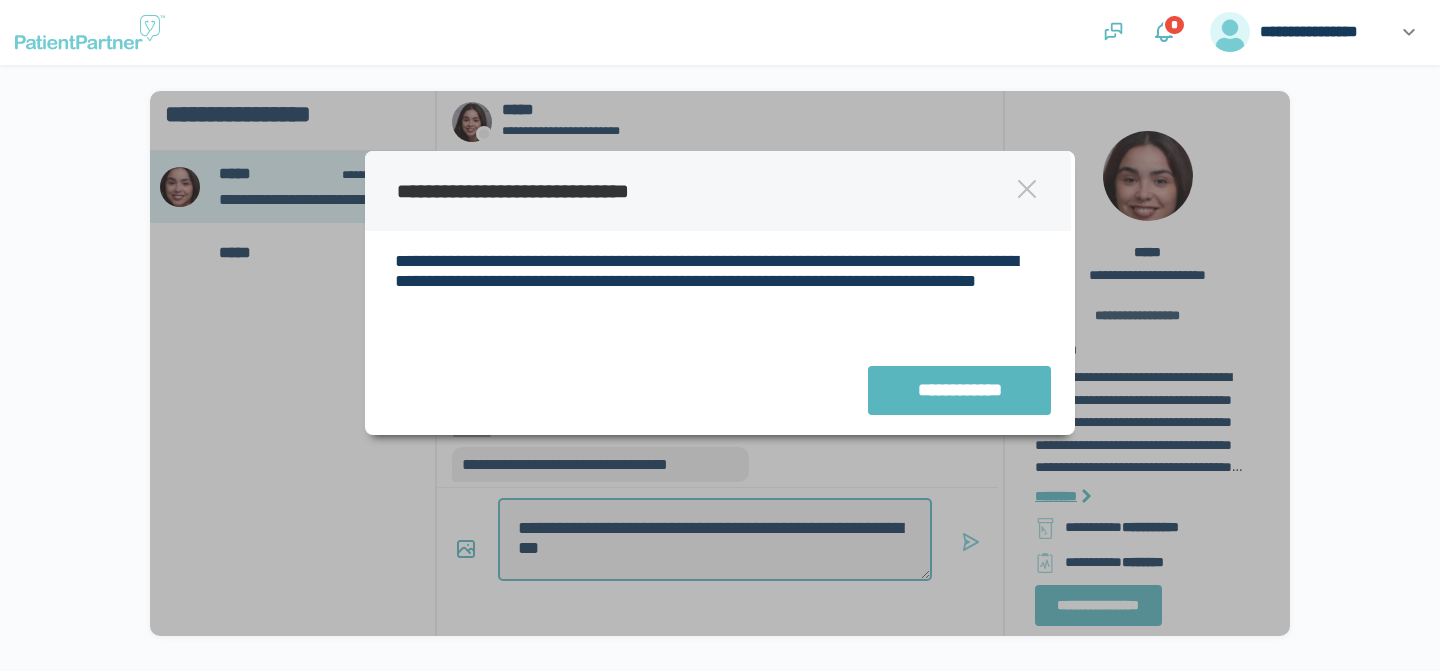 type on "*" 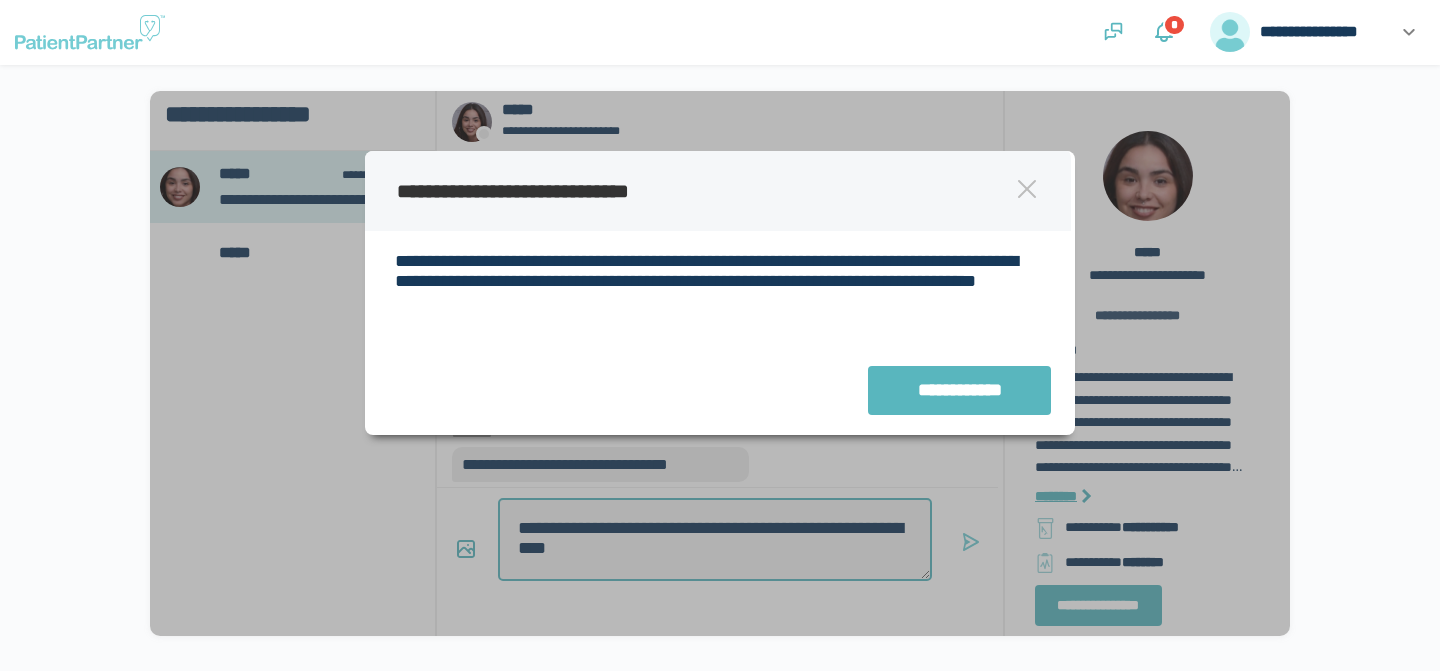 type on "*" 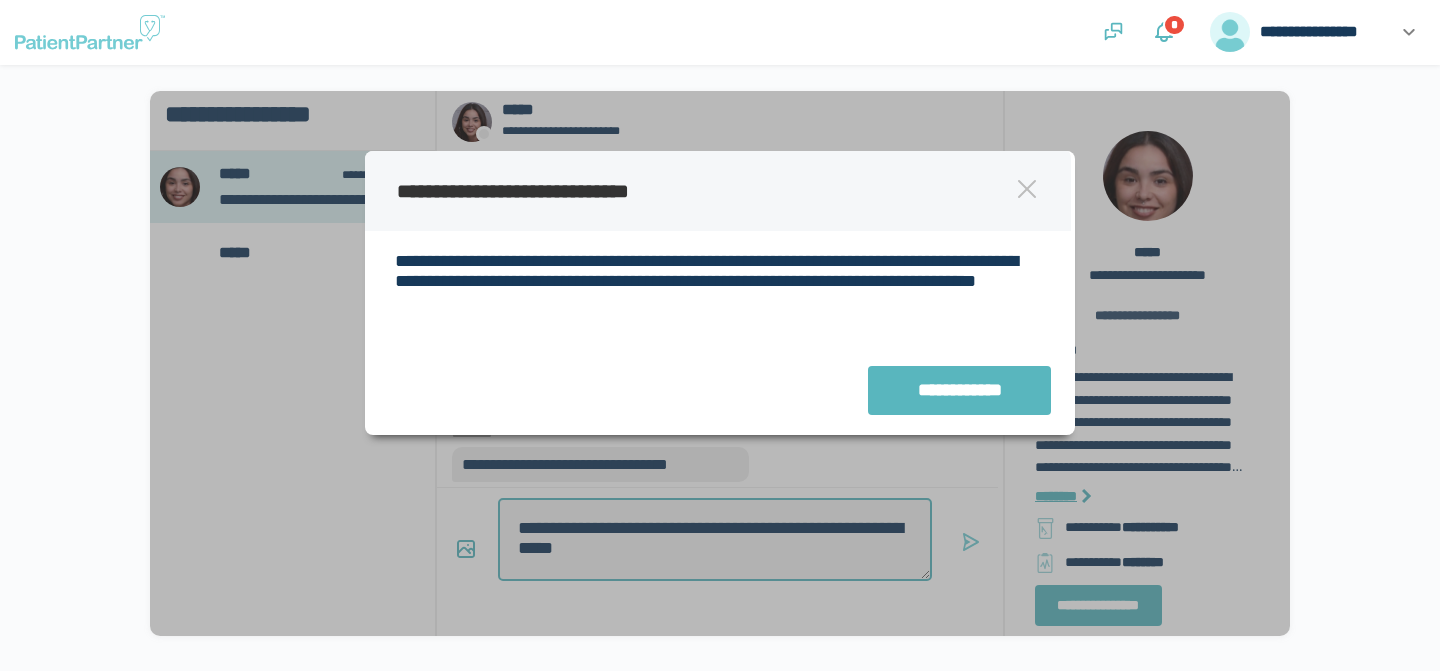 type on "*" 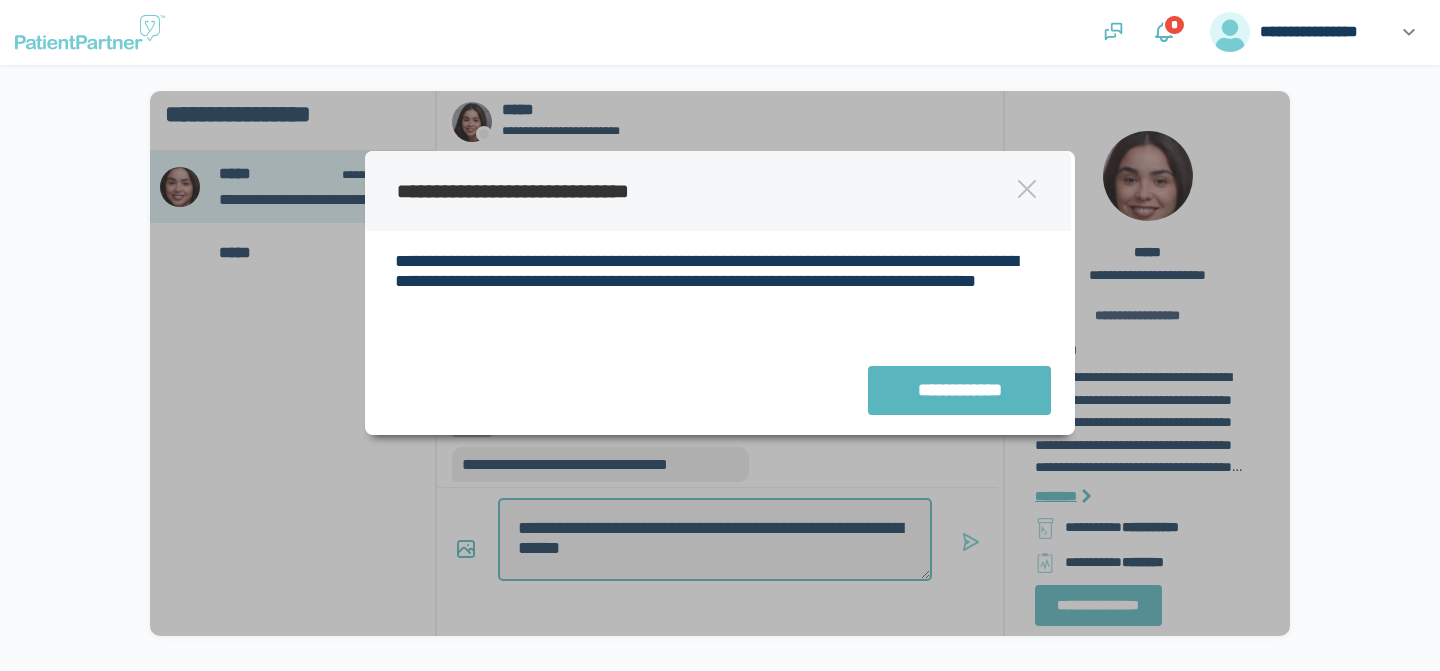 type on "*" 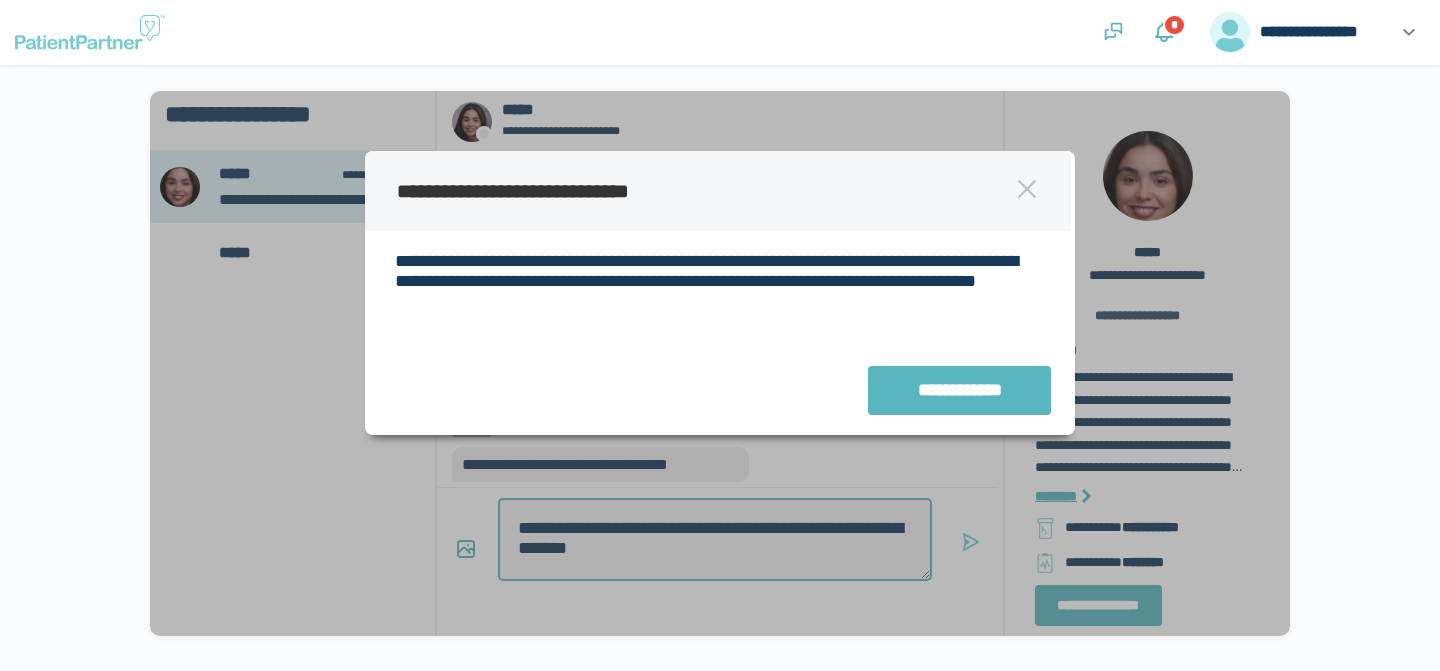 type on "*" 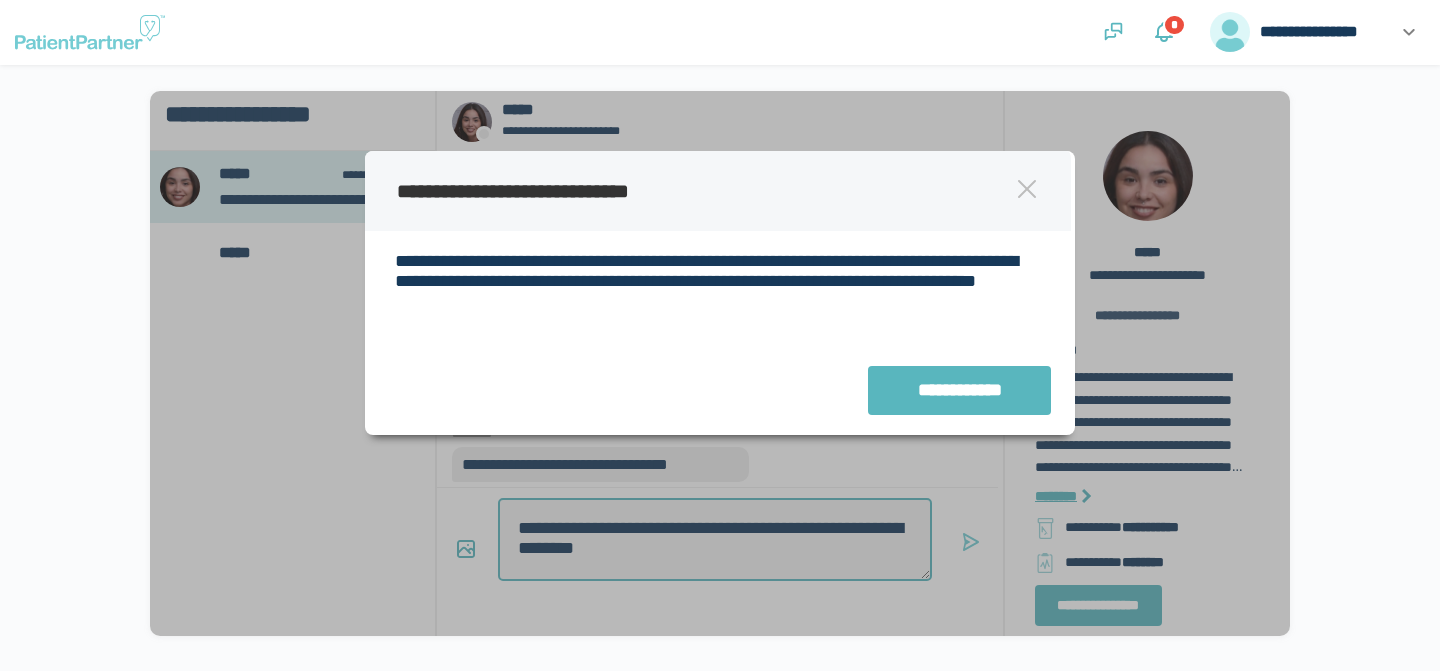 type on "*" 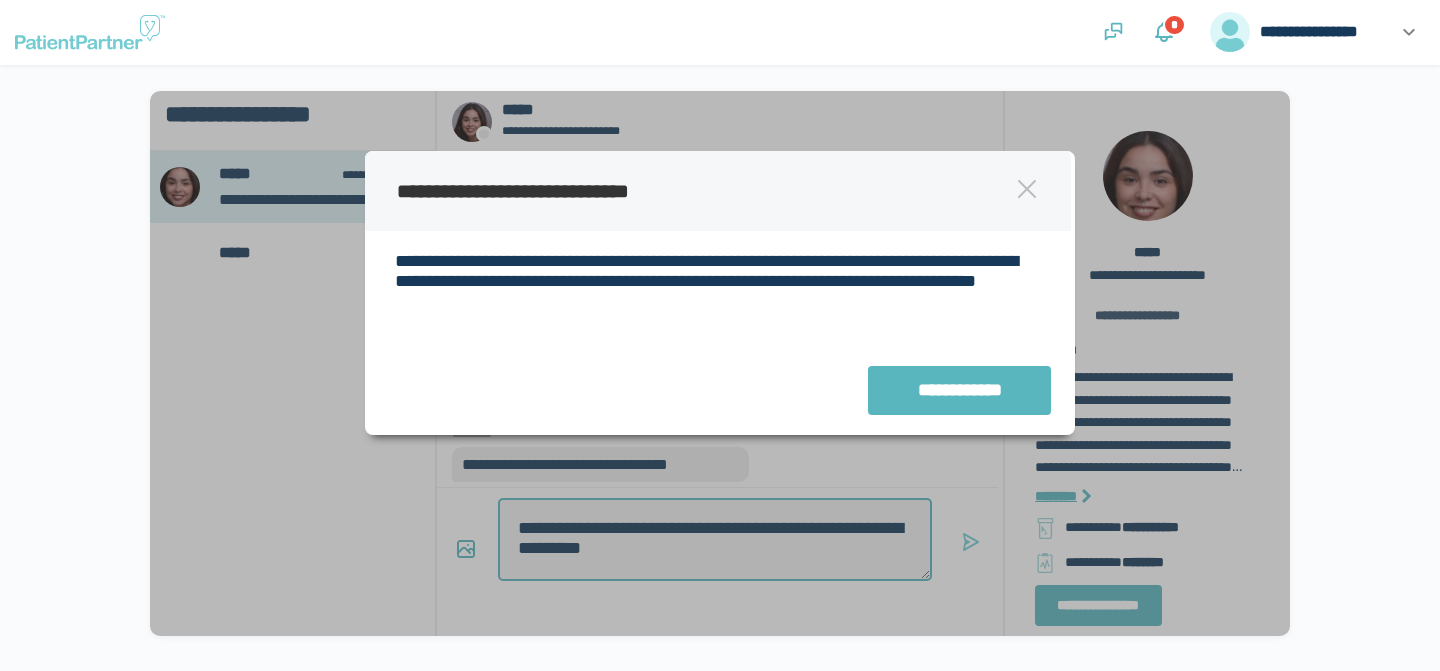 type on "*" 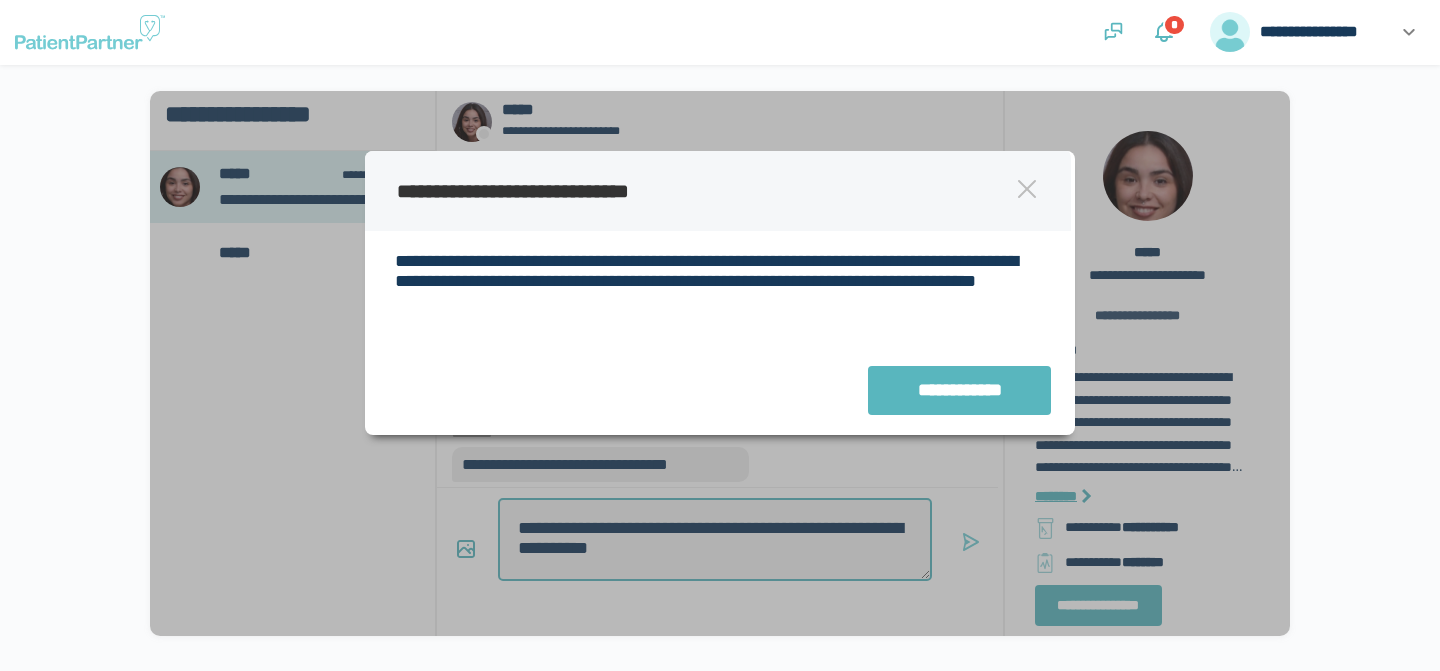 type on "*" 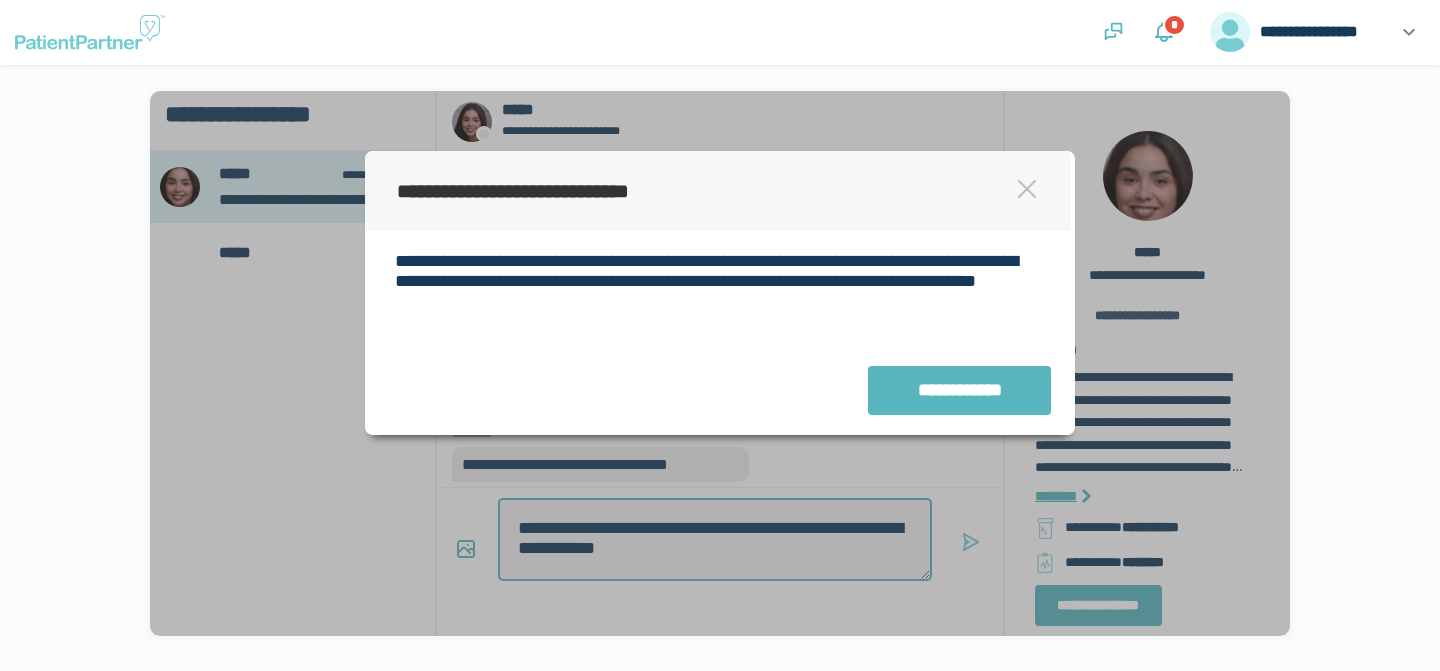 type on "*" 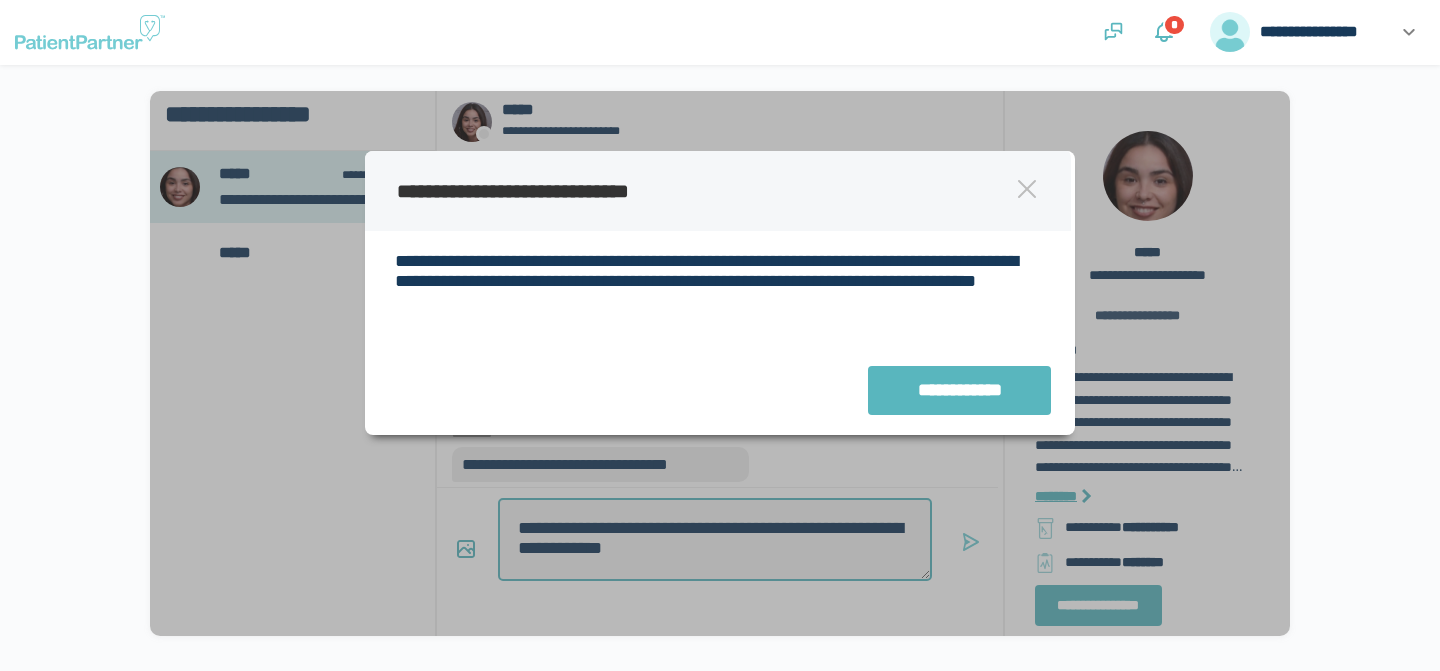 type on "*" 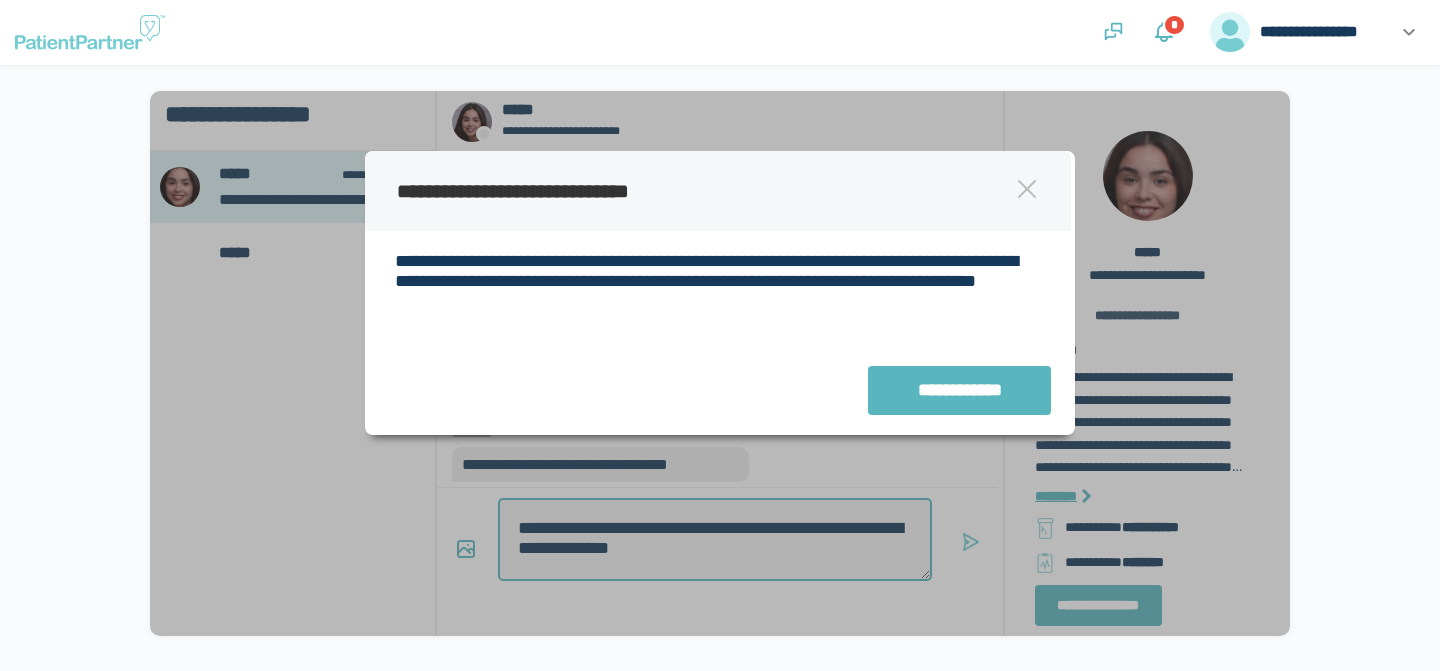 type on "*" 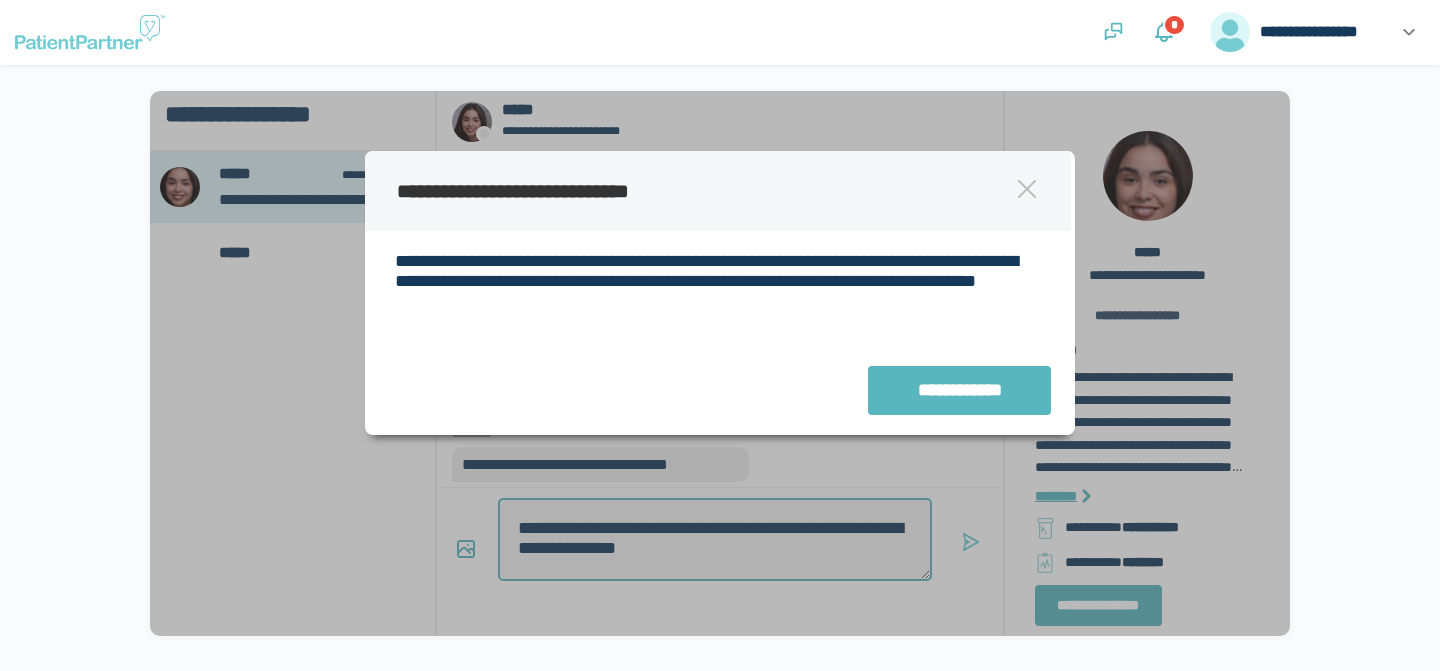 type on "*" 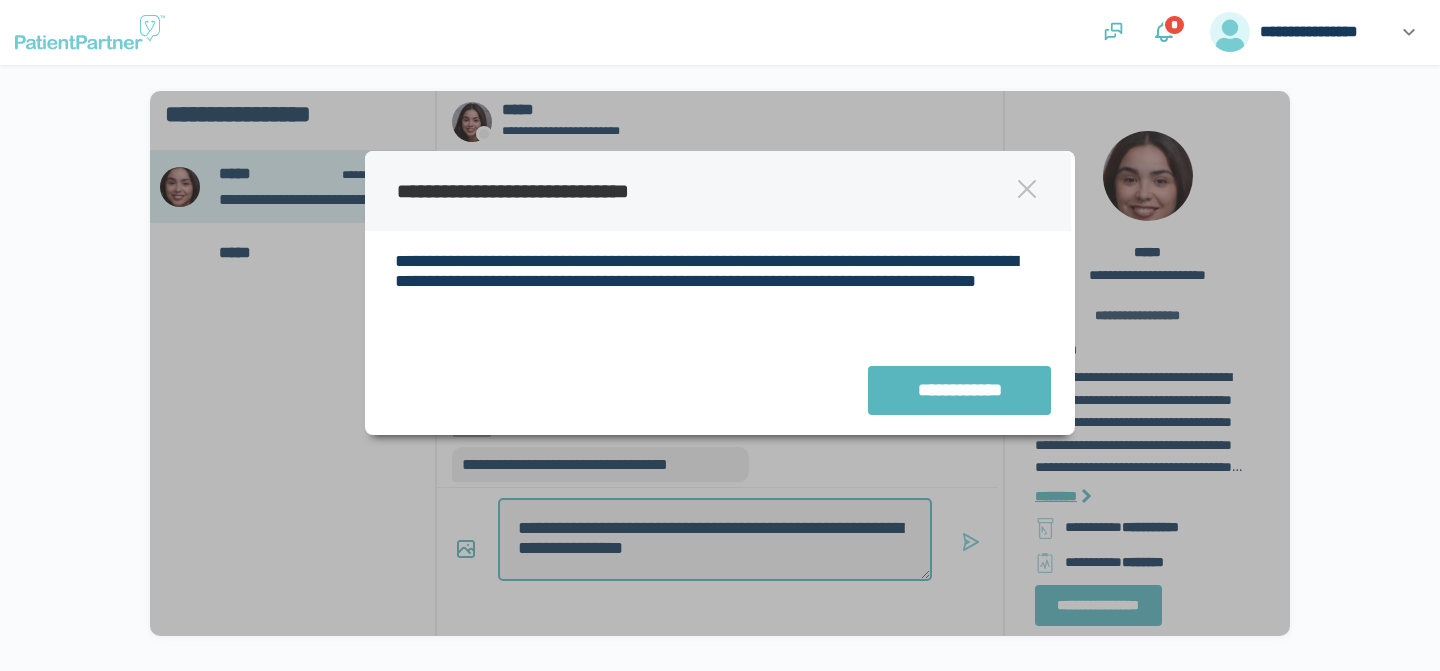 type on "*" 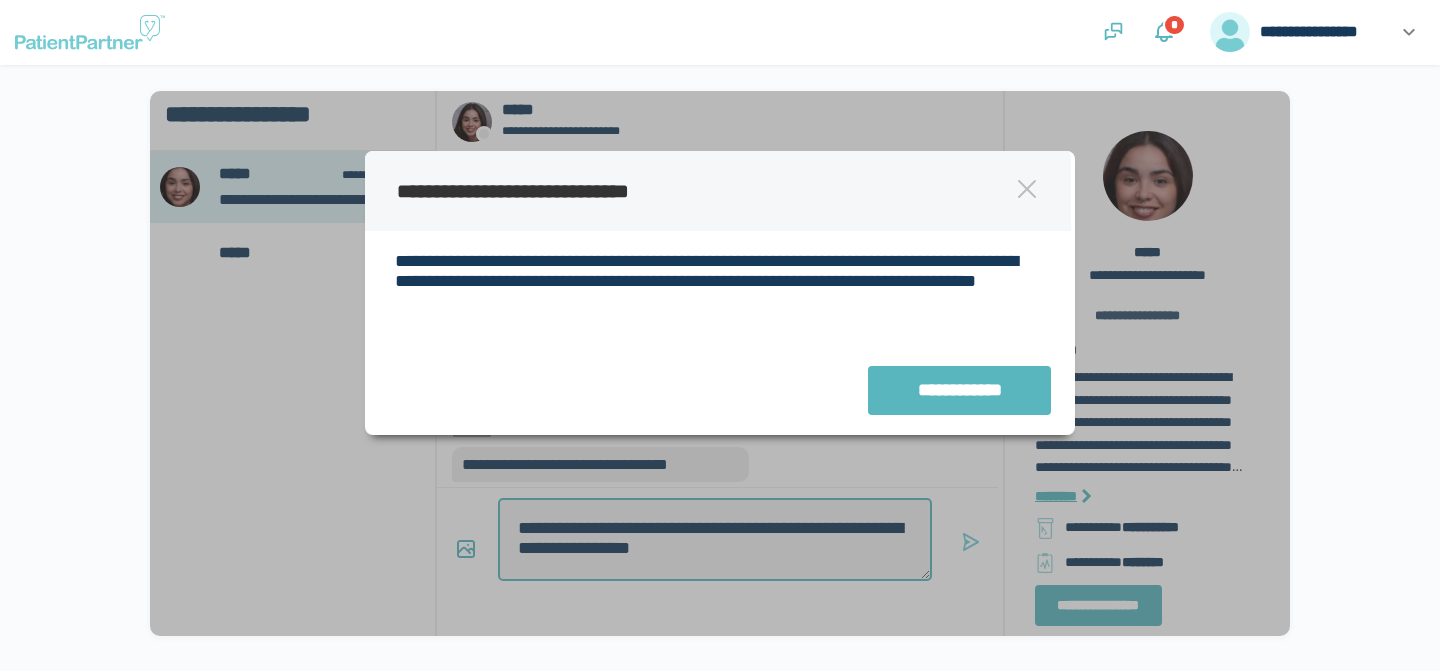type on "*" 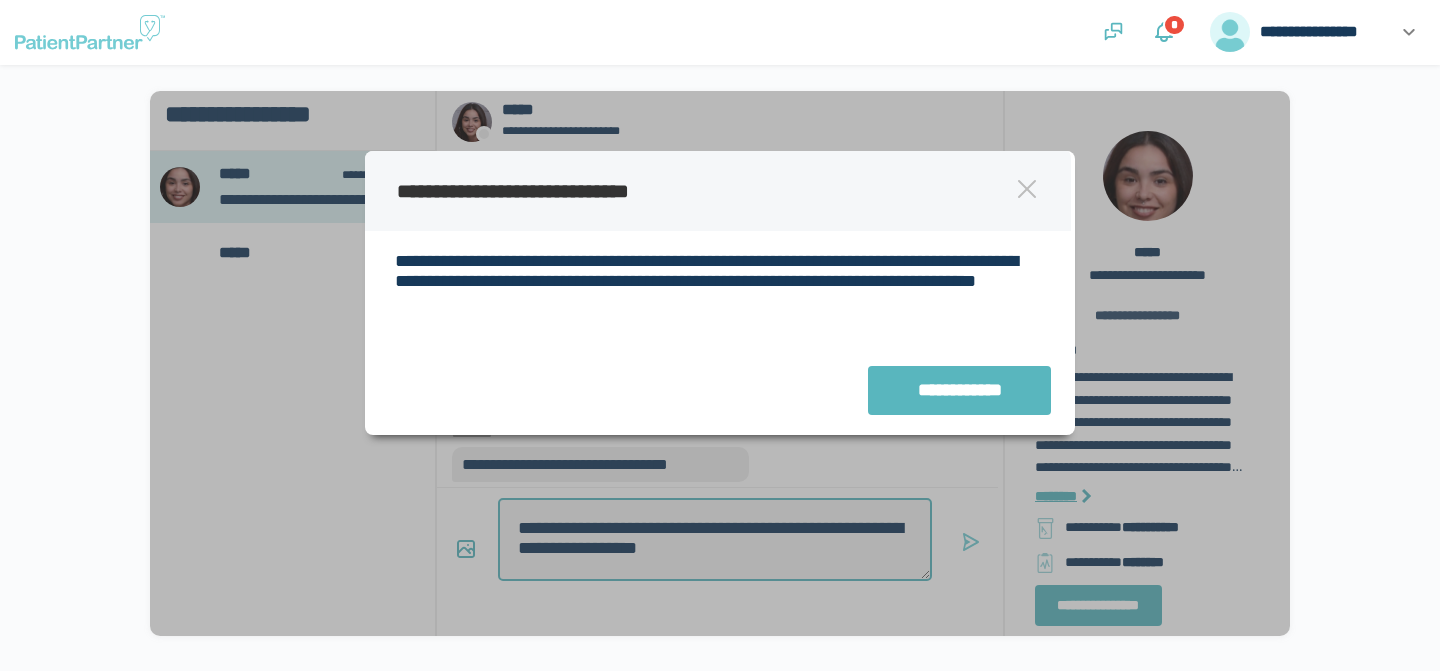 type on "*" 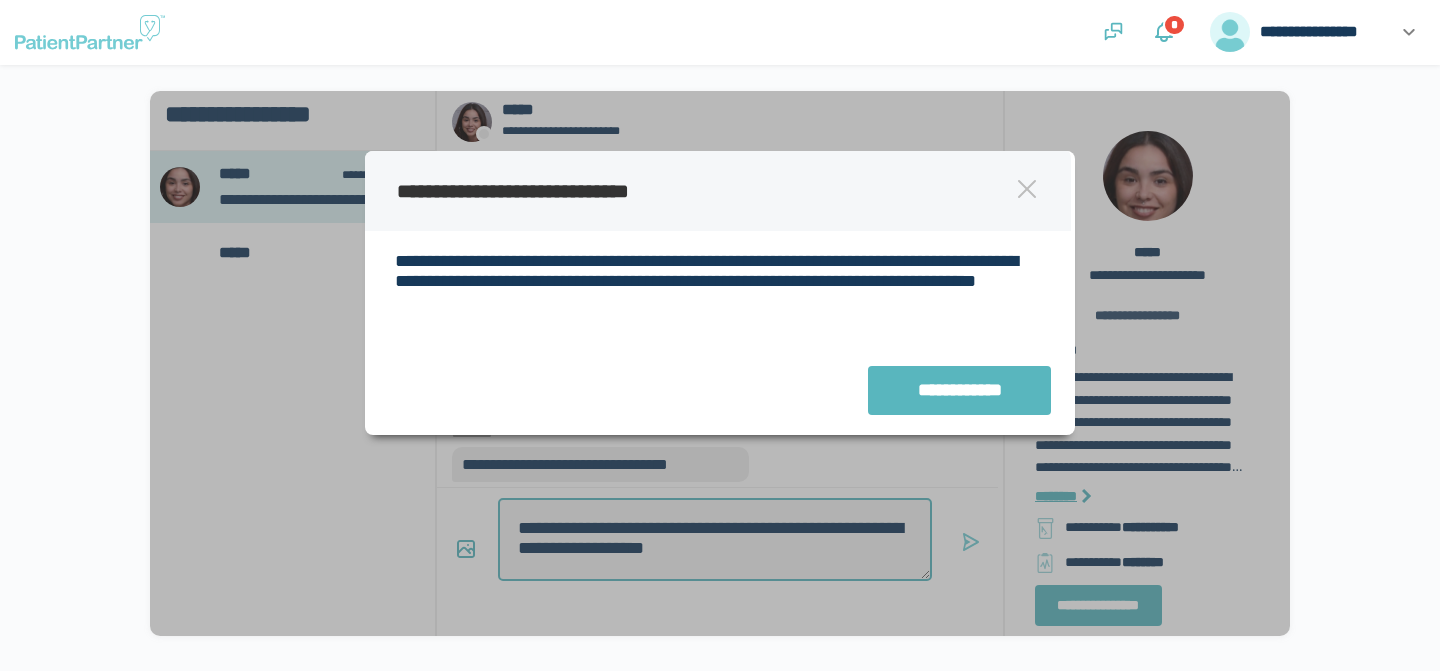 type on "*" 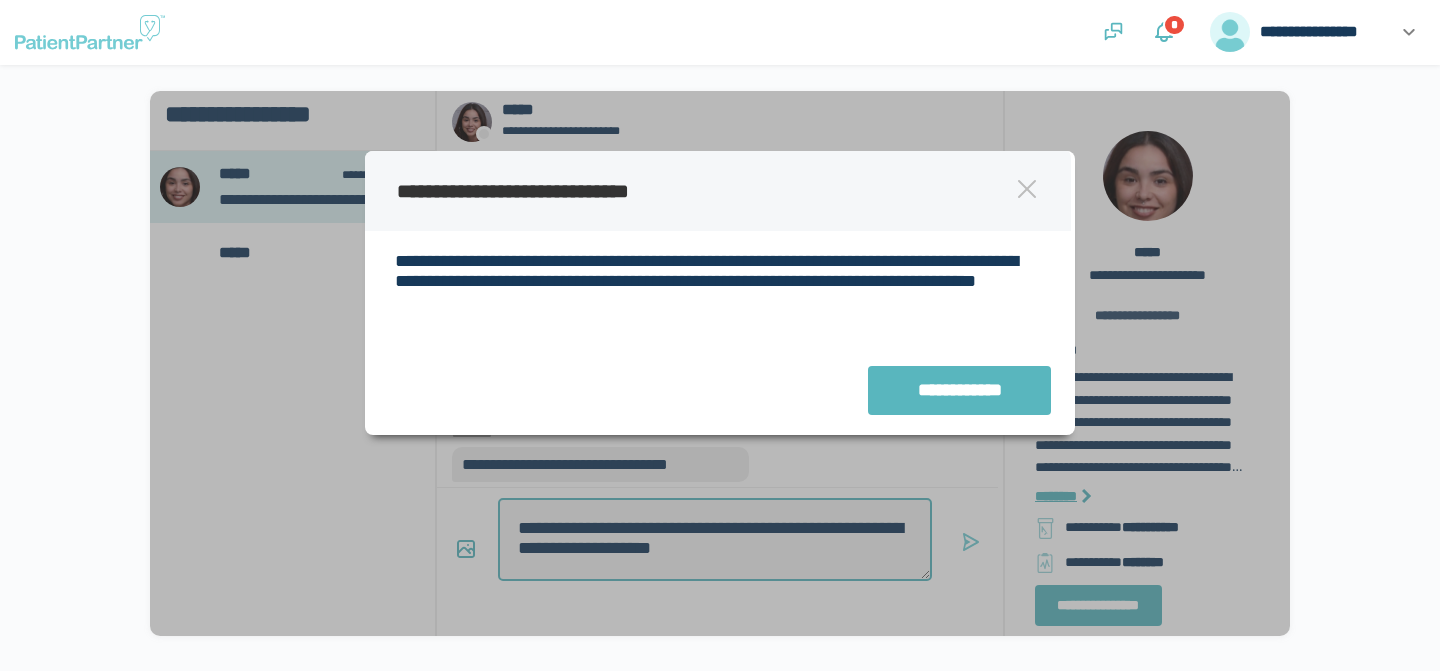 type on "*" 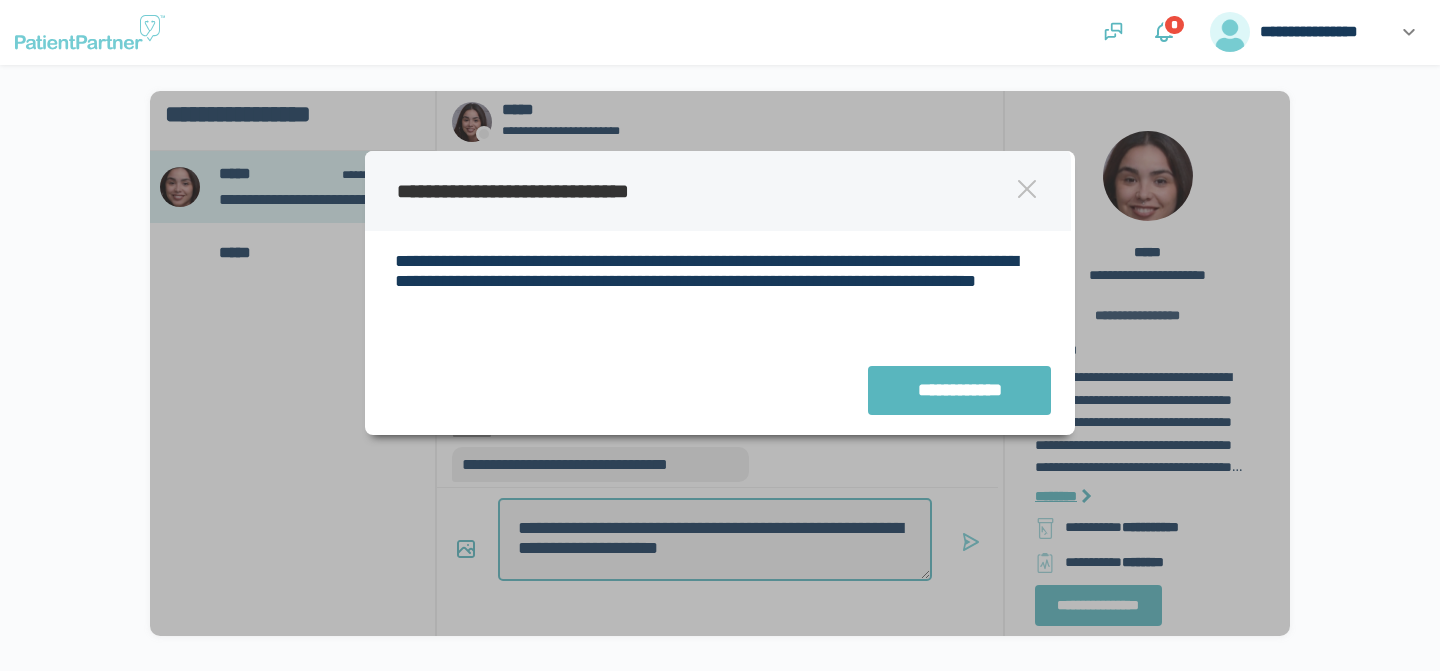type on "**********" 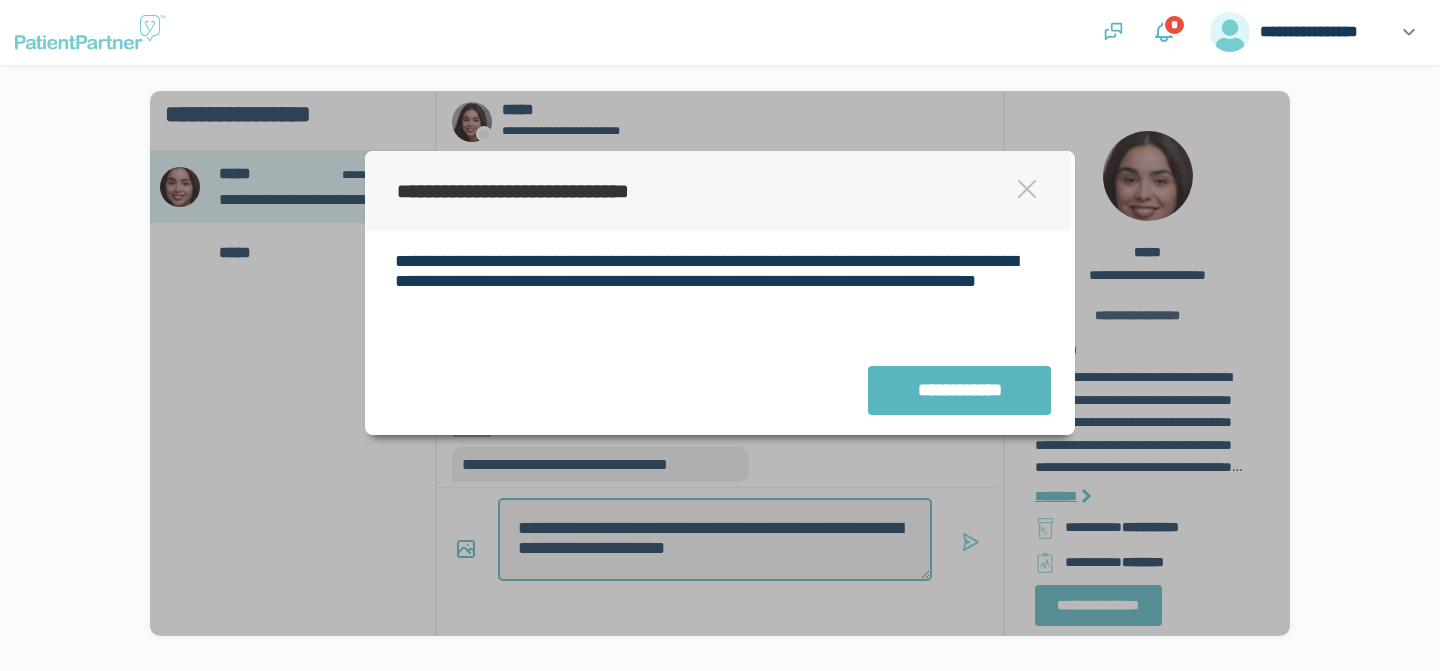 type on "*" 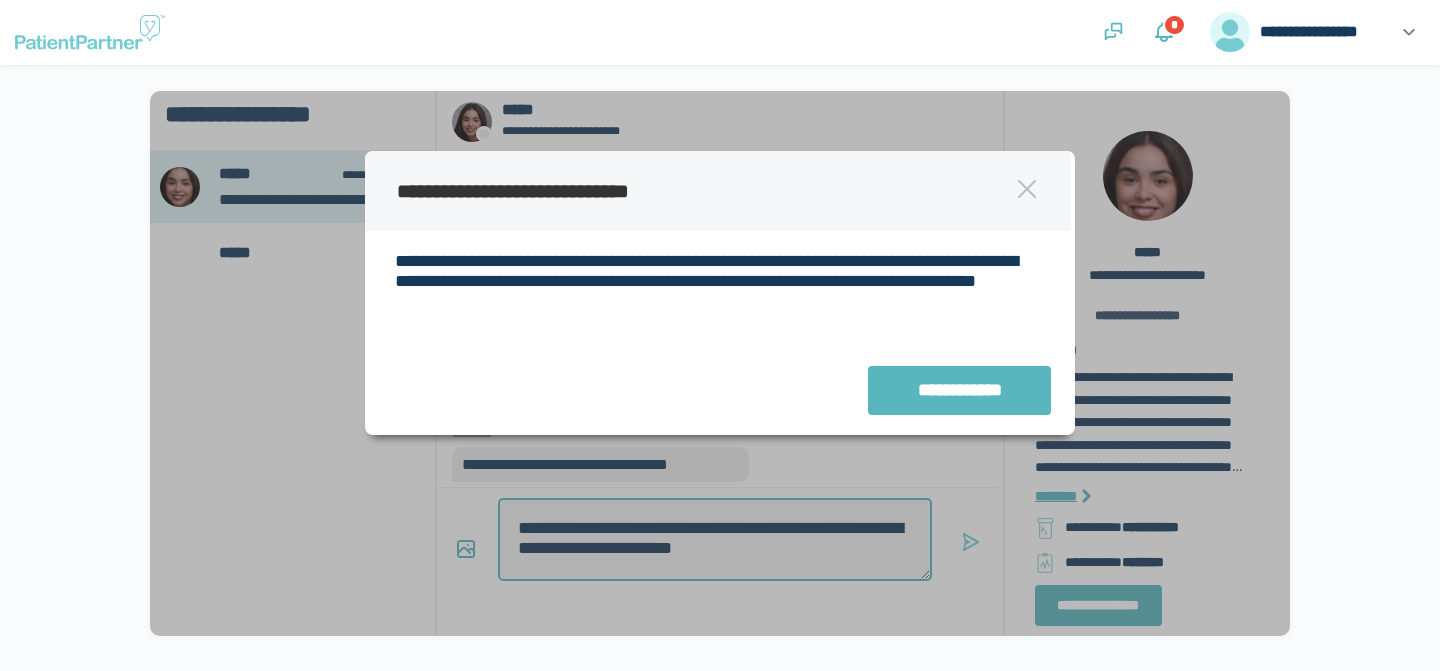 type on "*" 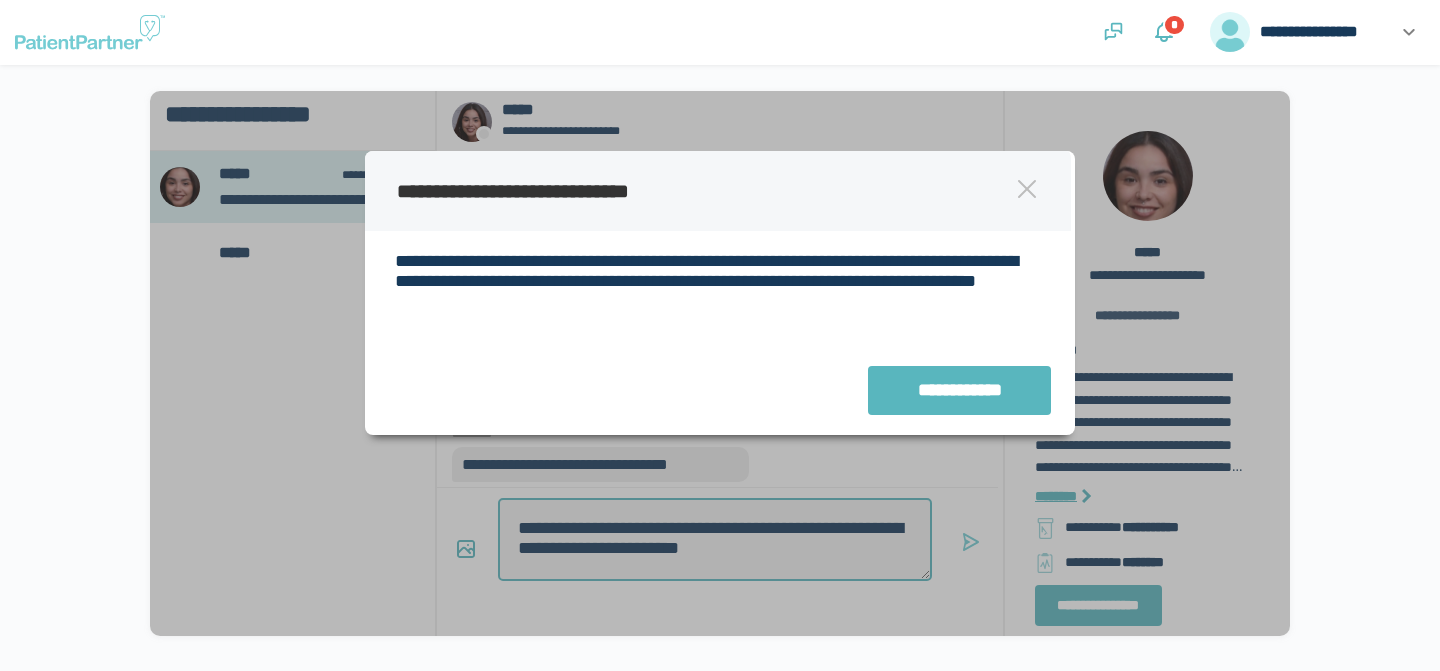 type on "*" 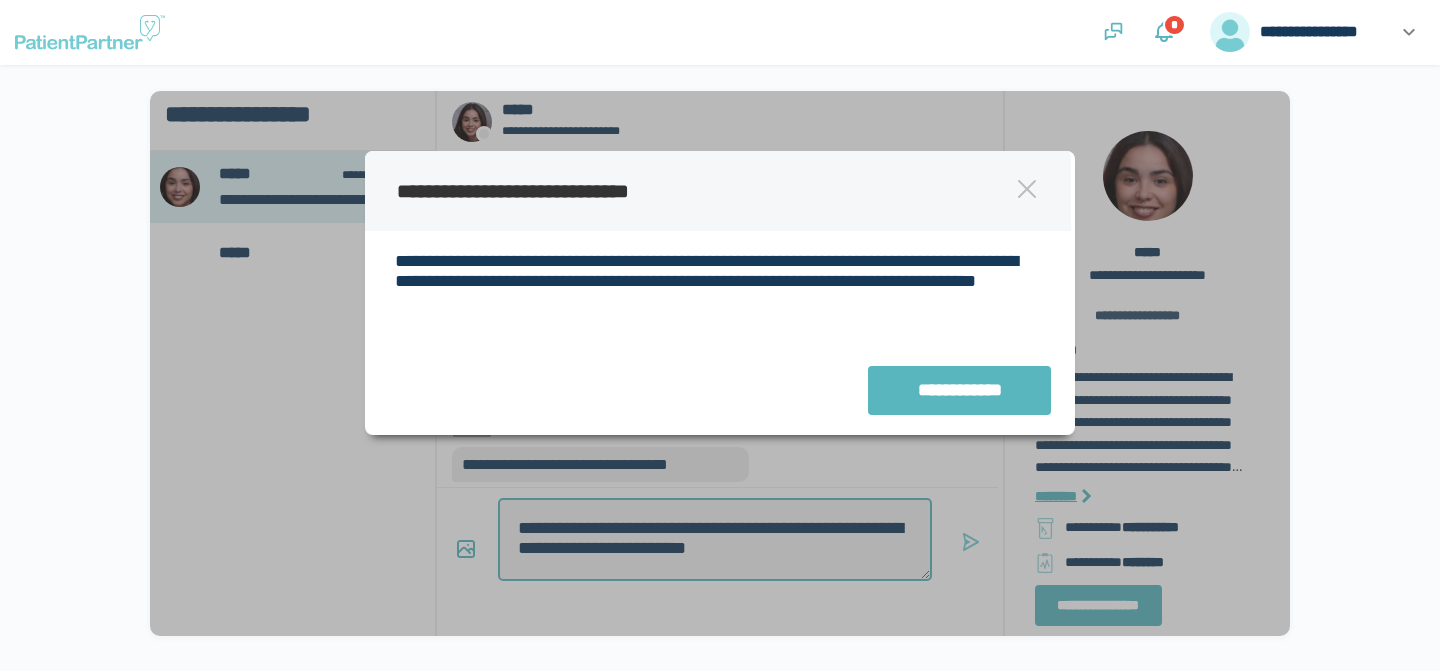 type on "**********" 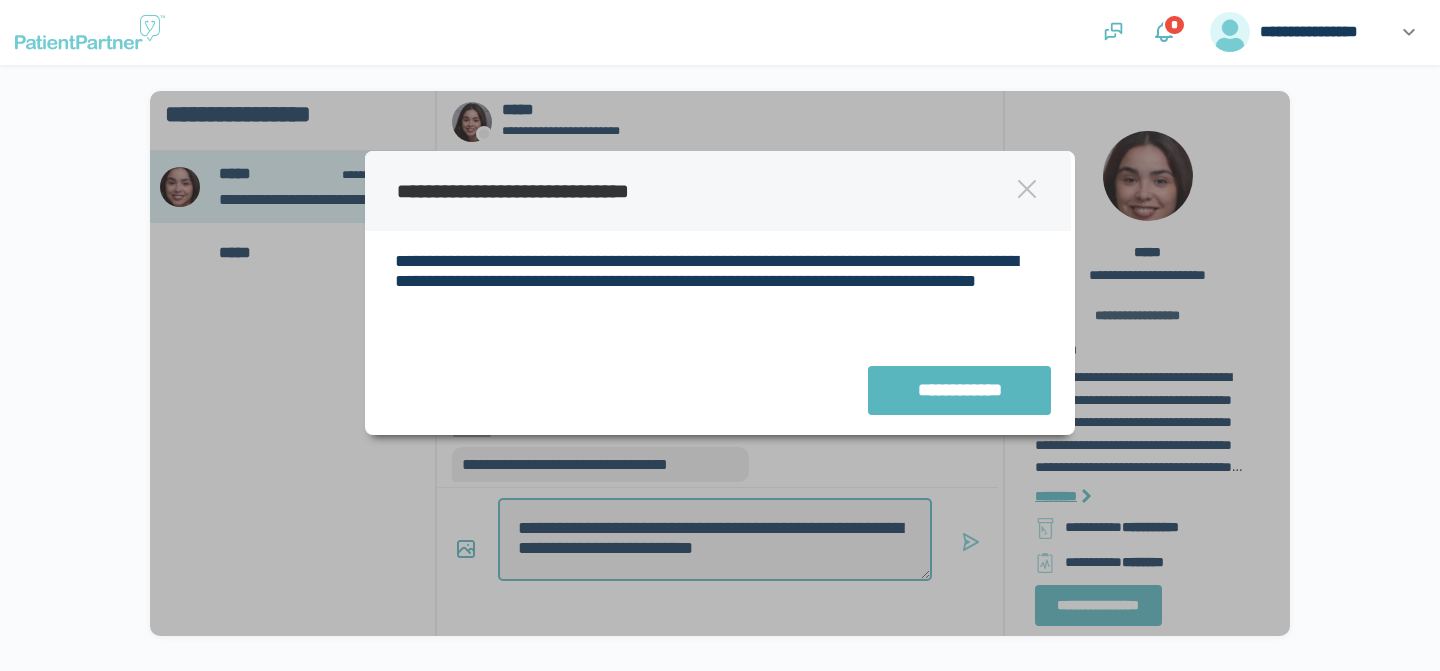type on "*" 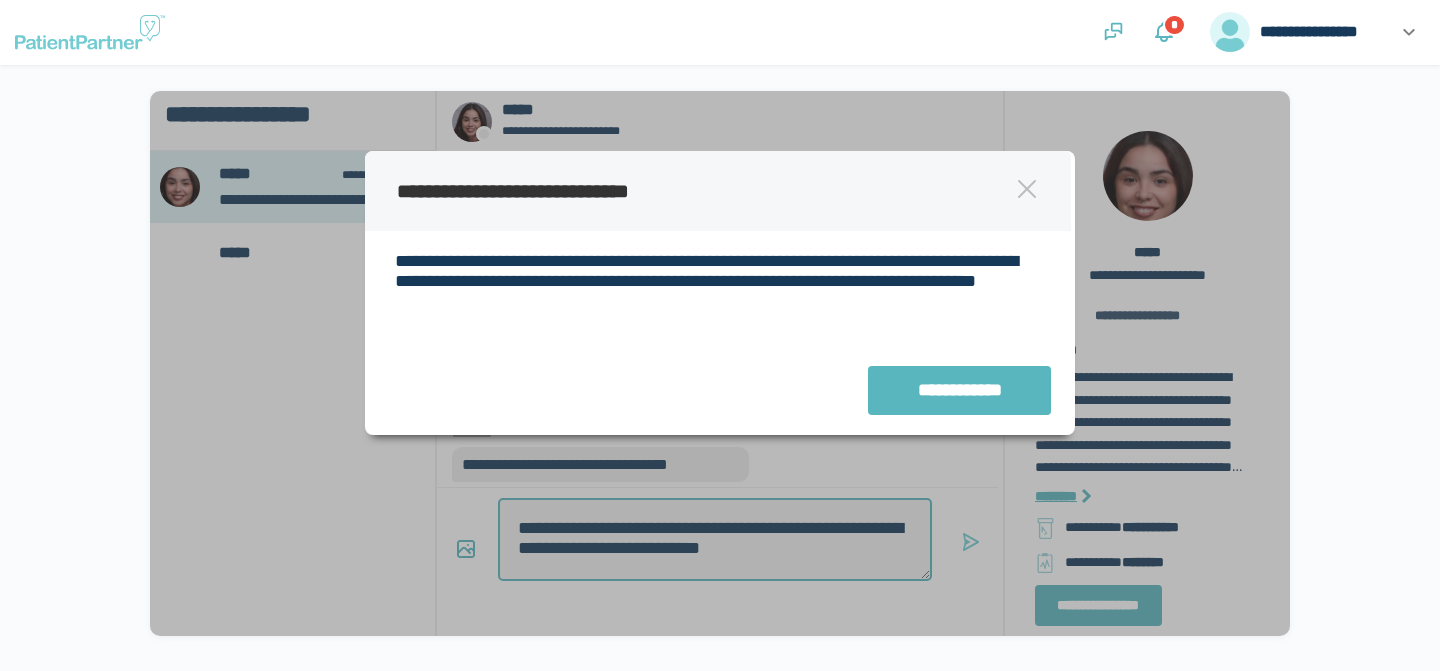 type on "*" 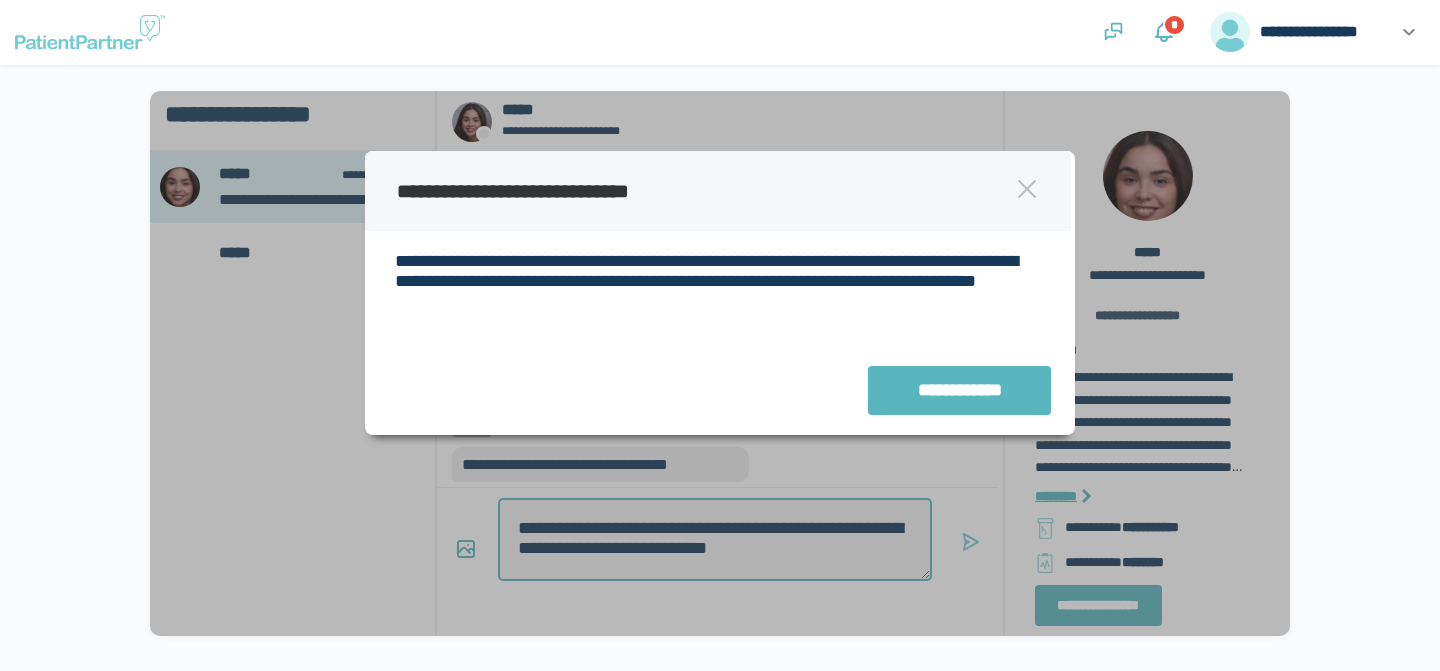 type on "*" 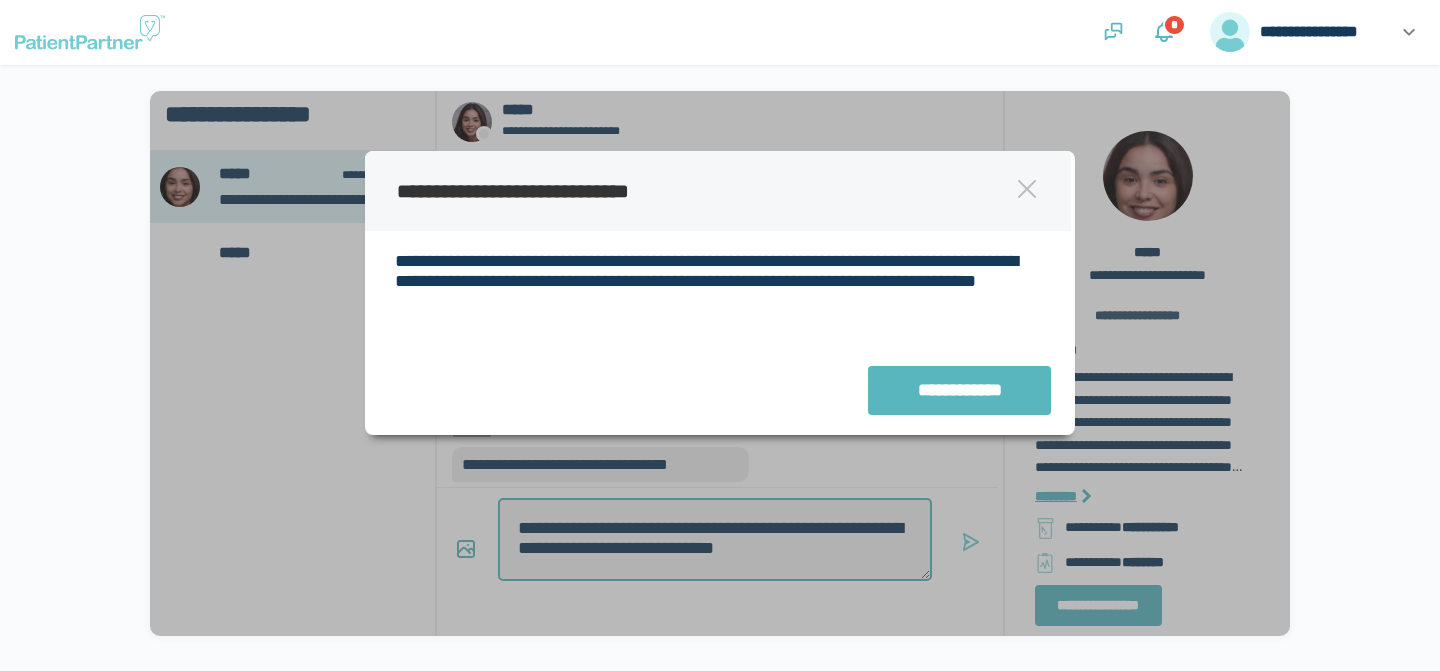 type on "*" 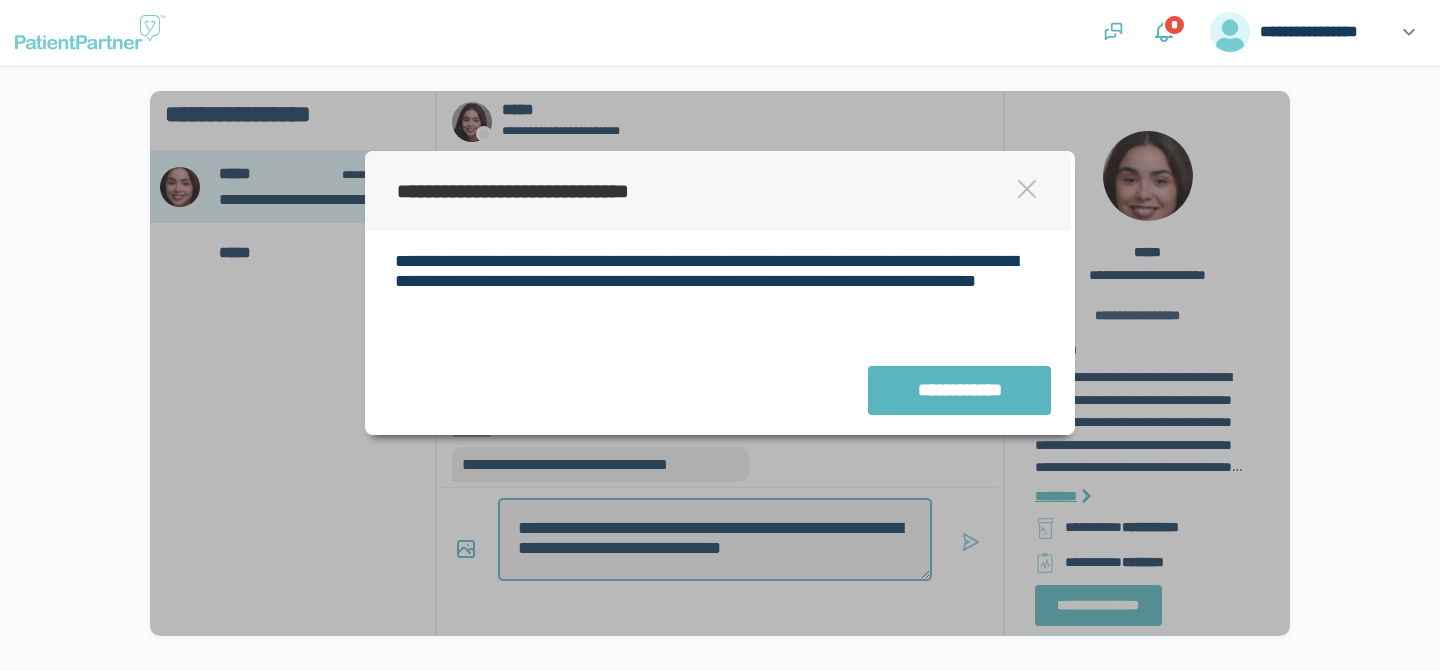 type on "*" 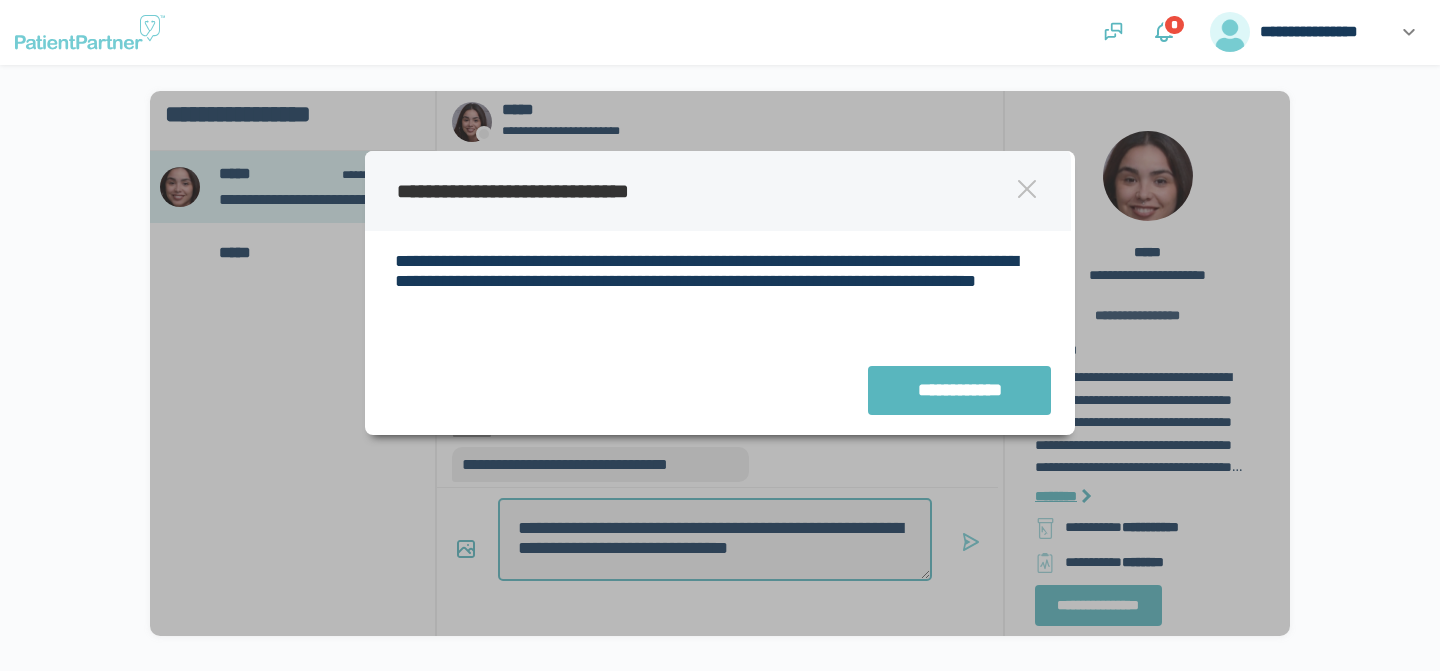 type on "*" 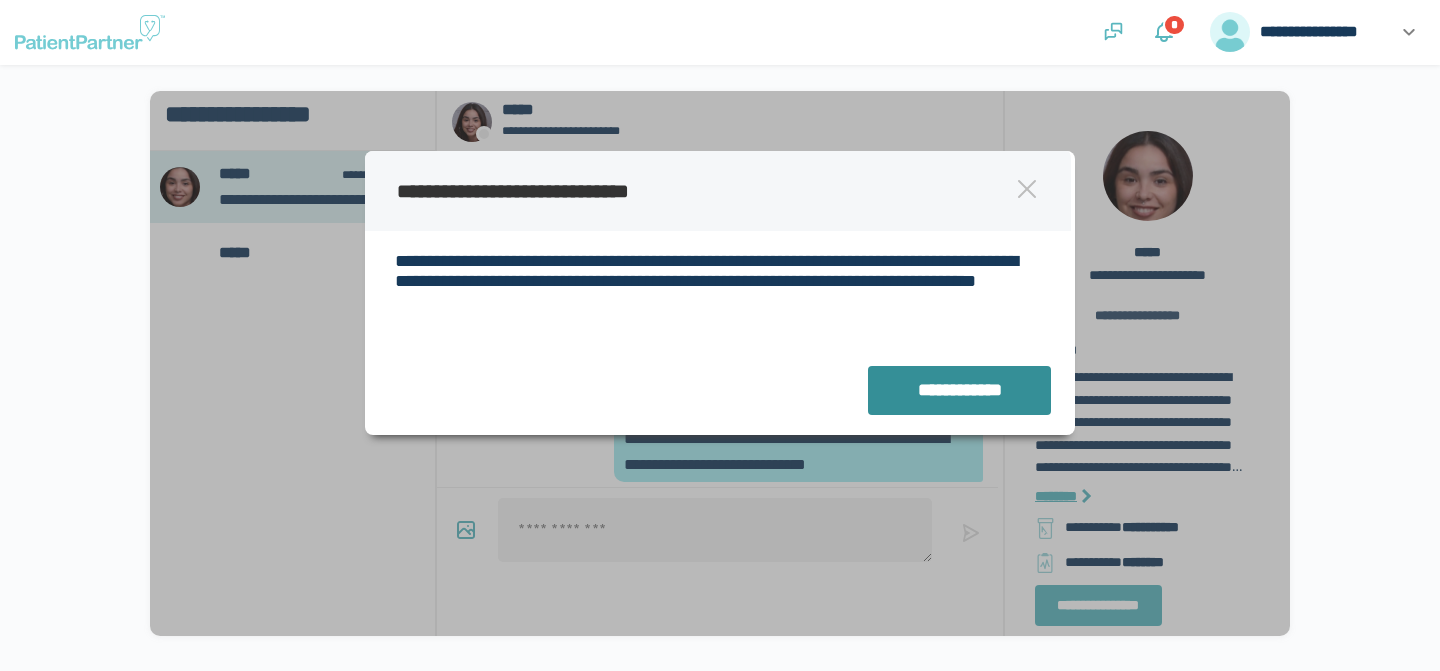 click on "**********" at bounding box center [959, 390] 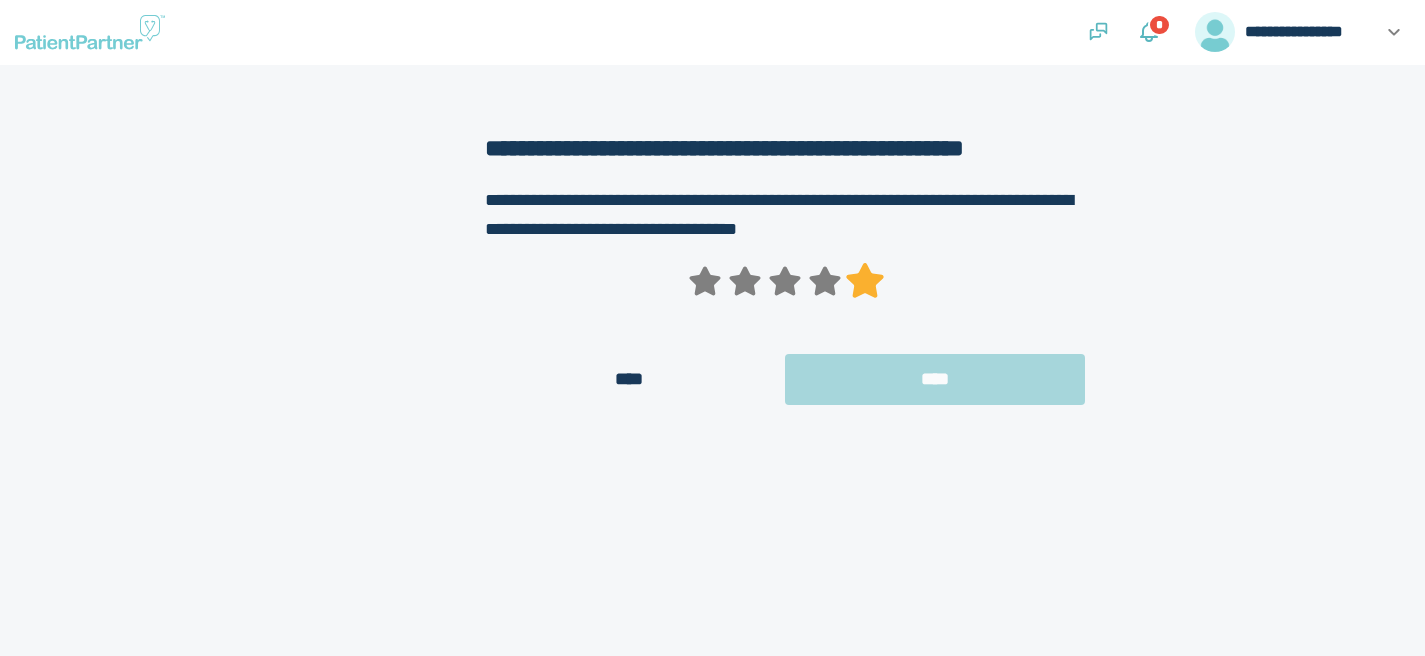 click 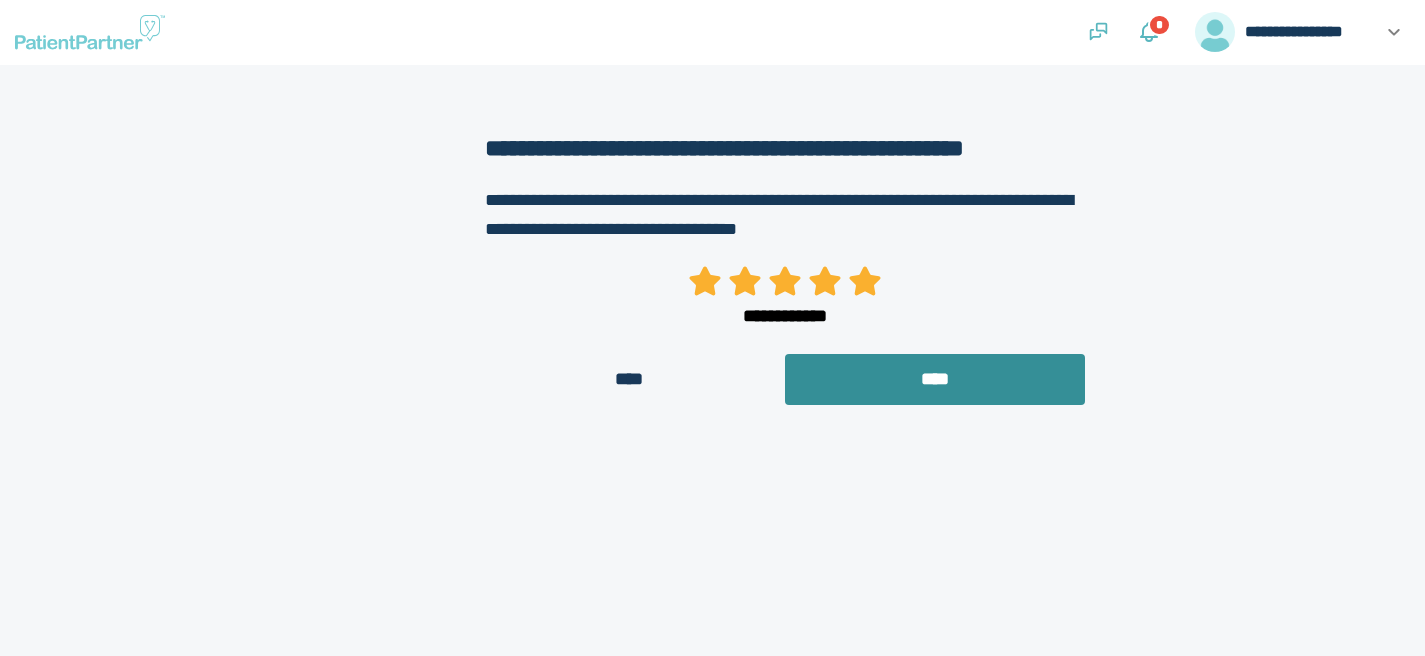click on "****" at bounding box center [935, 379] 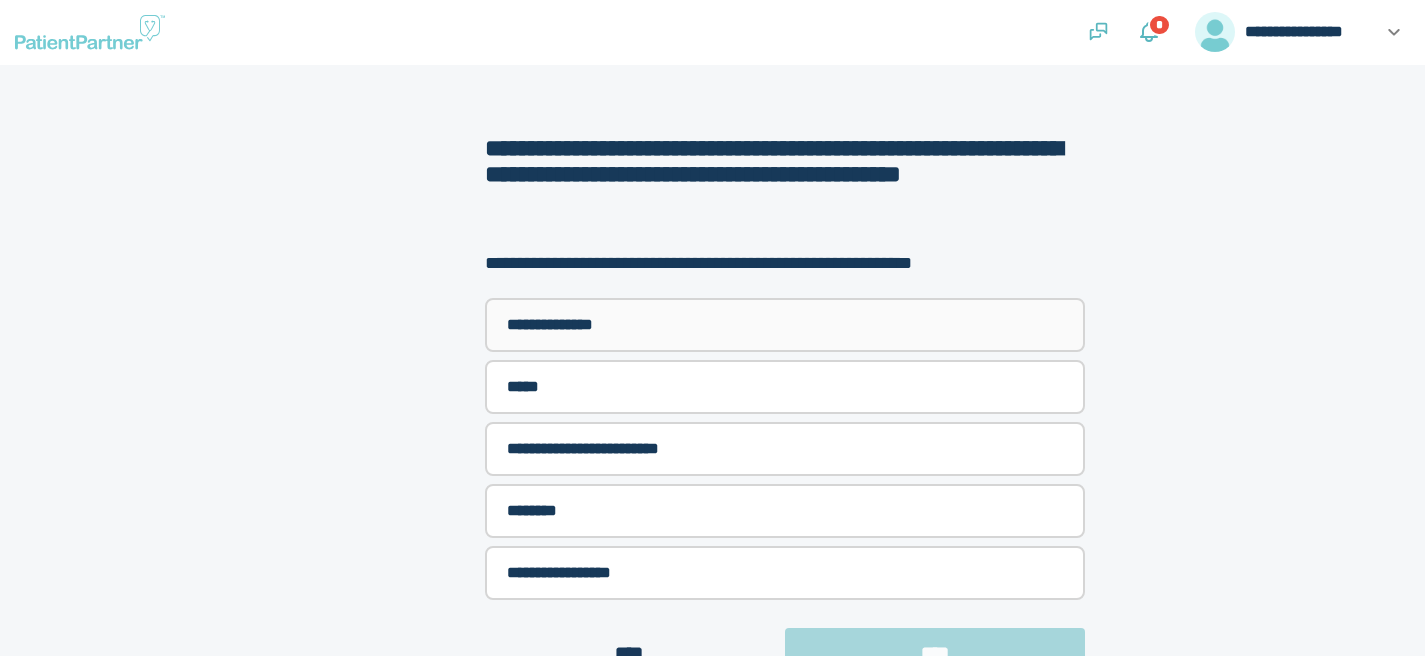 click on "**********" at bounding box center (785, 325) 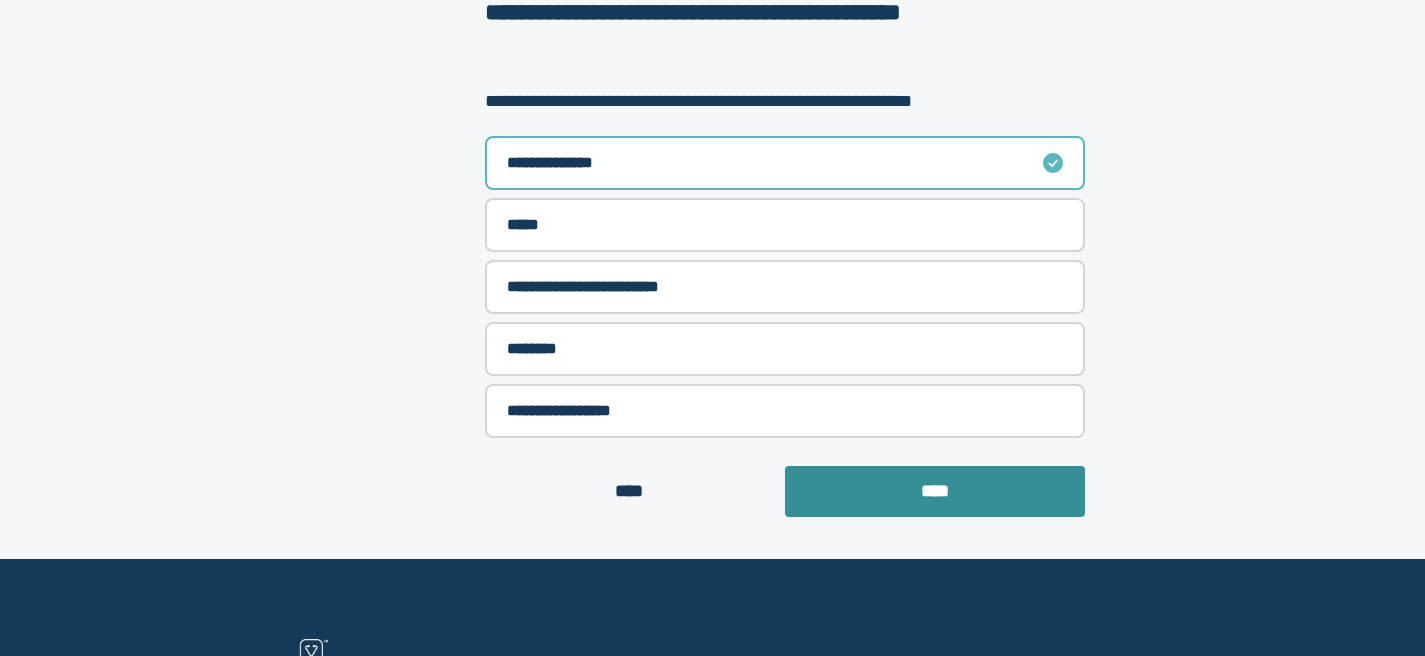 click on "****" at bounding box center (935, 491) 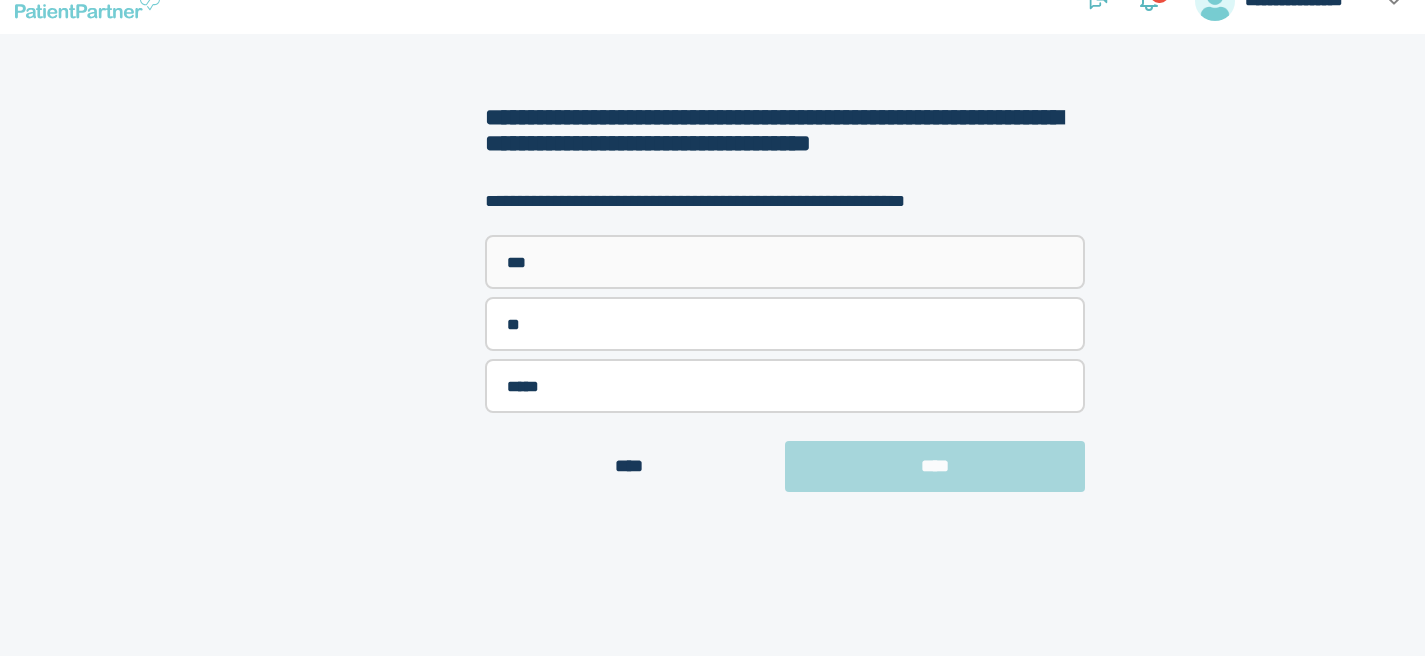 scroll, scrollTop: 33, scrollLeft: 0, axis: vertical 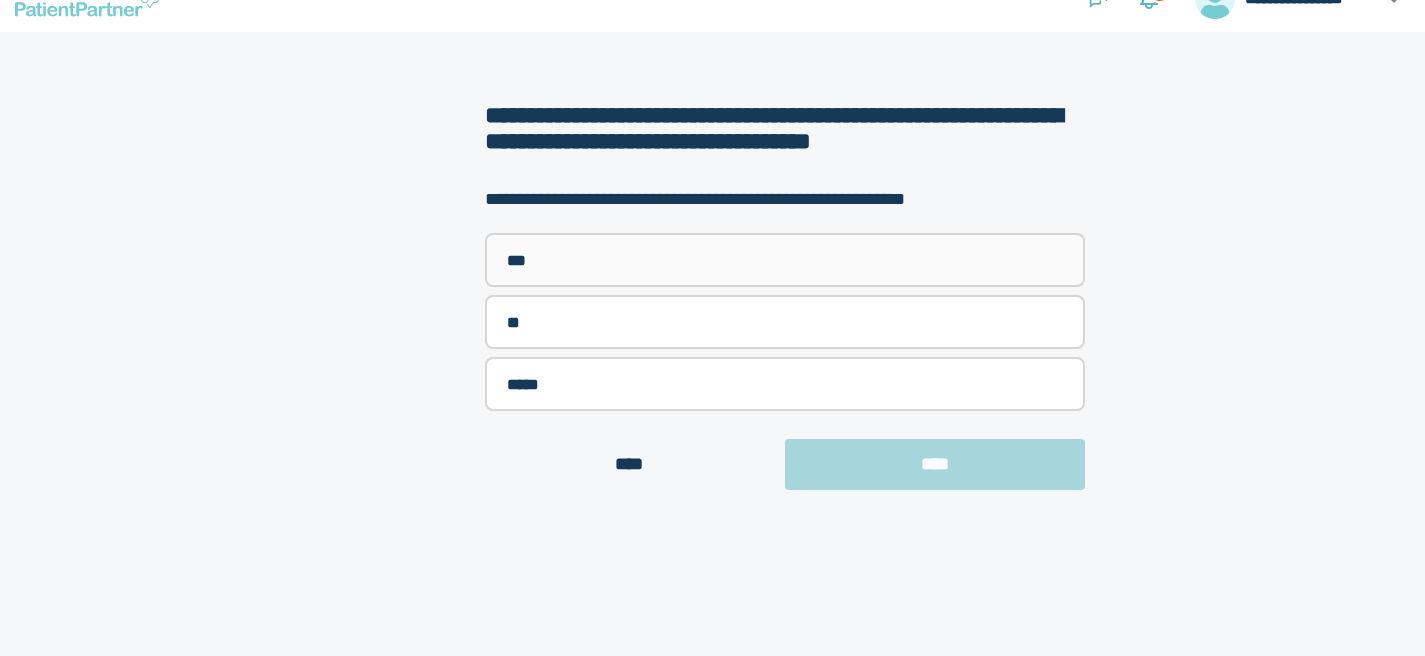 click on "***" at bounding box center [785, 260] 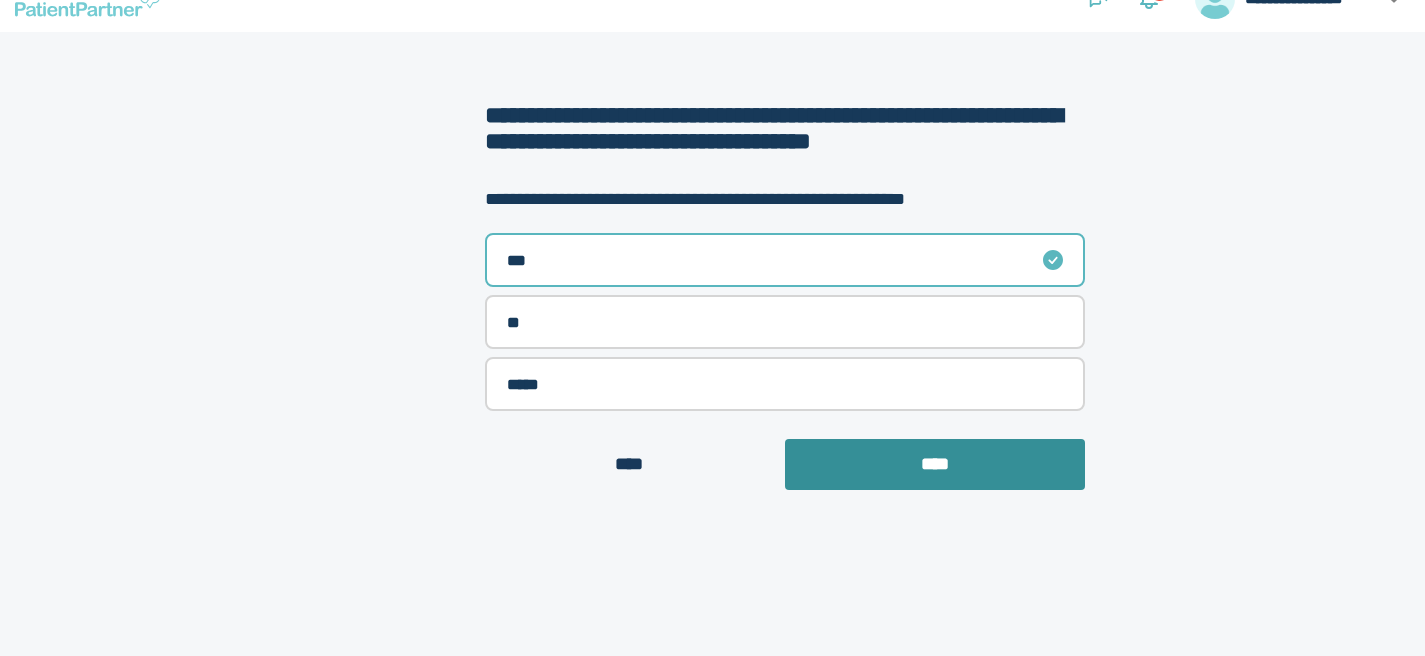 click on "****" at bounding box center [935, 464] 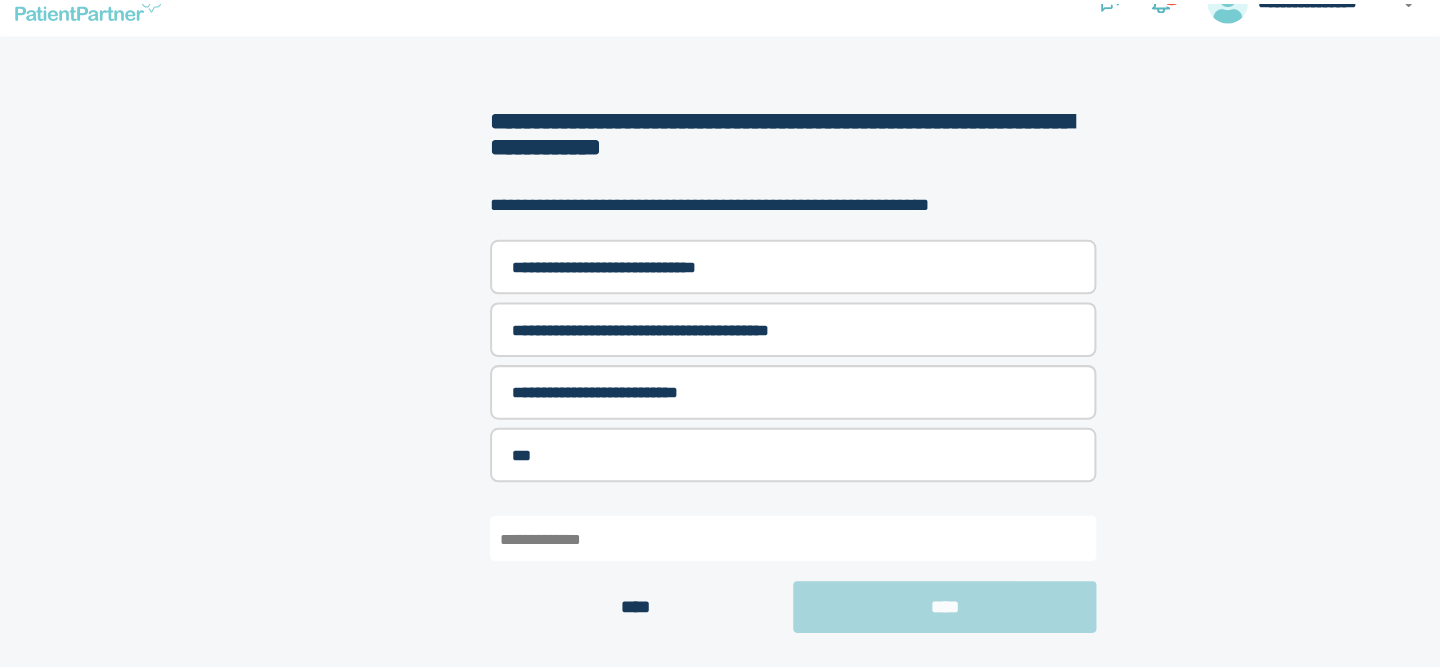 scroll, scrollTop: 0, scrollLeft: 0, axis: both 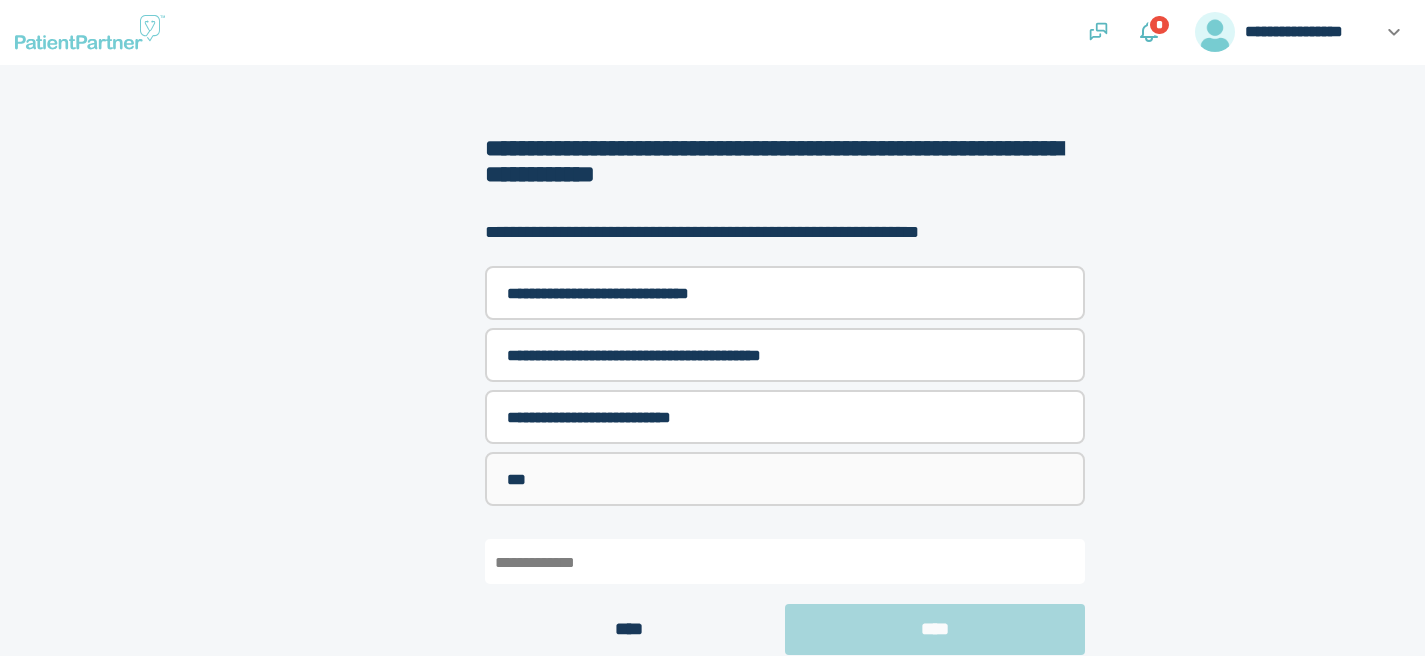 click on "***" at bounding box center [785, 479] 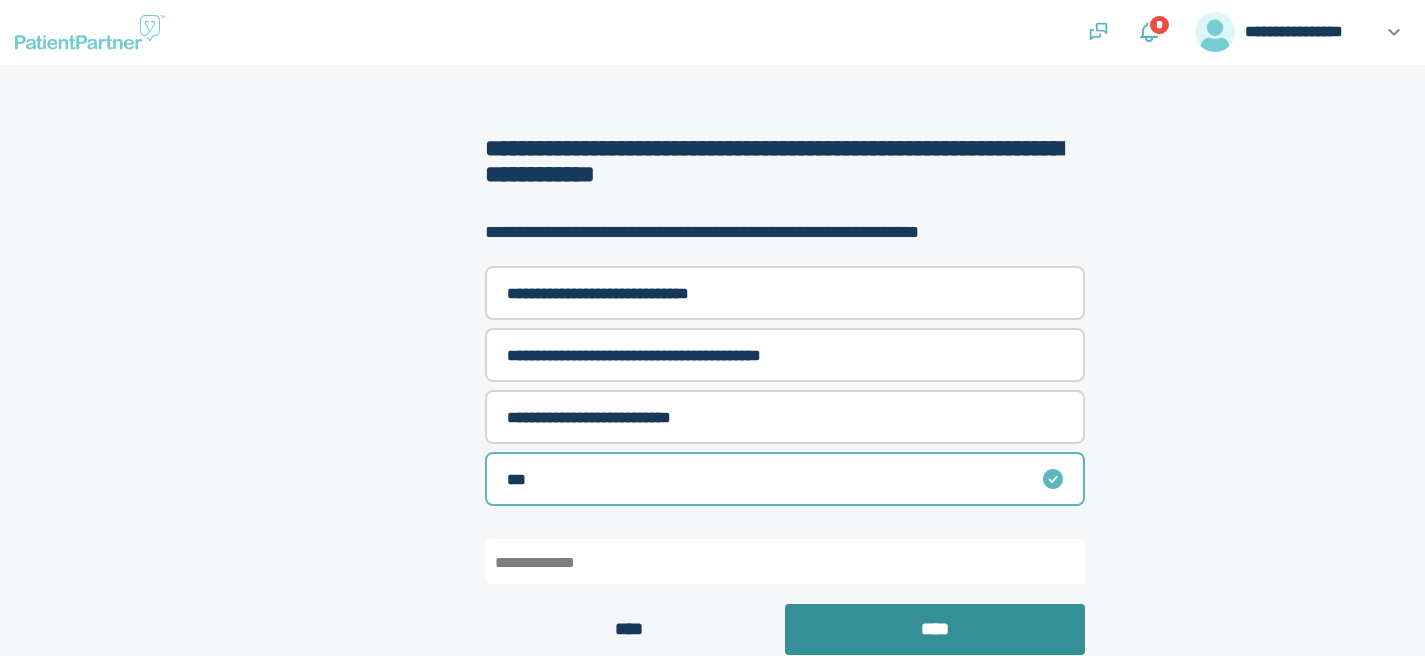 click on "****" at bounding box center [935, 629] 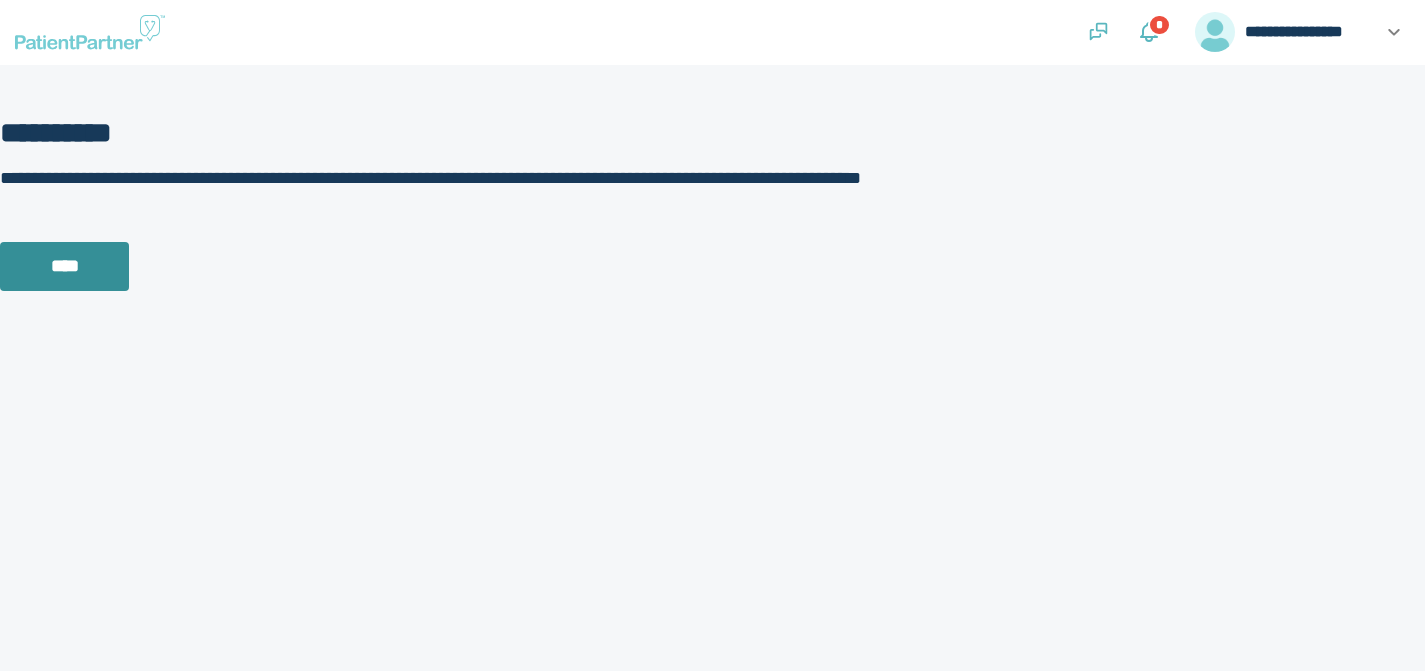 click on "****" at bounding box center [64, 266] 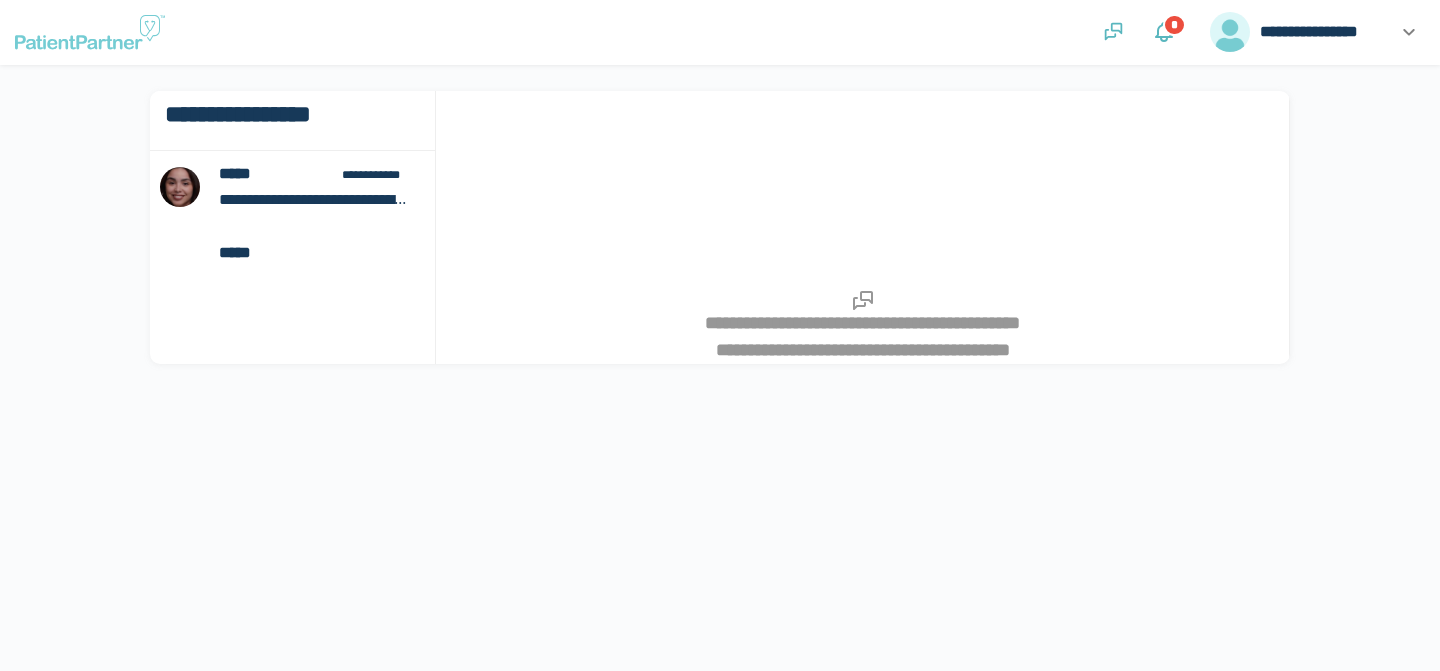 click on "**********" at bounding box center [314, 200] 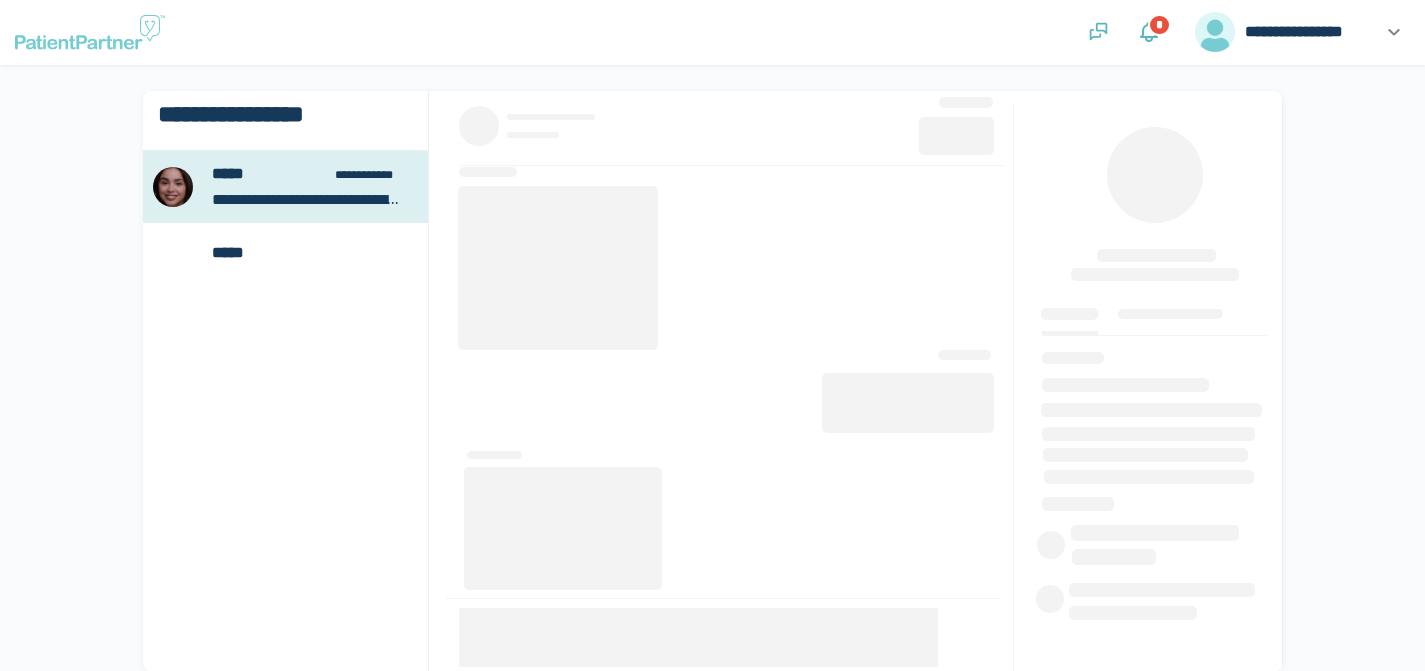 type on "*" 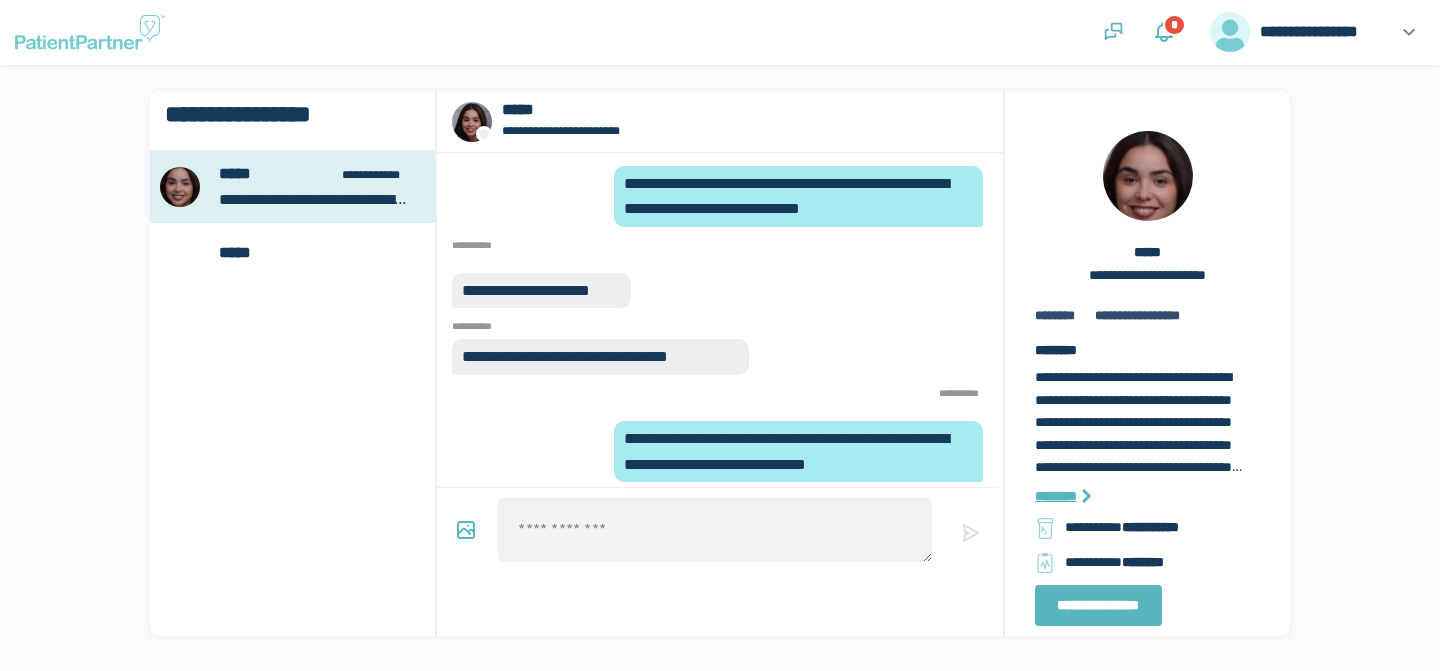click on "*" at bounding box center [1174, 25] 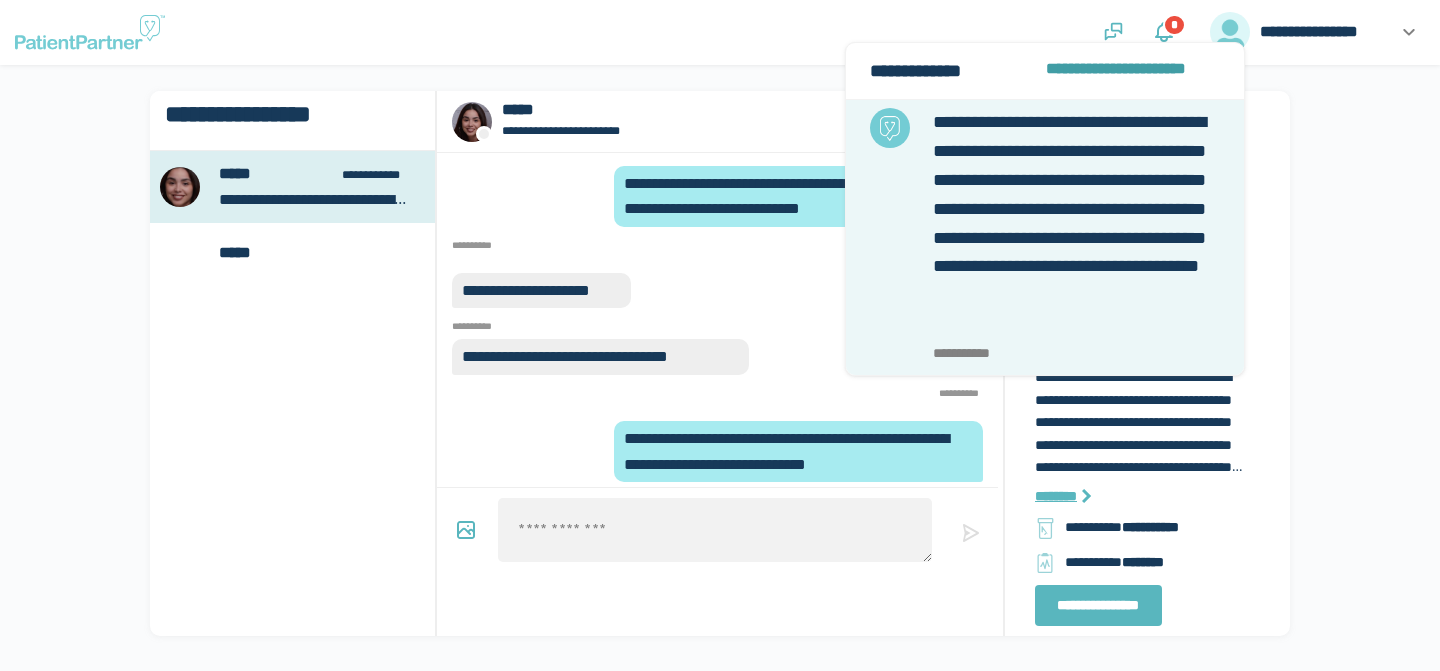 click on "**********" at bounding box center (1076, 223) 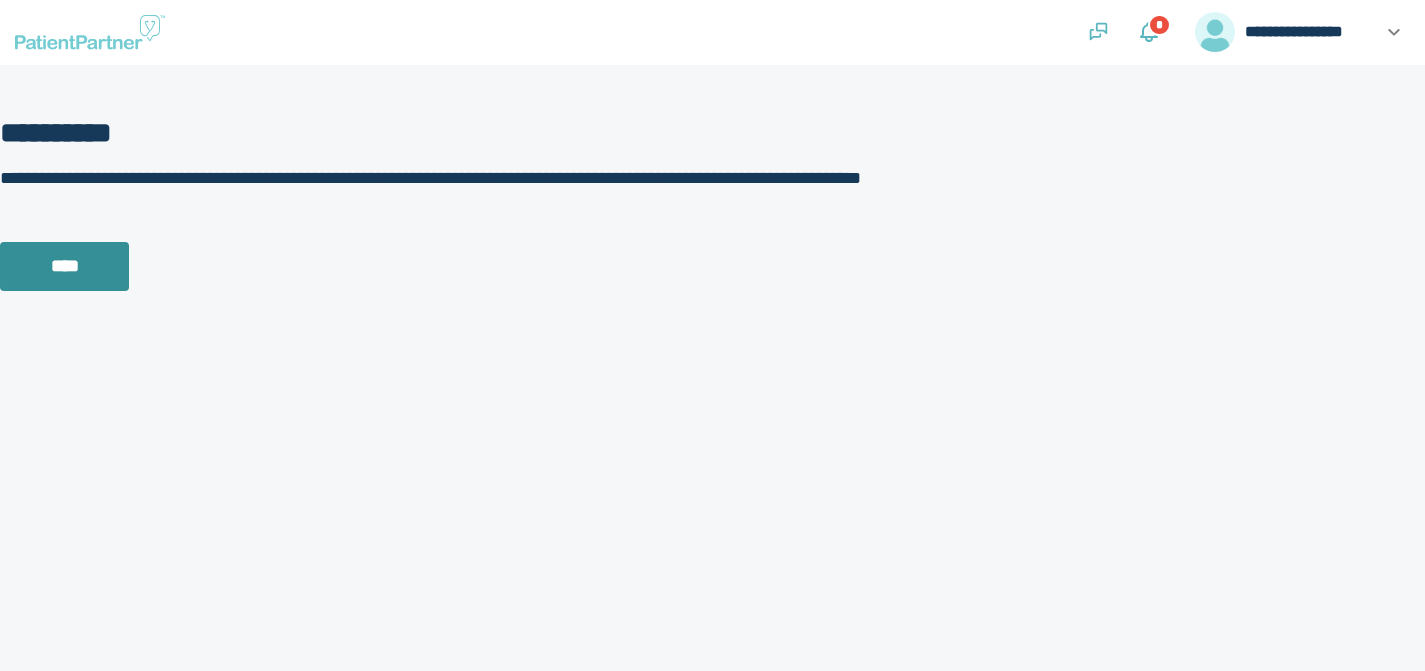 click on "****" at bounding box center [64, 266] 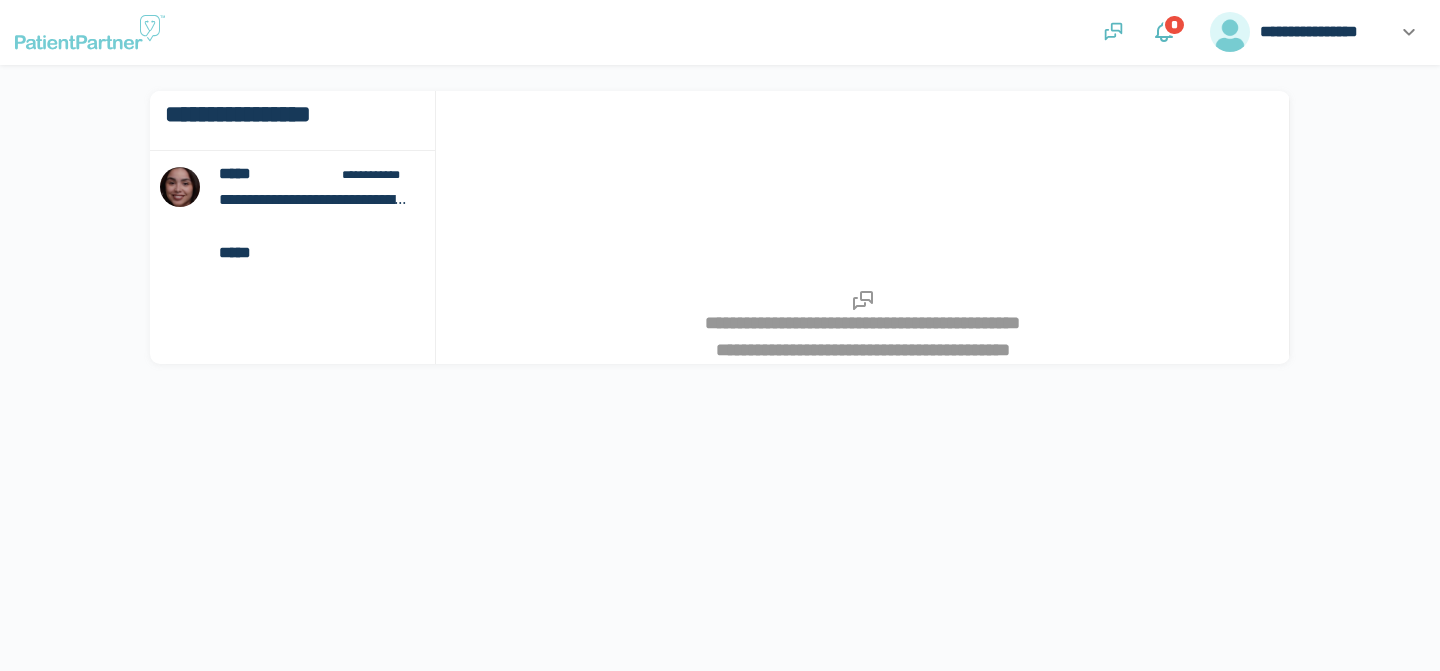 click on "*" at bounding box center [1164, 32] 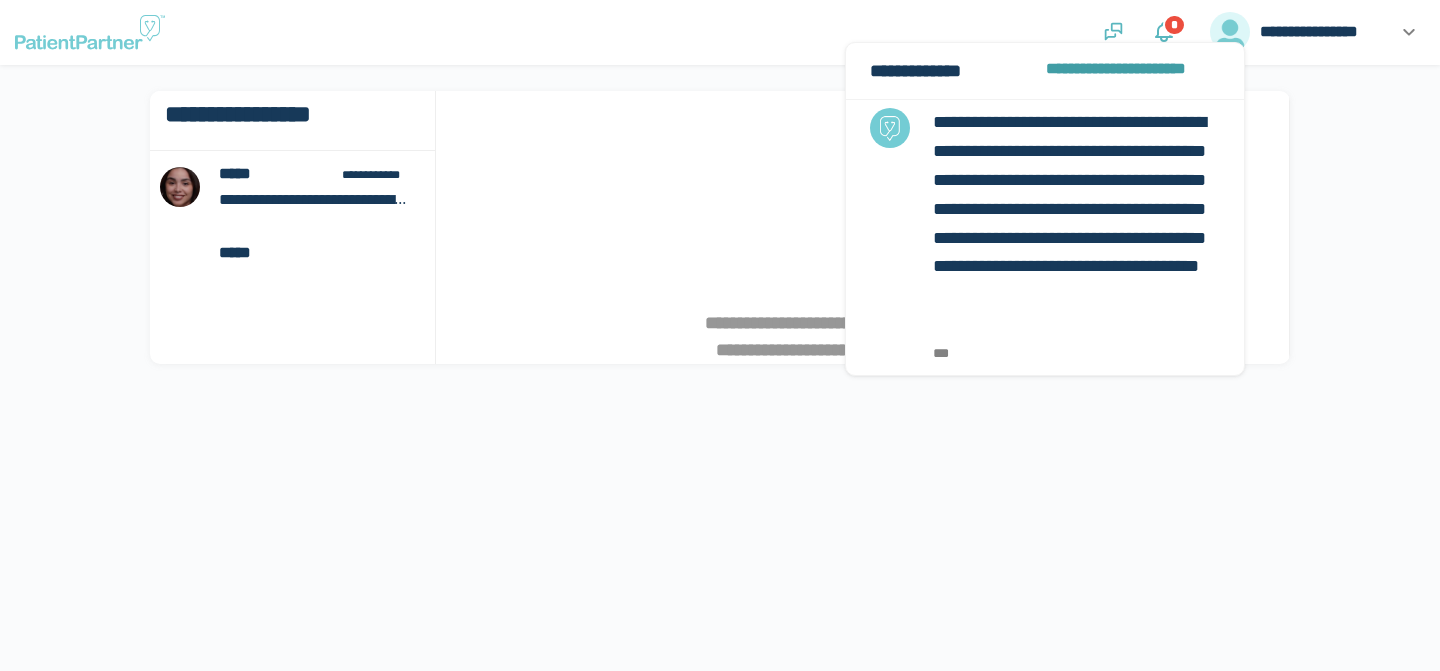 click on "**********" at bounding box center [1132, 69] 